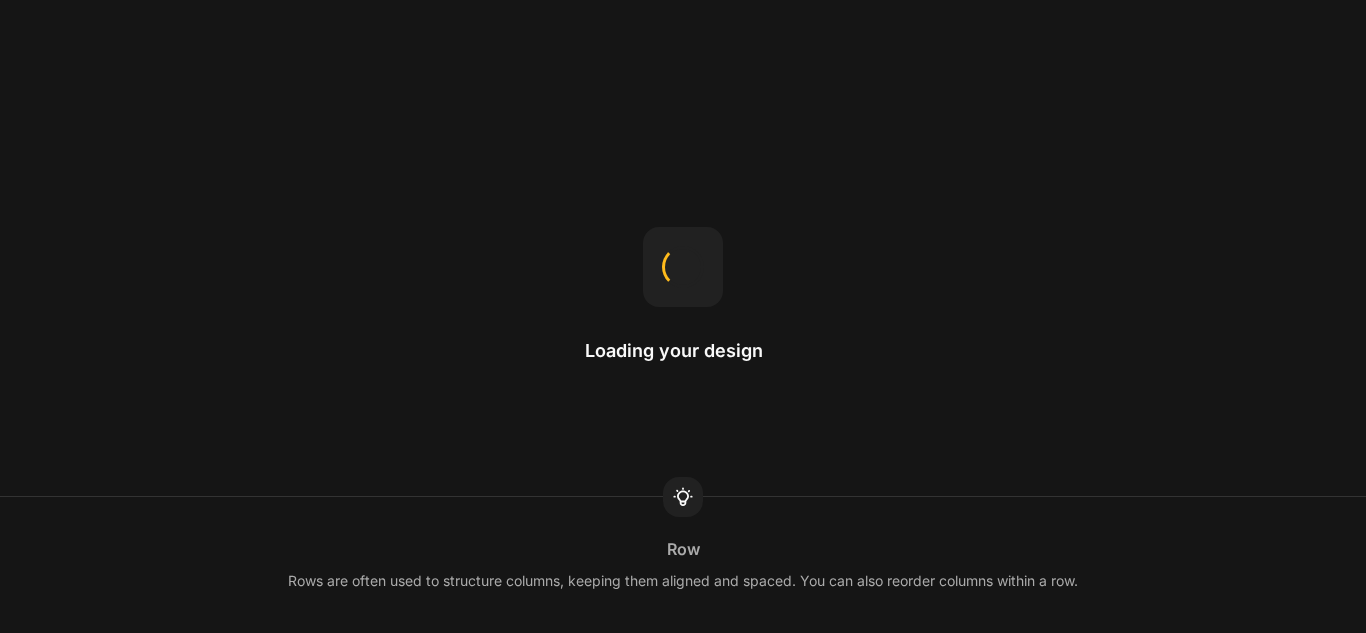 scroll, scrollTop: 0, scrollLeft: 0, axis: both 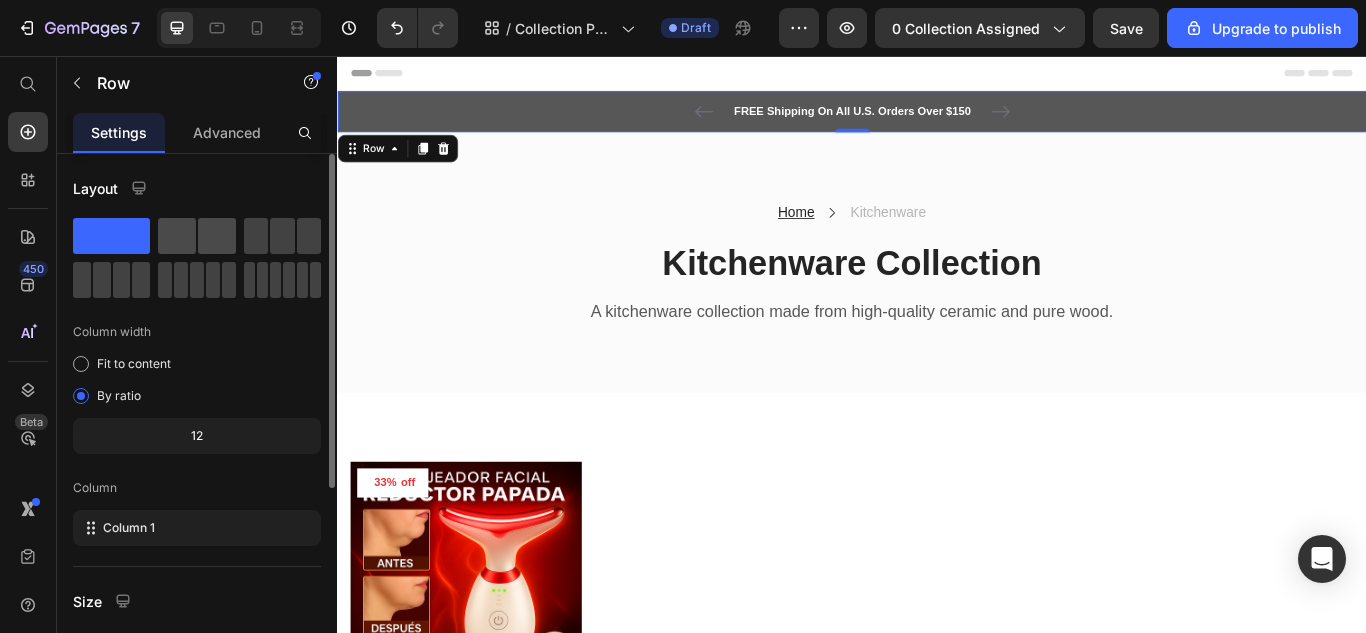 click 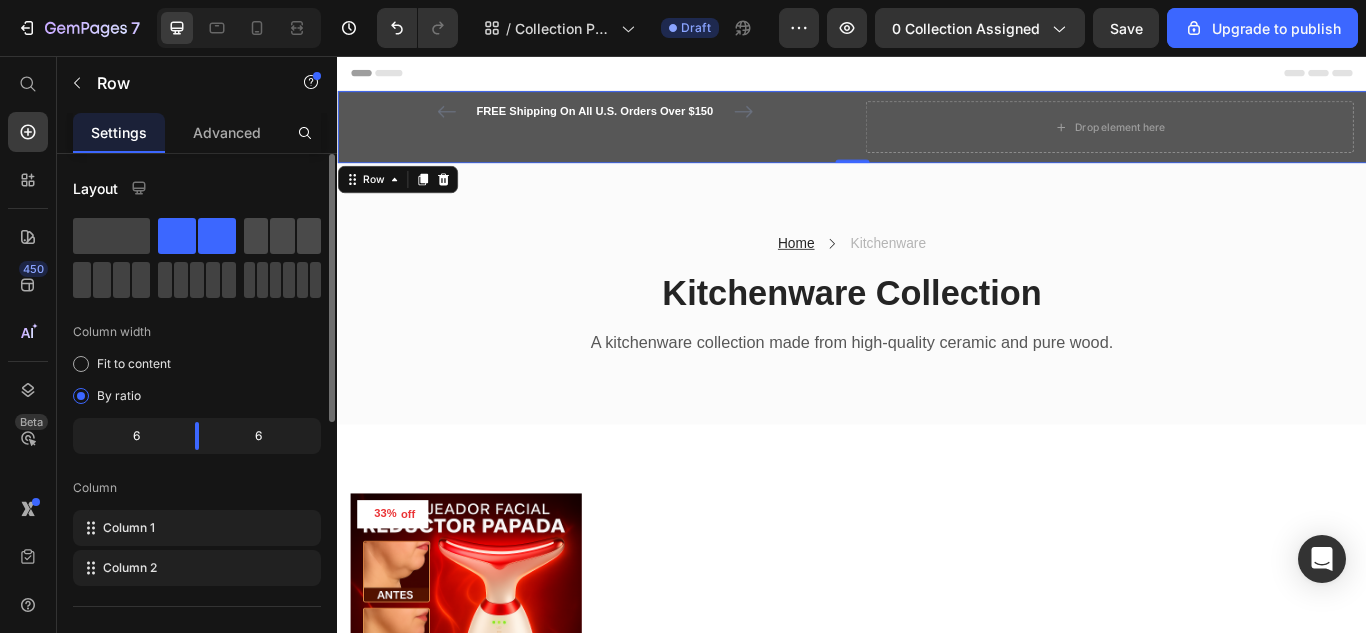 click 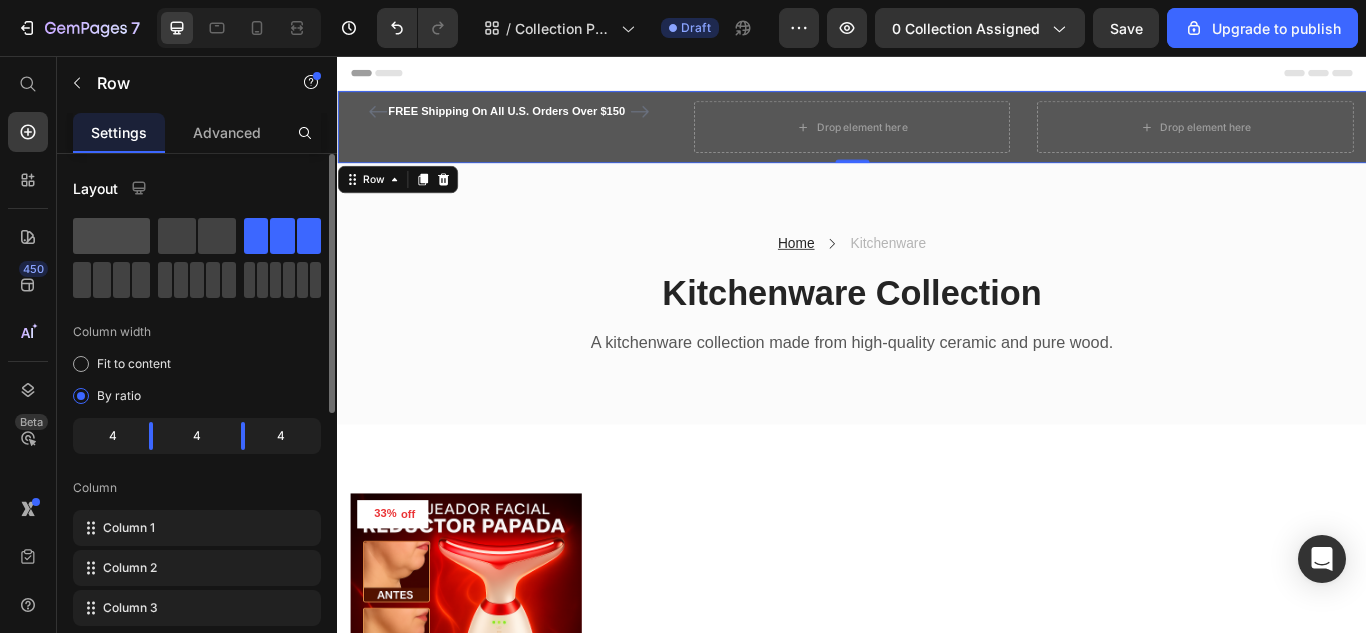 click 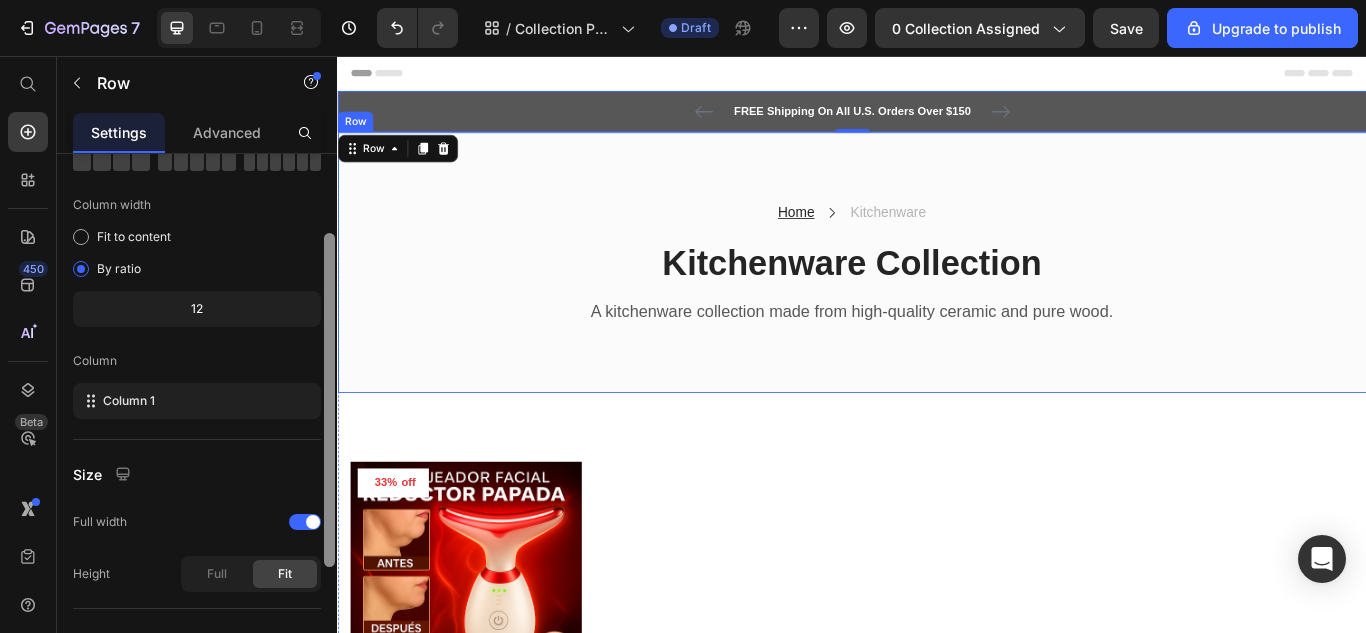 scroll, scrollTop: 0, scrollLeft: 0, axis: both 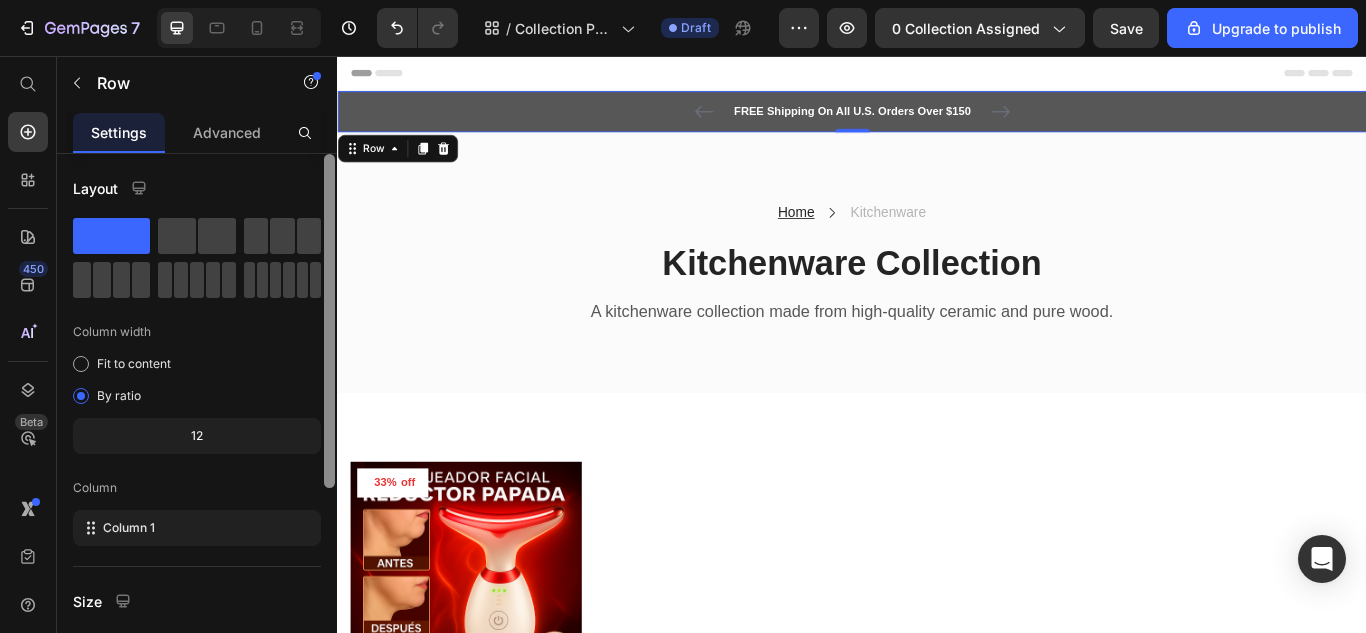 drag, startPoint x: 324, startPoint y: 294, endPoint x: 313, endPoint y: 163, distance: 131.46101 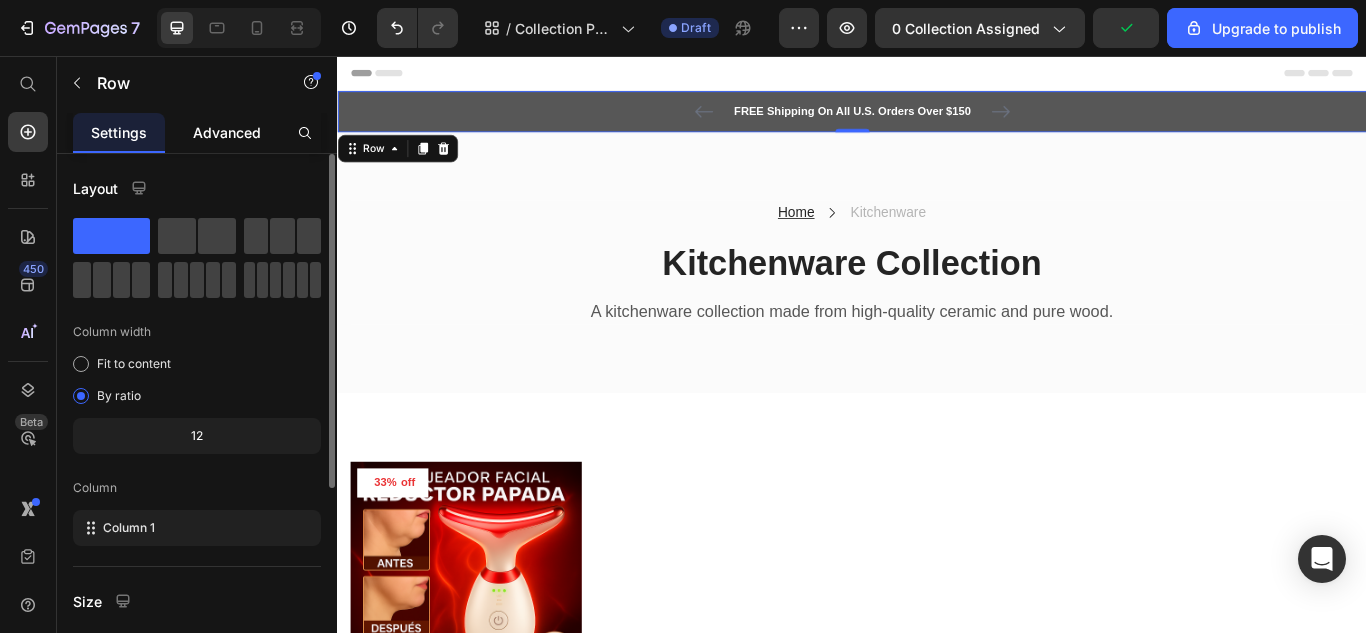 click on "Advanced" 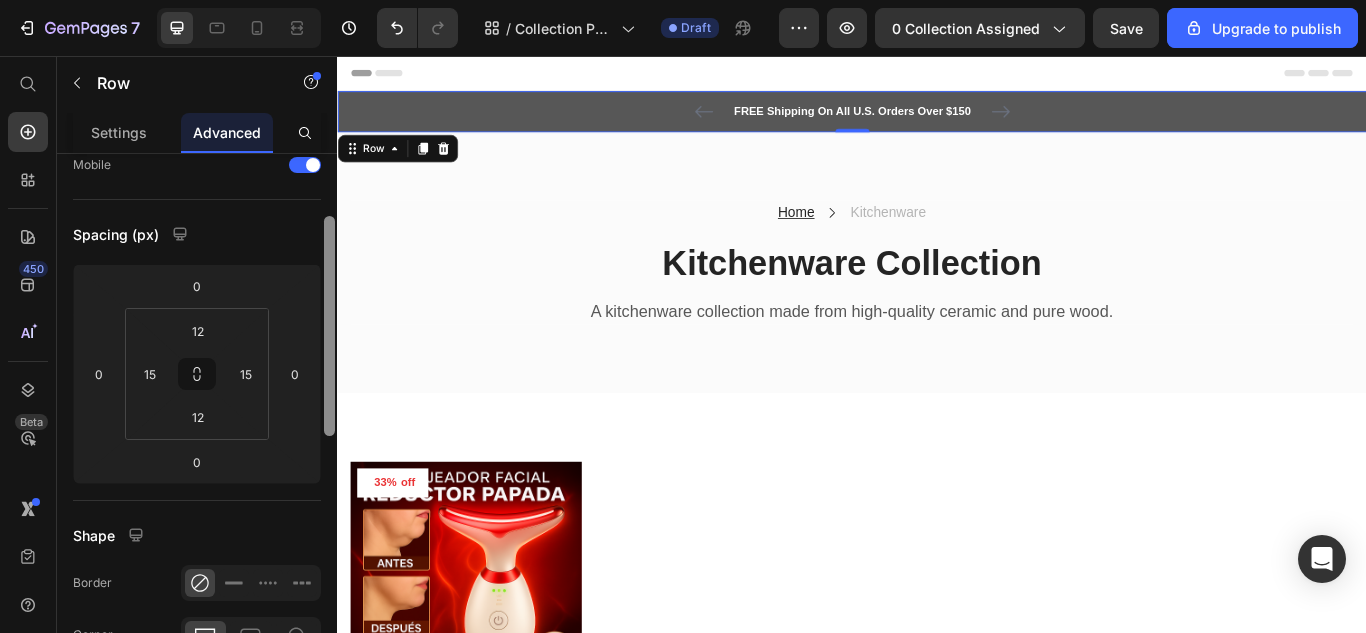 scroll, scrollTop: 200, scrollLeft: 0, axis: vertical 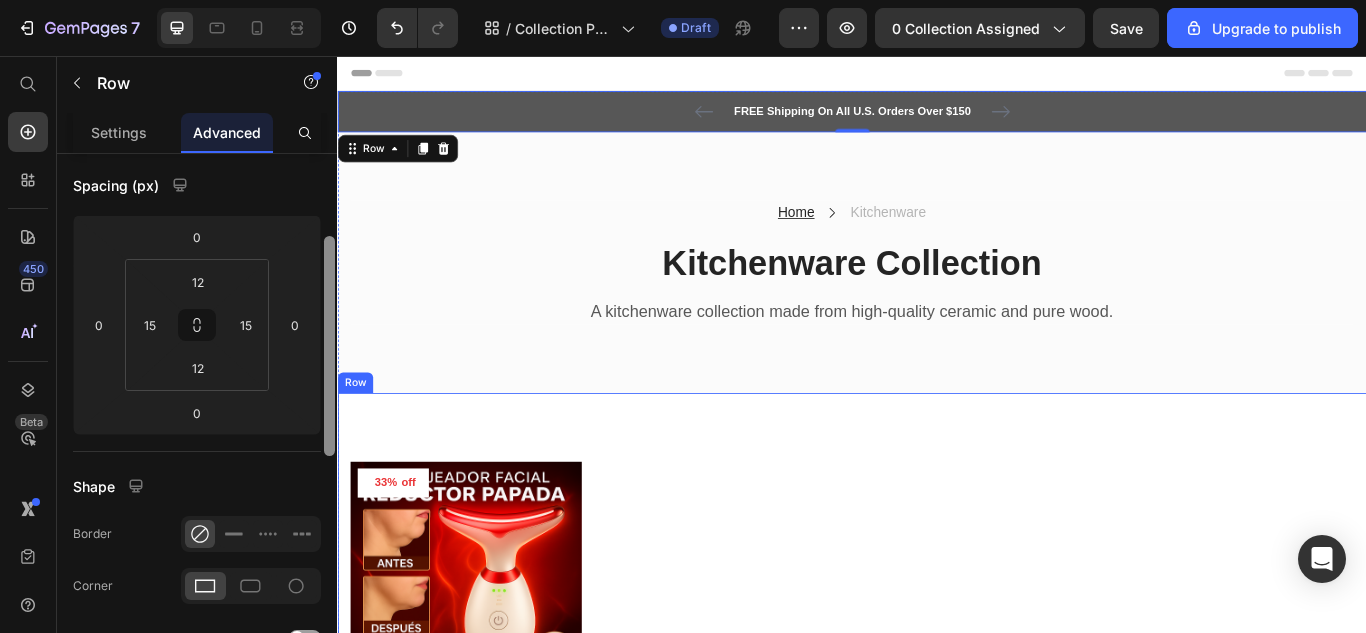 drag, startPoint x: 669, startPoint y: 353, endPoint x: 339, endPoint y: 647, distance: 441.96832 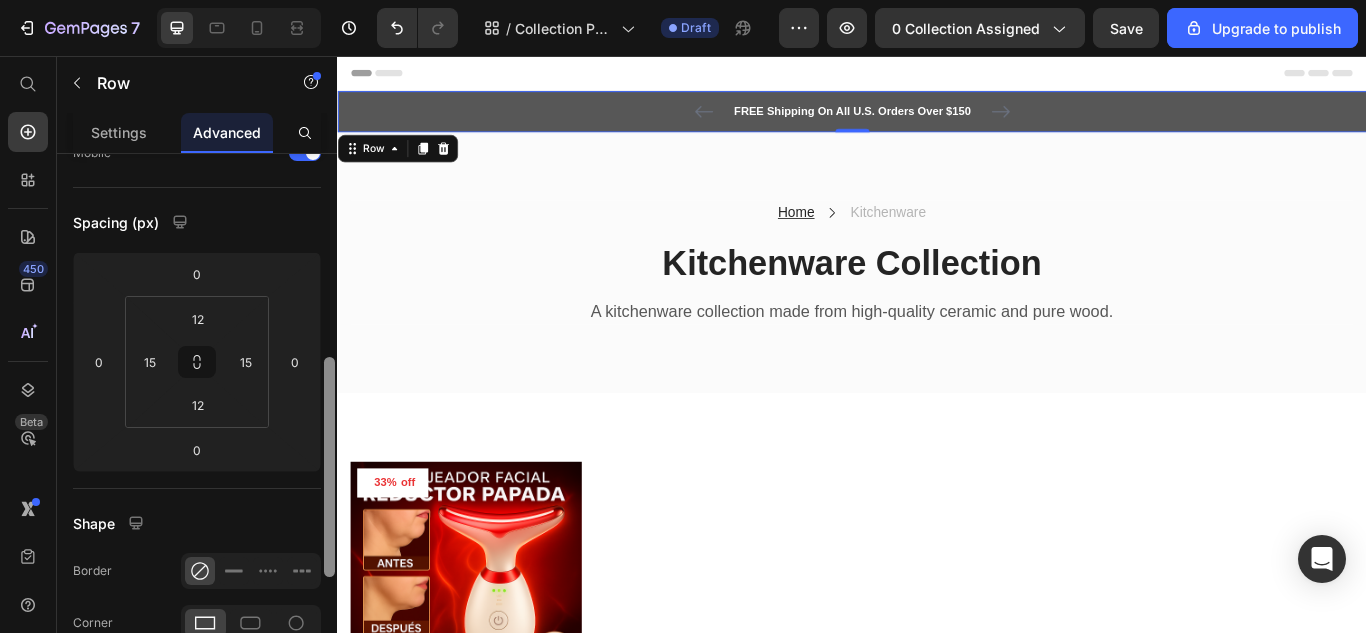 scroll, scrollTop: 0, scrollLeft: 0, axis: both 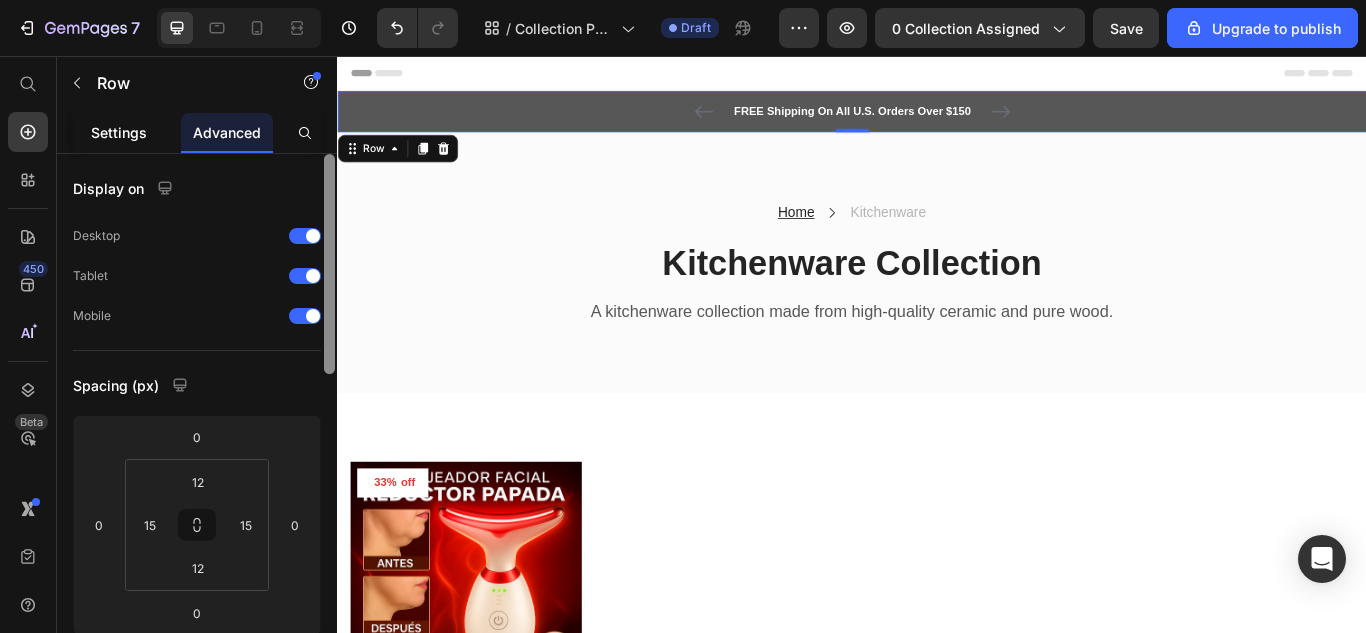click on "Settings" 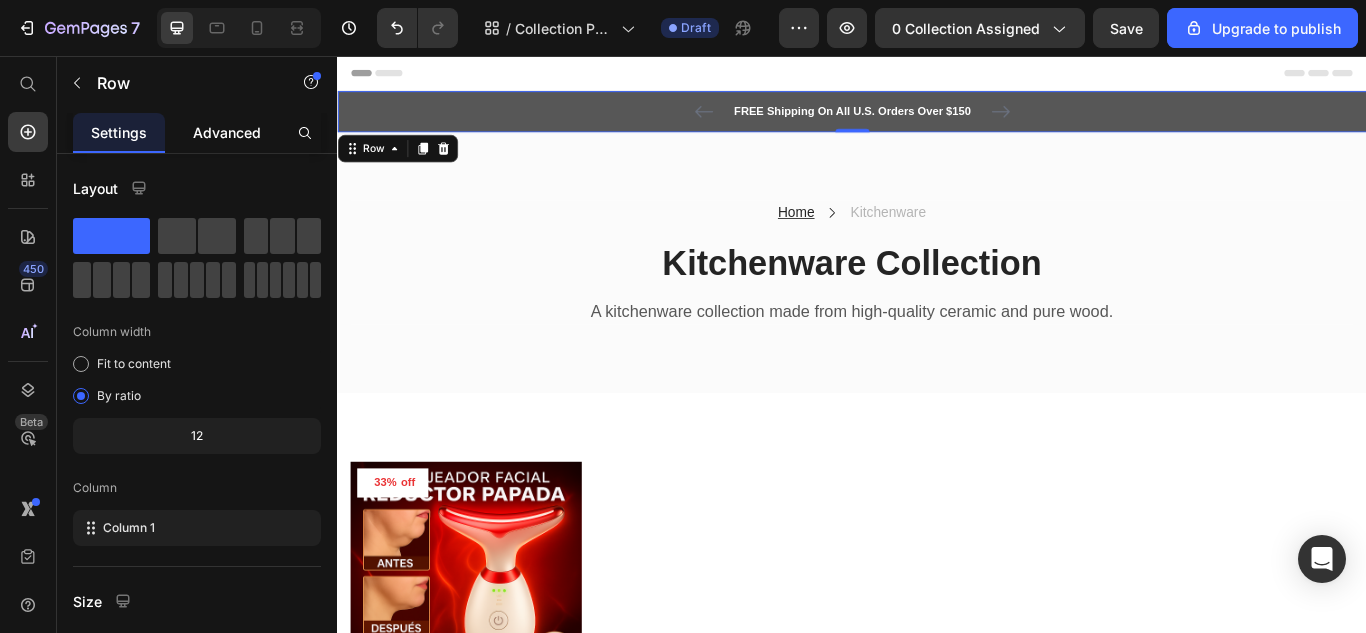 click on "Advanced" at bounding box center [227, 132] 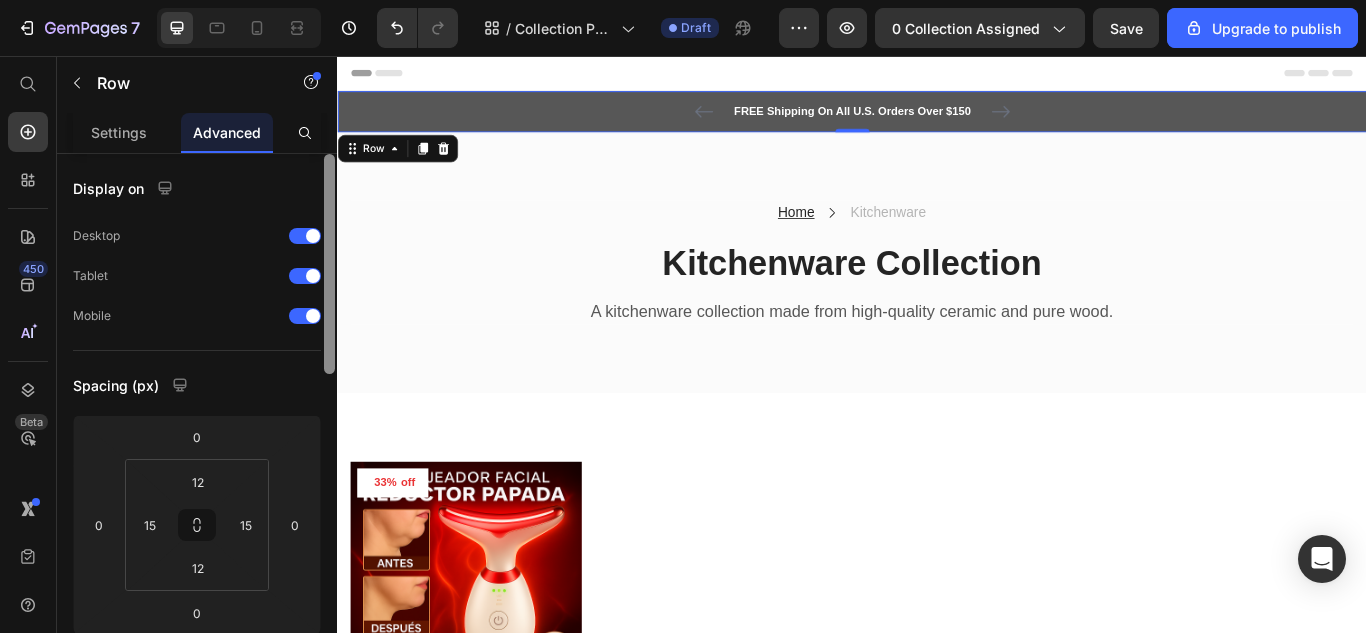 scroll, scrollTop: 536, scrollLeft: 0, axis: vertical 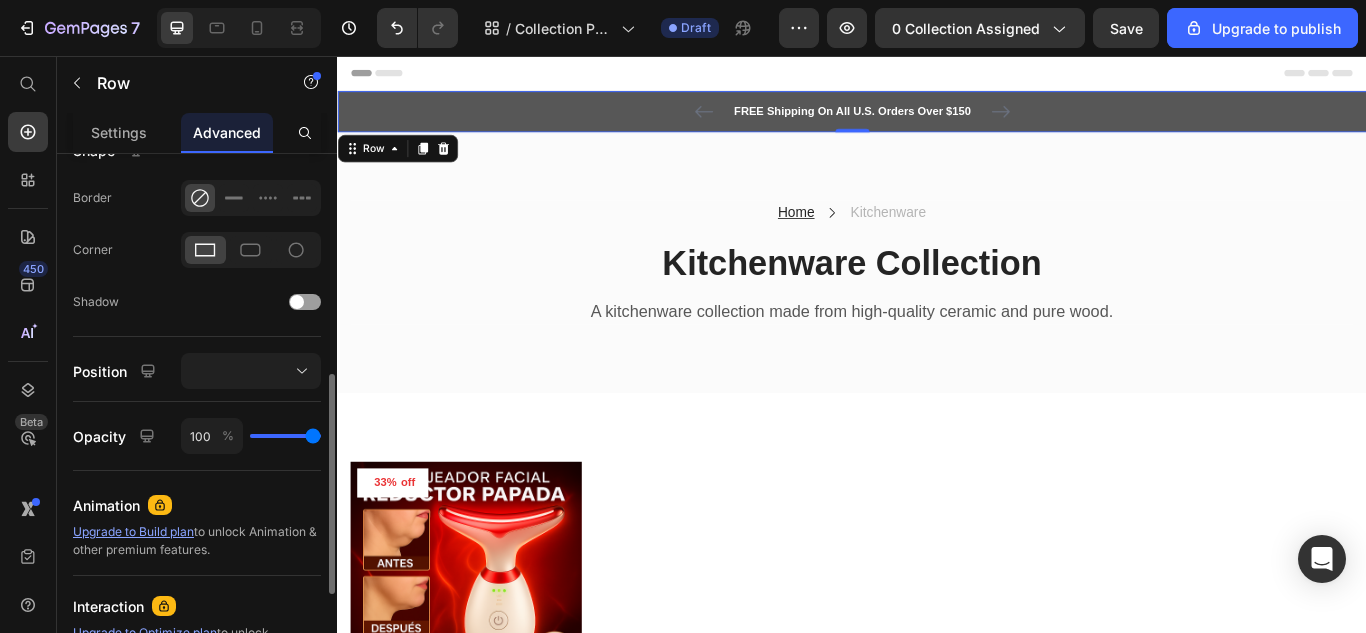 drag, startPoint x: 668, startPoint y: 430, endPoint x: 338, endPoint y: 443, distance: 330.25595 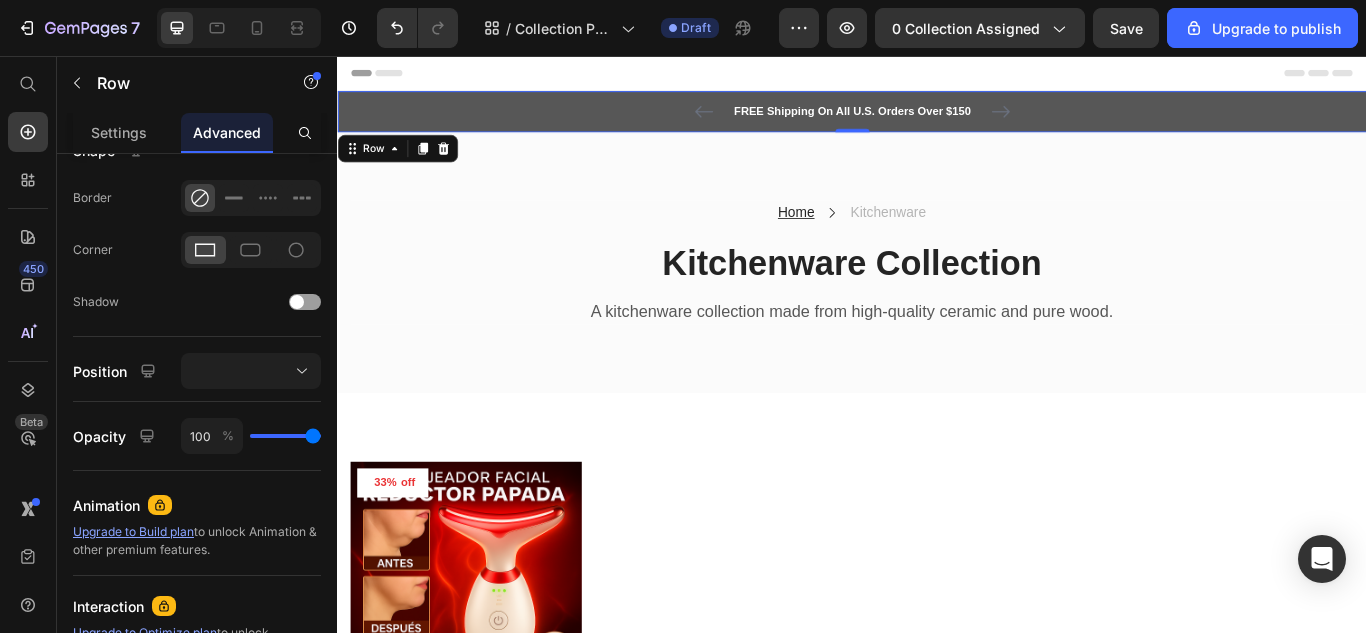 click on "FREE Shipping On All U.S. Orders Over $150 Text block 5000+ Text block                Icon                Icon                Icon                Icon                Icon Icon List Hoz REVIEWS Text block Row 60-DAY FREE RETURNS Text block
Carousel Row Row   0" at bounding box center [937, 121] 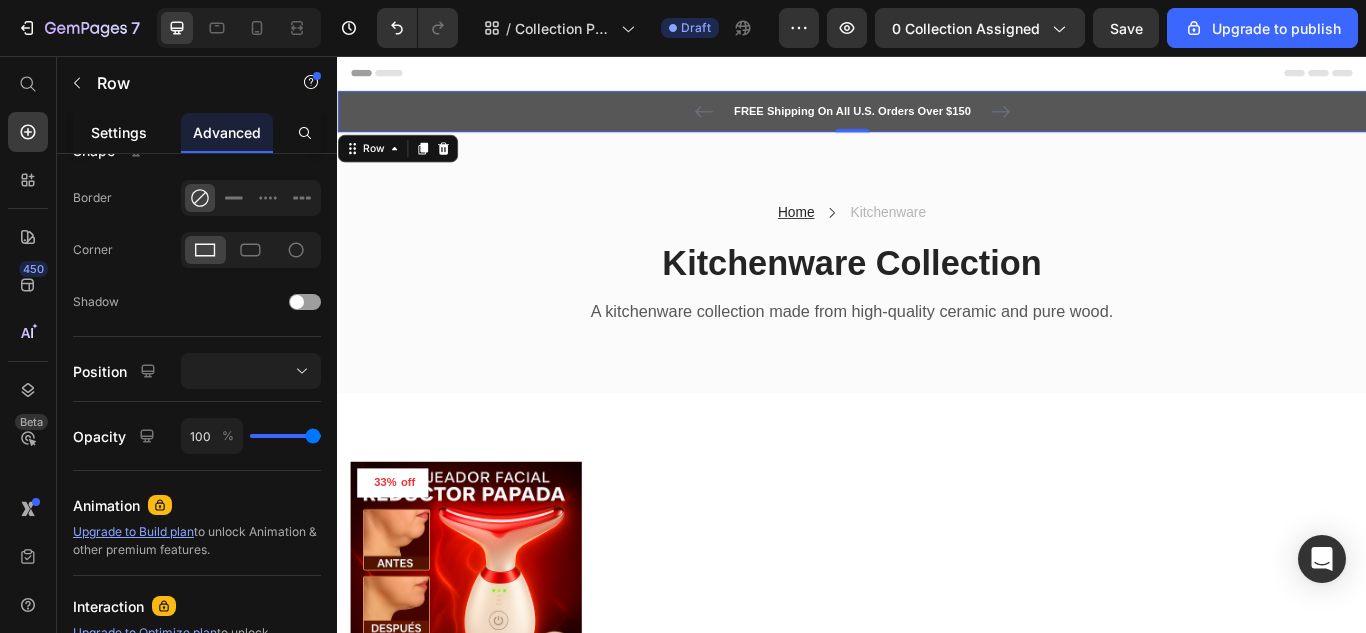 click on "Settings" 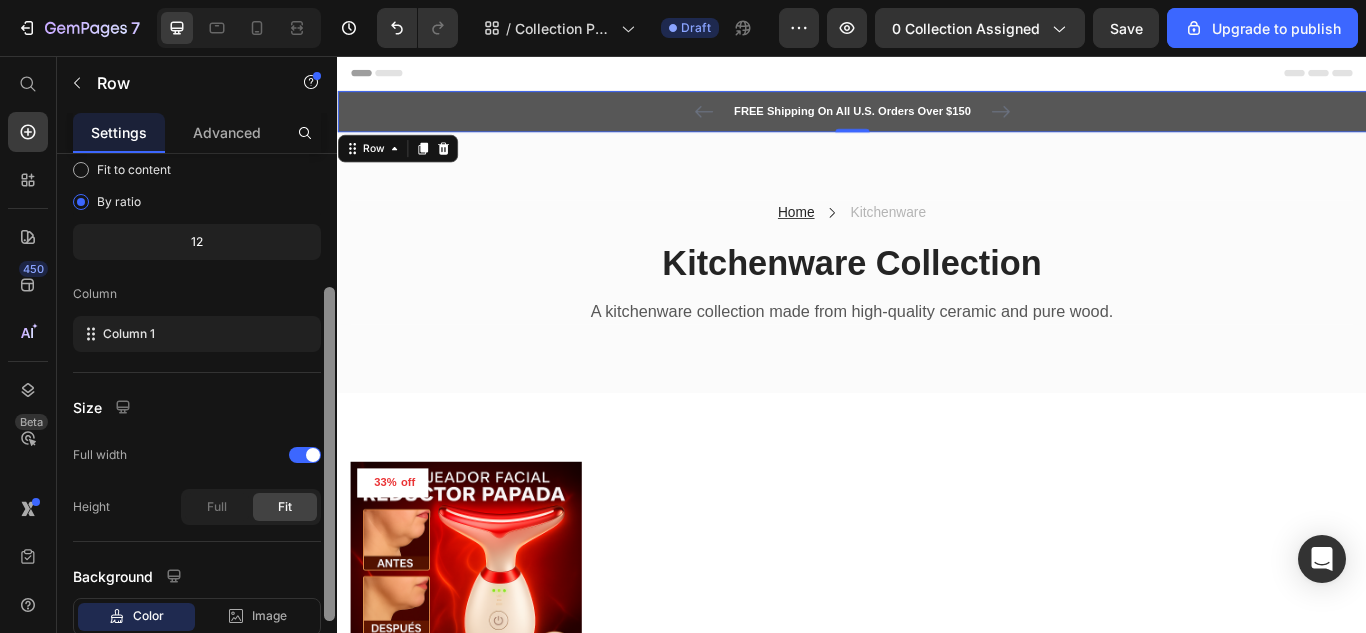 scroll, scrollTop: 202, scrollLeft: 0, axis: vertical 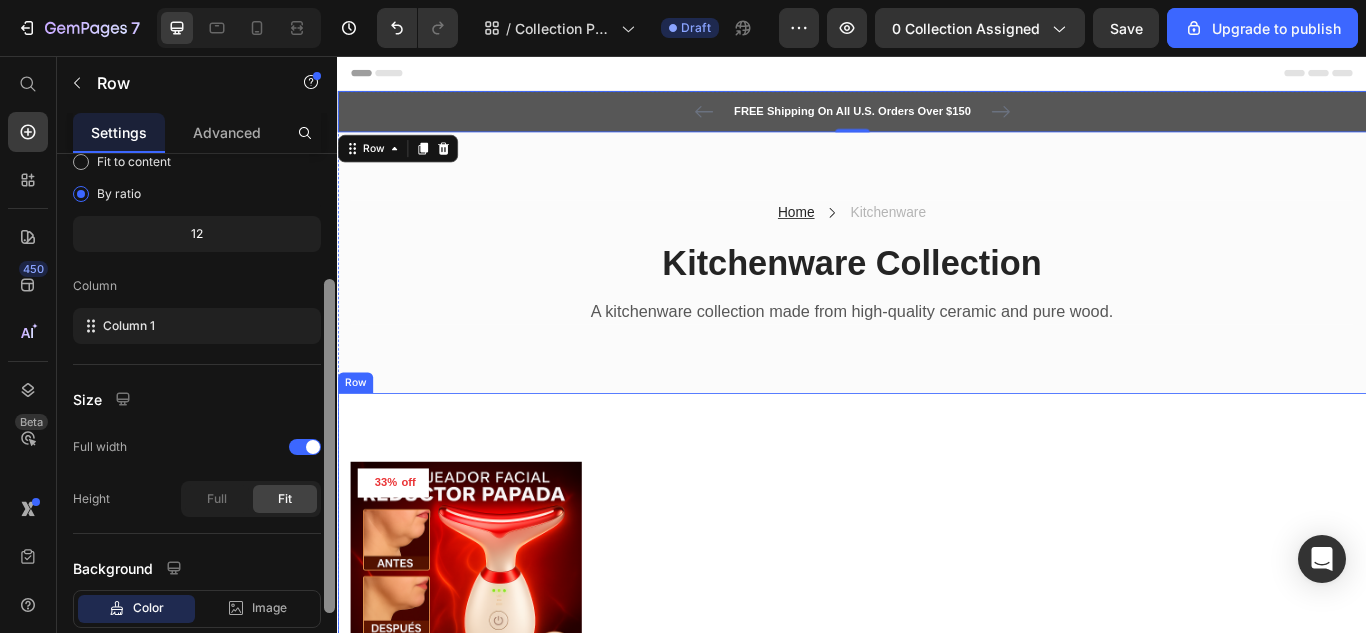 drag, startPoint x: 666, startPoint y: 433, endPoint x: 348, endPoint y: 614, distance: 365.90298 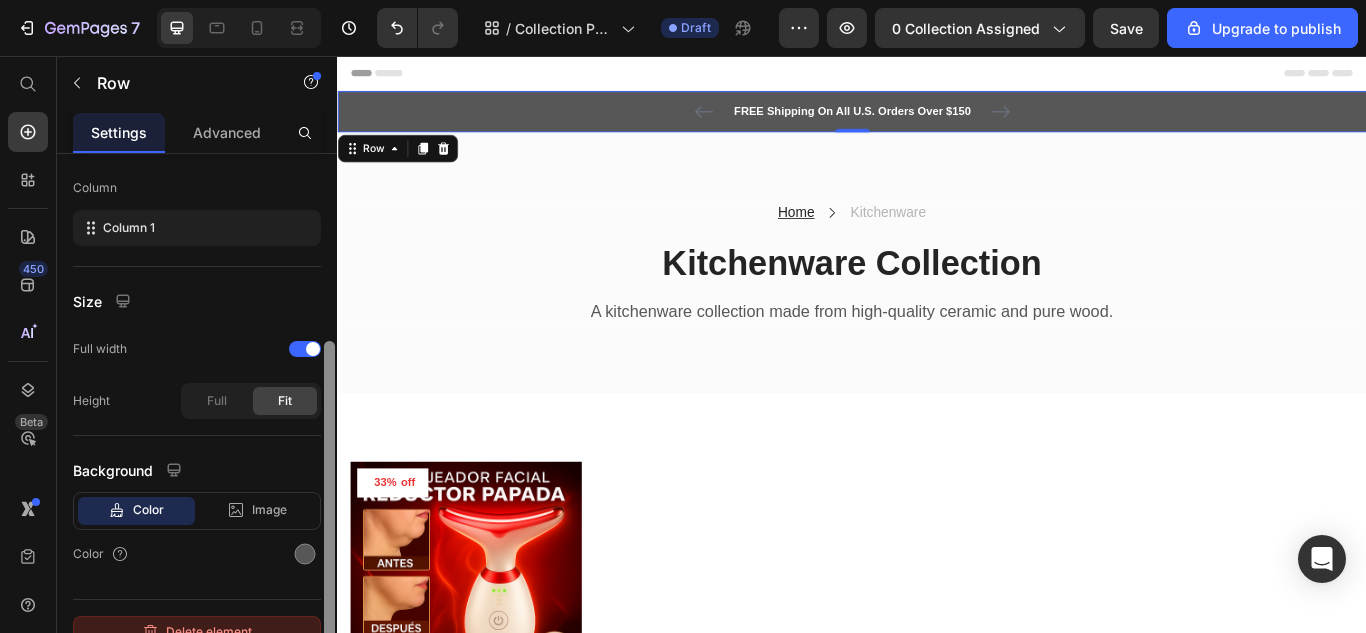 scroll, scrollTop: 324, scrollLeft: 0, axis: vertical 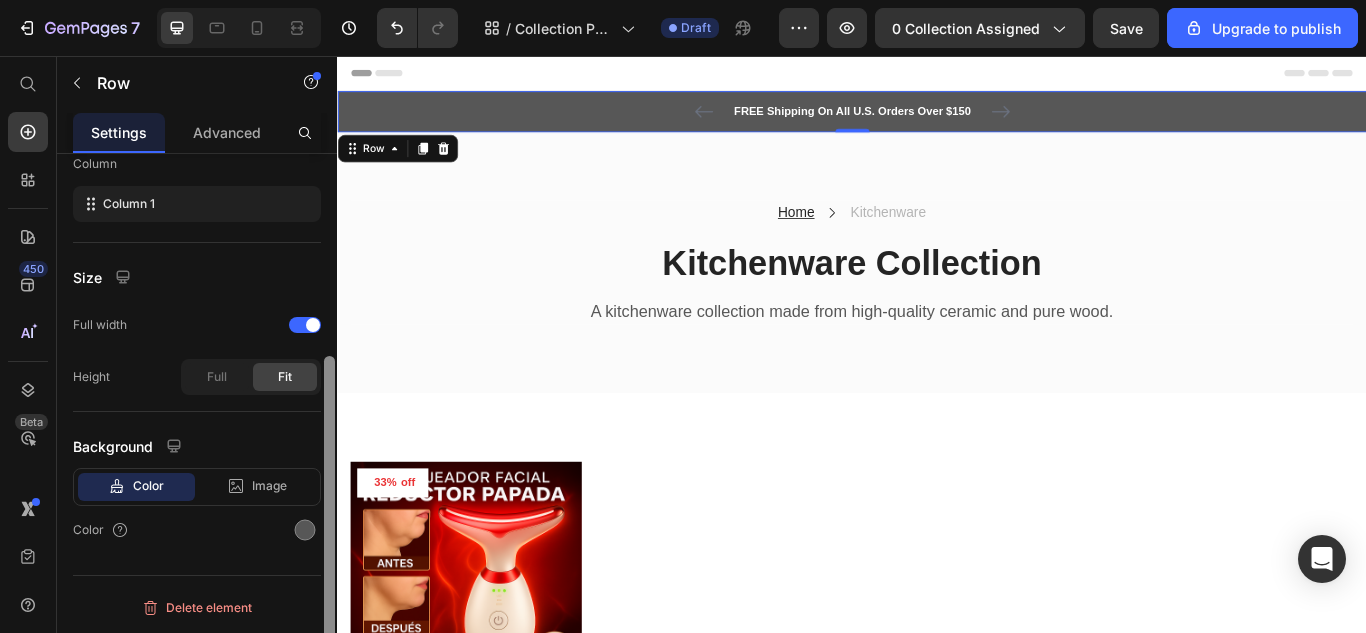 click at bounding box center (329, 523) 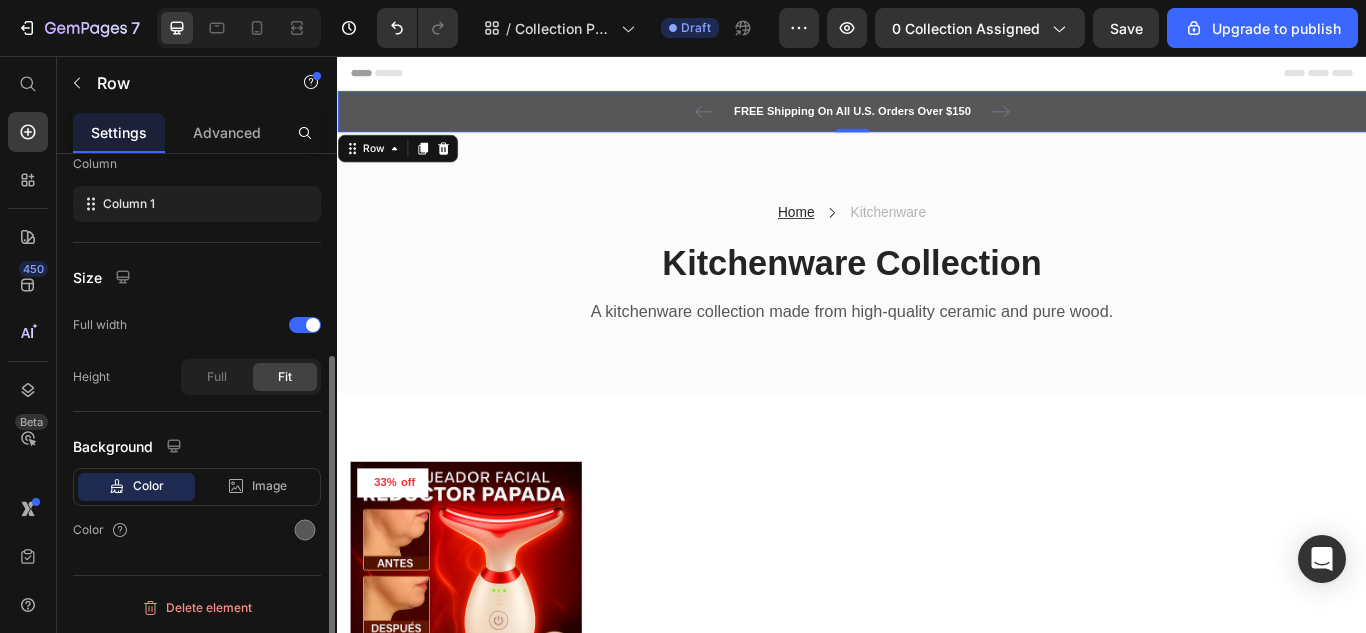 click on "Color" at bounding box center [148, 486] 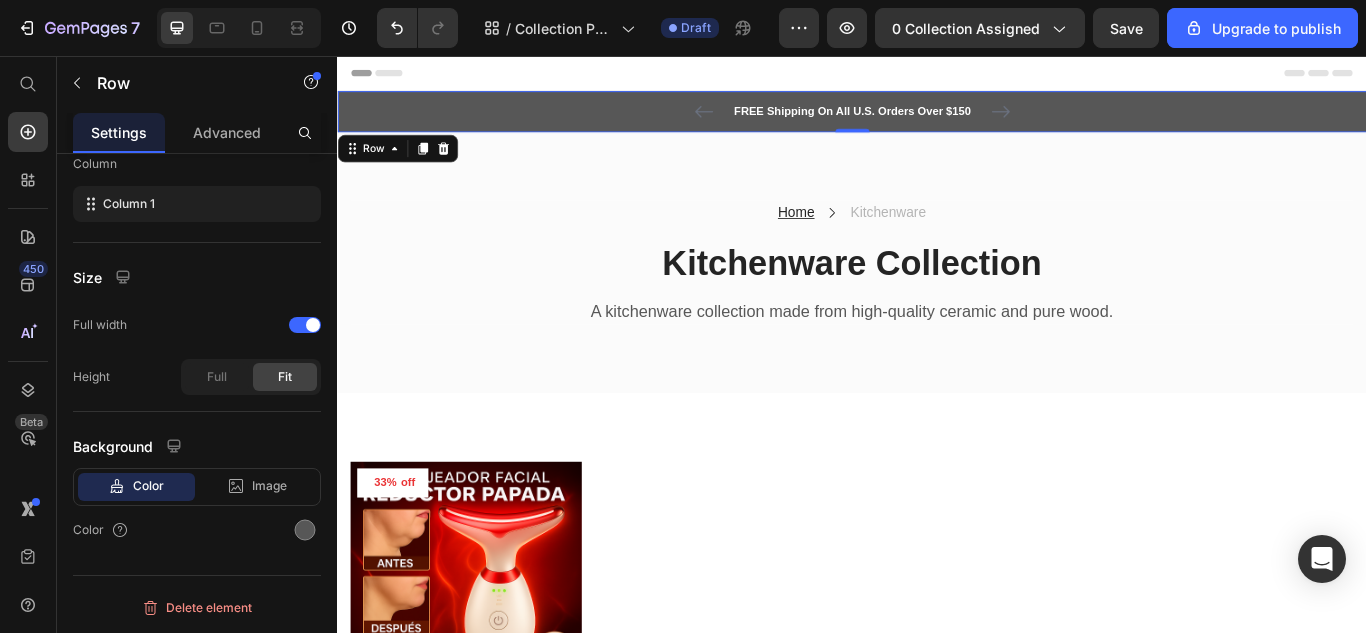 click on "FREE Shipping On All U.S. Orders Over $150" at bounding box center (937, 121) 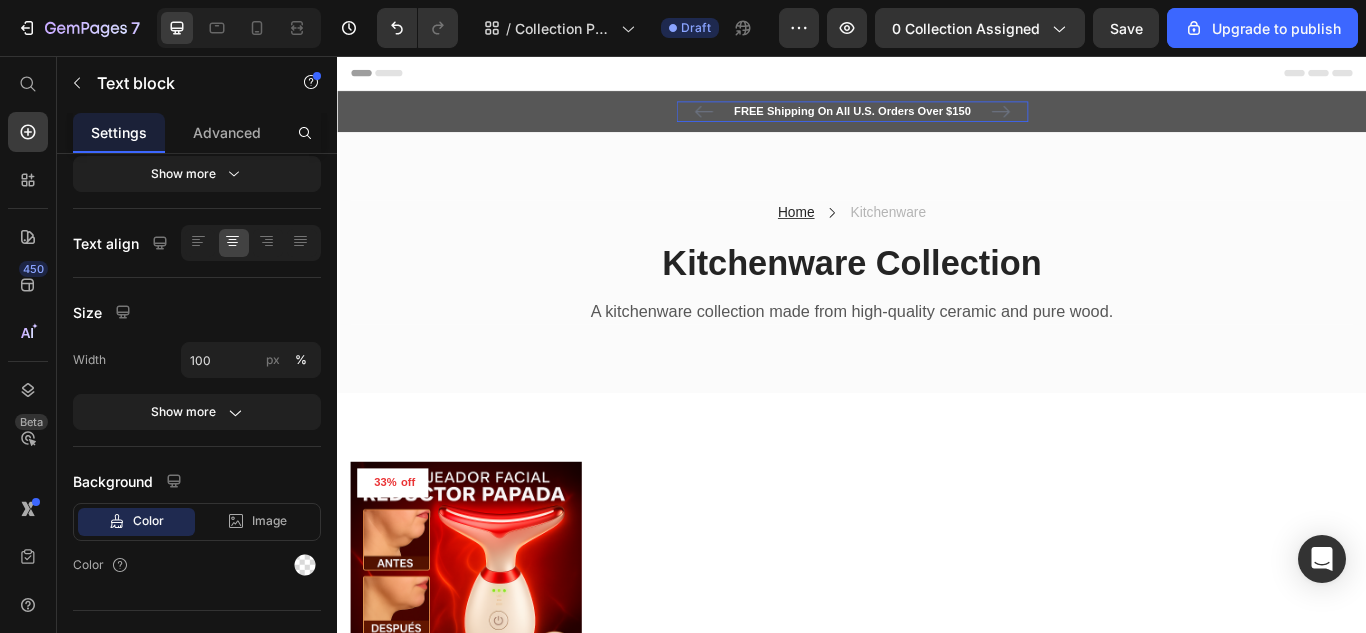 scroll, scrollTop: 0, scrollLeft: 0, axis: both 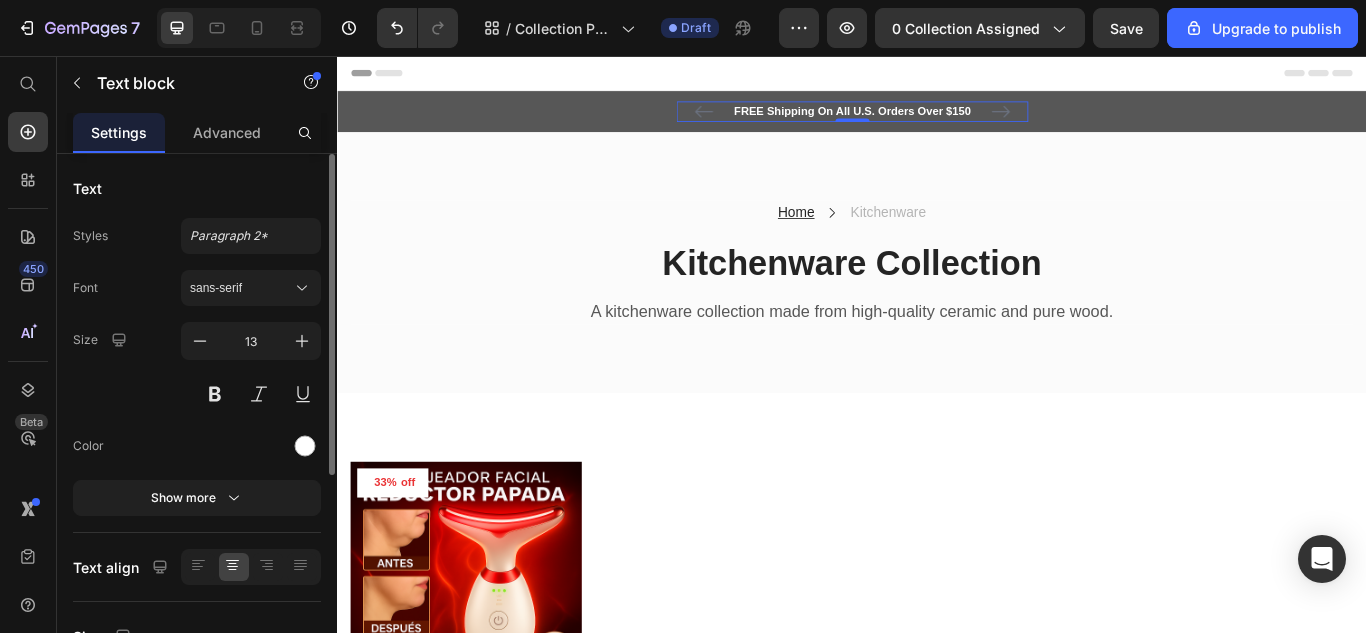click on "FREE Shipping On All U.S. Orders Over $150" at bounding box center (937, 121) 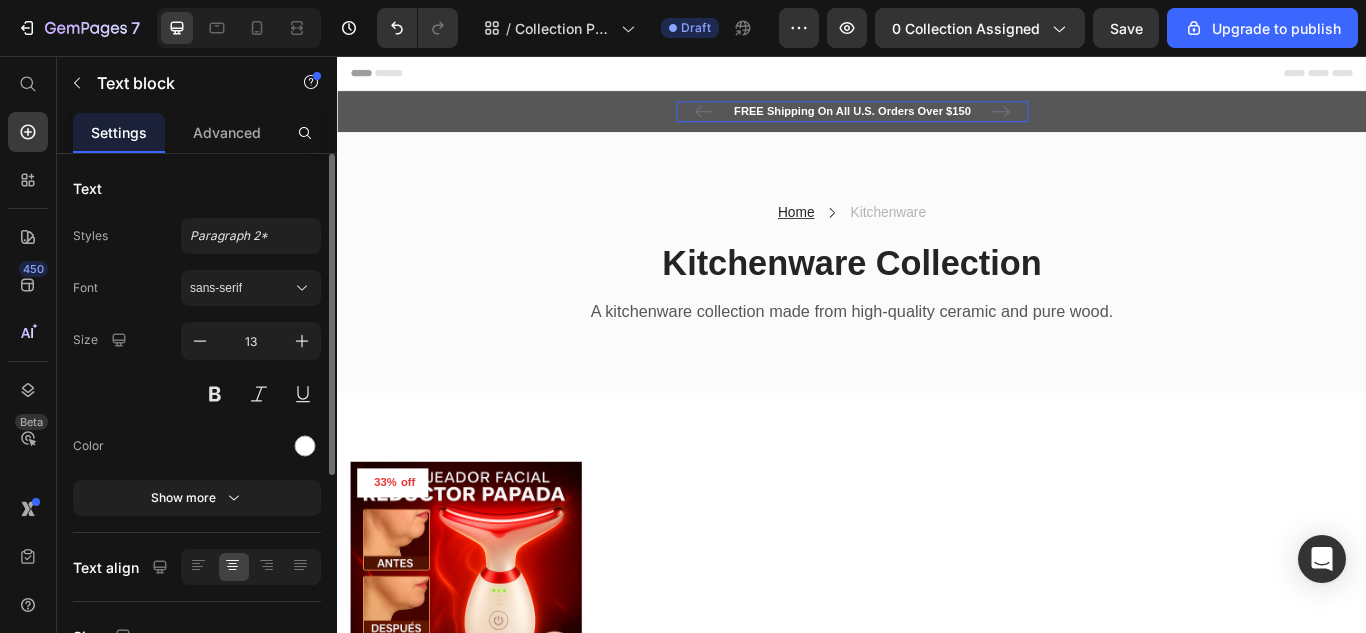 click on "FREE Shipping On All U.S. Orders Over $150" at bounding box center (937, 121) 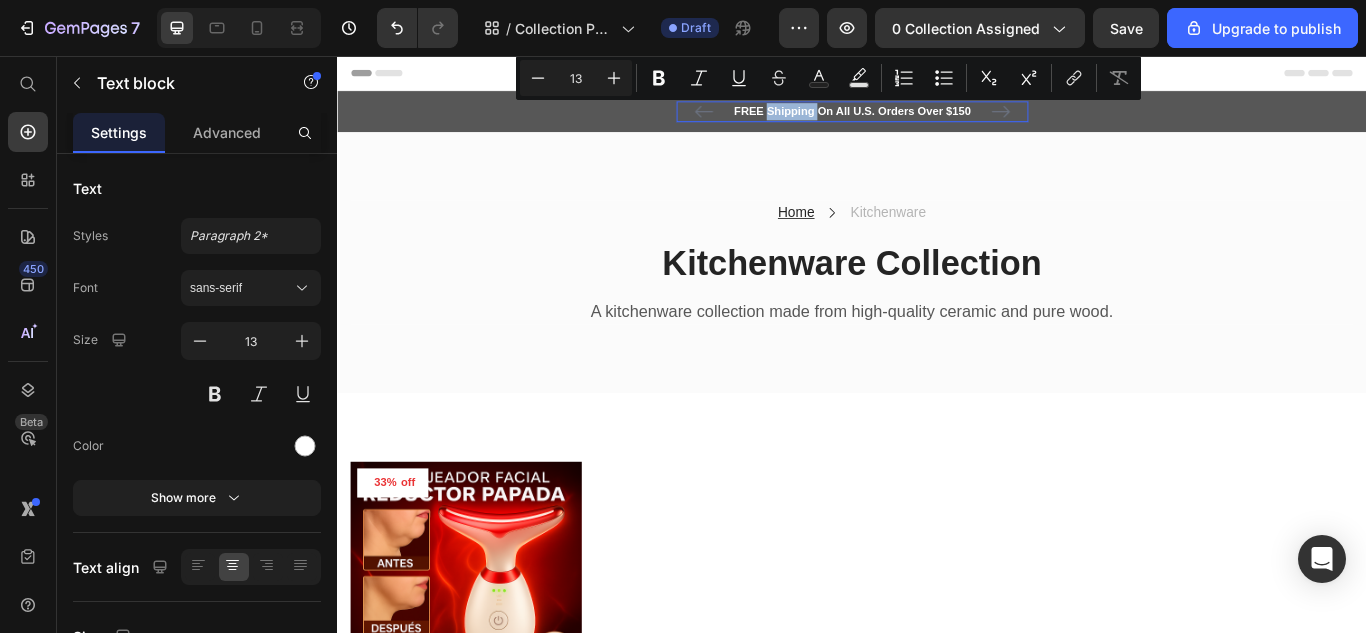 click on "FREE Shipping On All U.S. Orders Over $150" at bounding box center [937, 121] 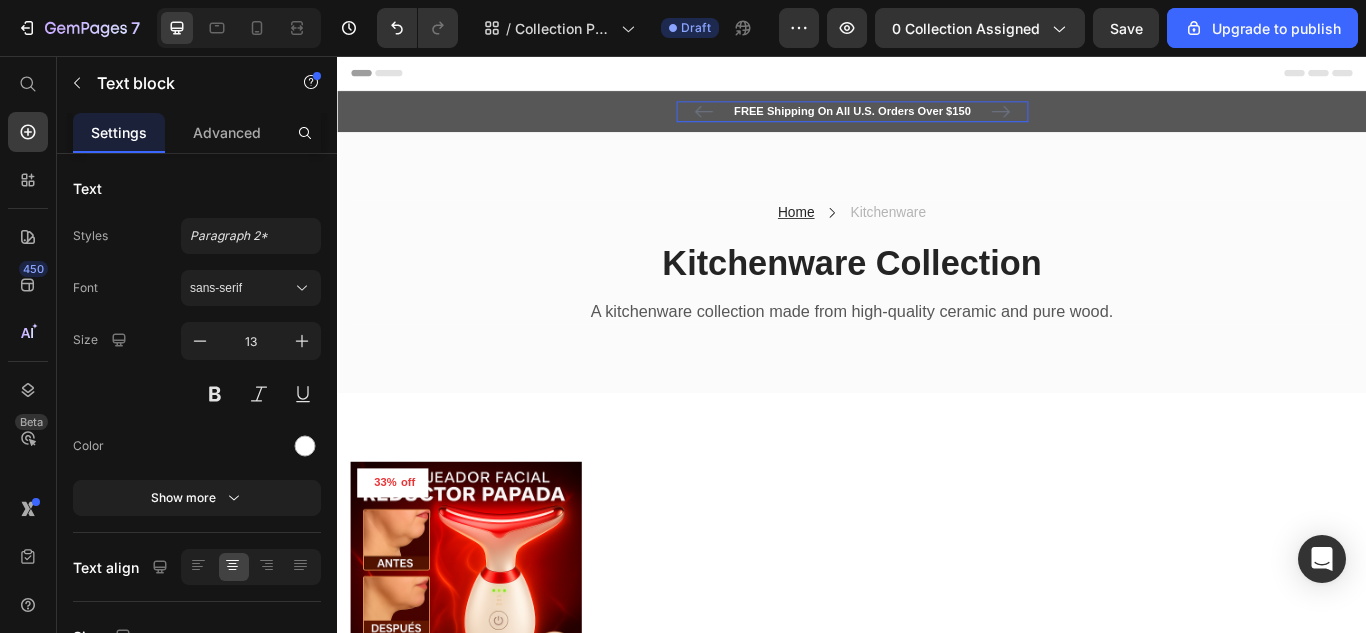 click on "FREE Shipping On All U.S. Orders Over $150" at bounding box center (937, 121) 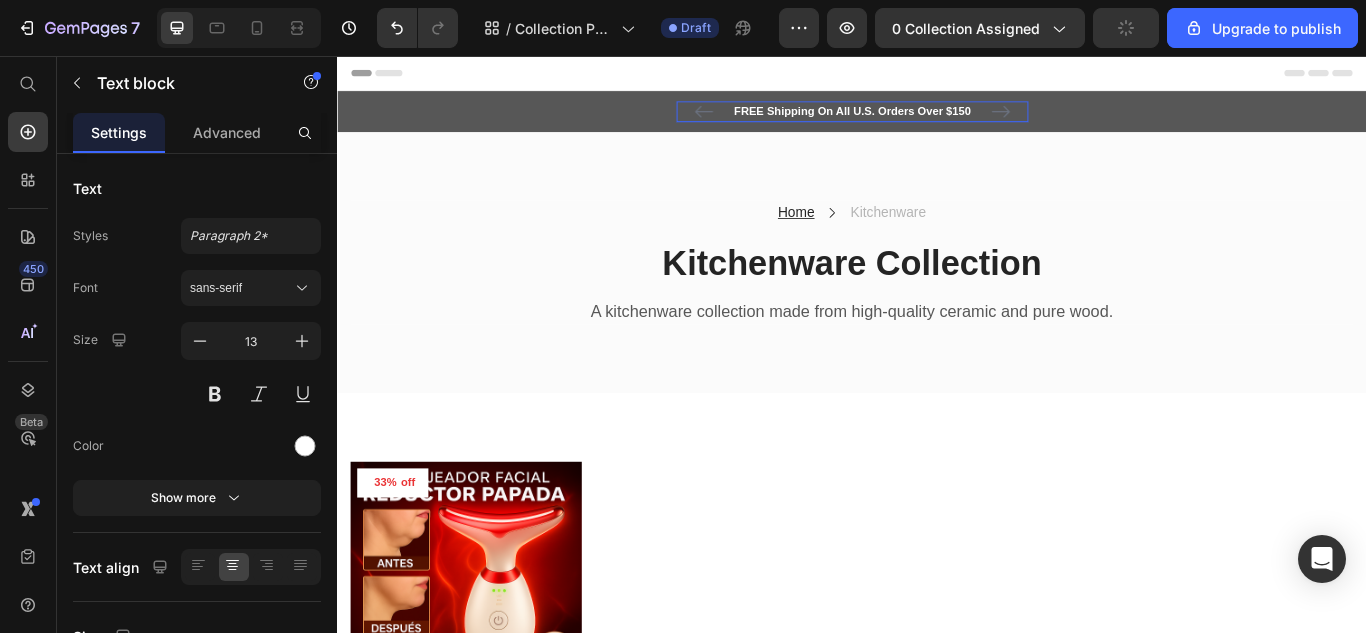 click on "FREE Shipping On All U.S. Orders Over $150" at bounding box center [937, 121] 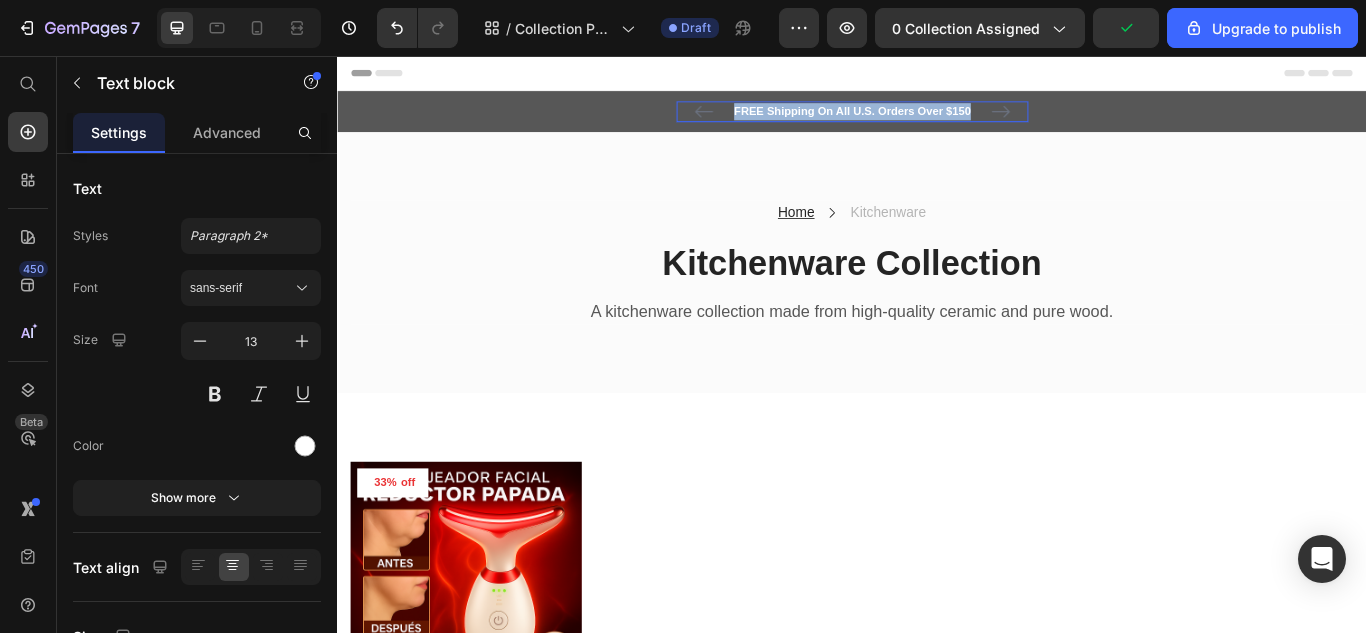 drag, startPoint x: 1072, startPoint y: 120, endPoint x: 783, endPoint y: 116, distance: 289.02768 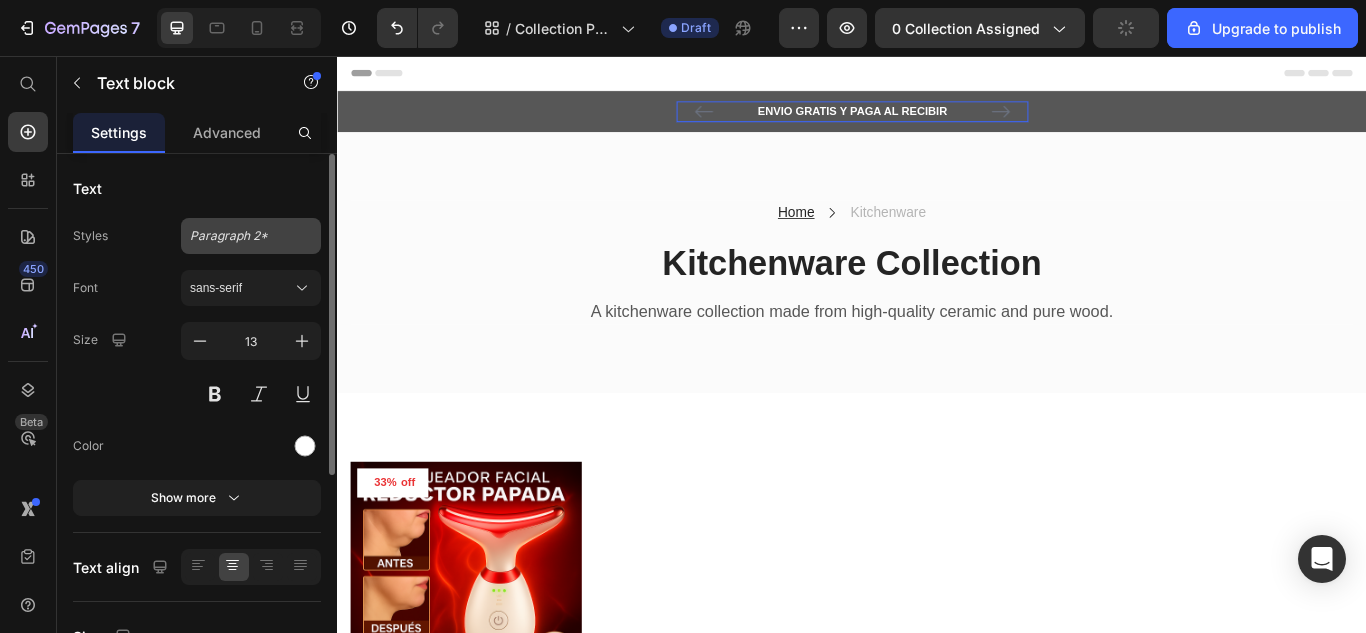 click on "Paragraph 2*" 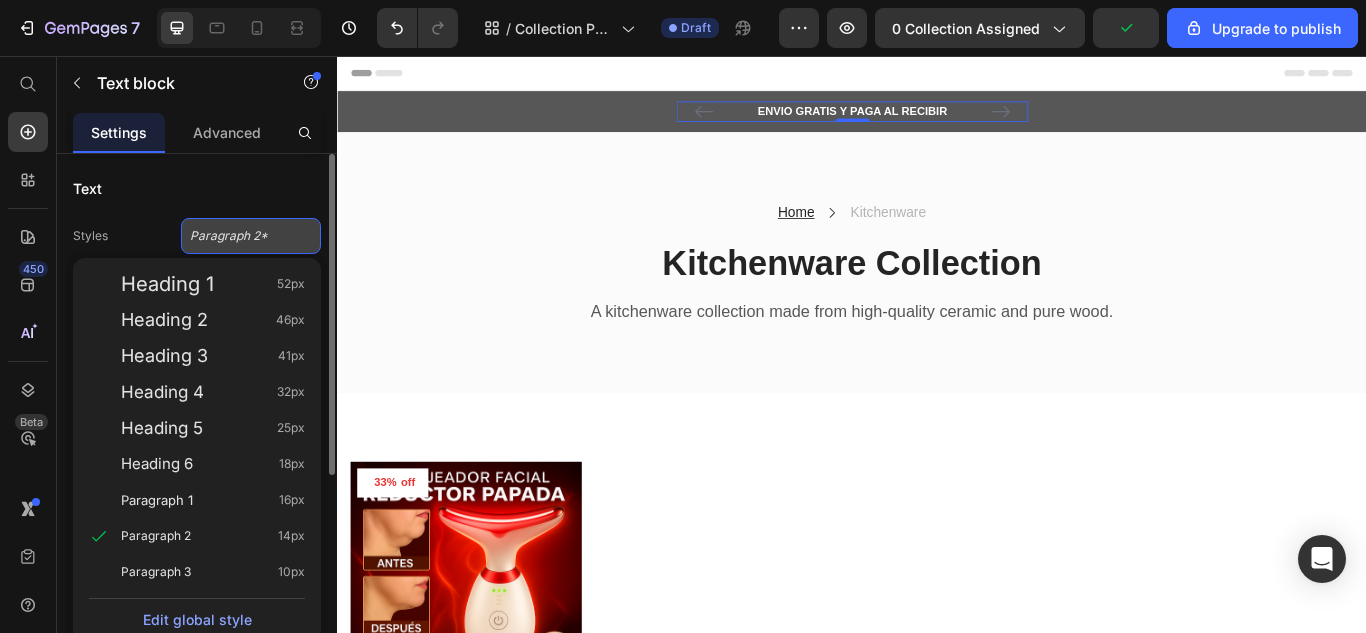 click on "Paragraph 2*" at bounding box center (239, 236) 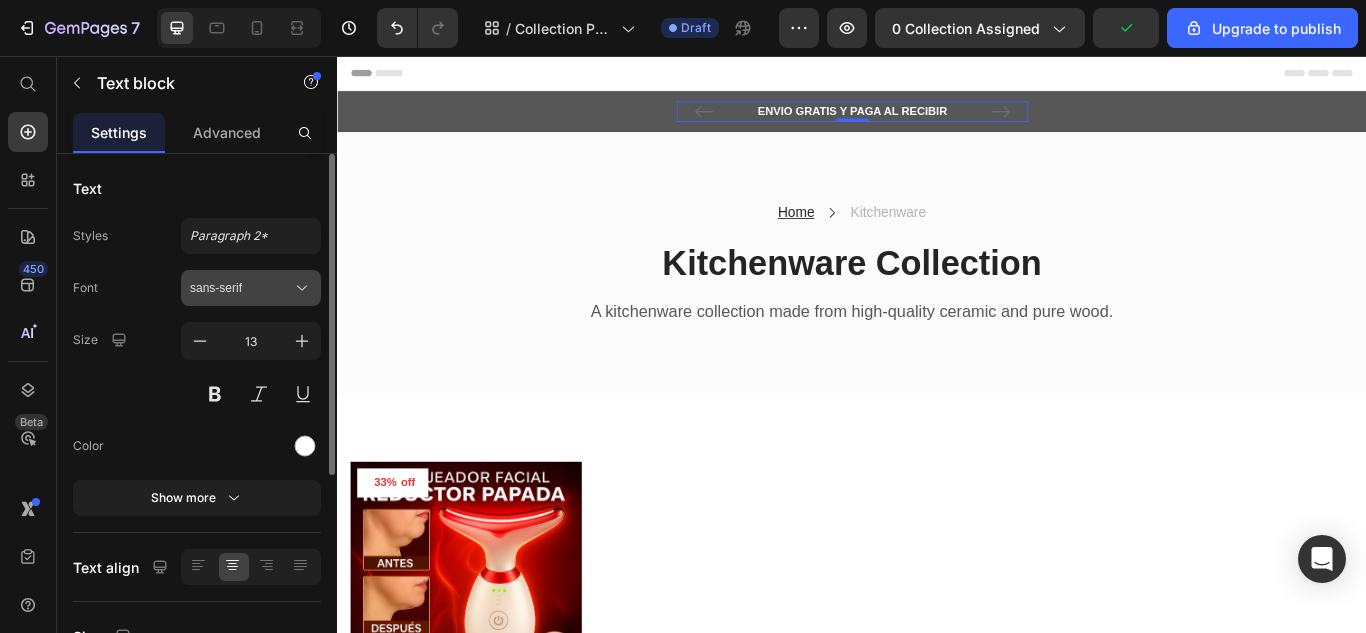 click on "sans-serif" at bounding box center (241, 288) 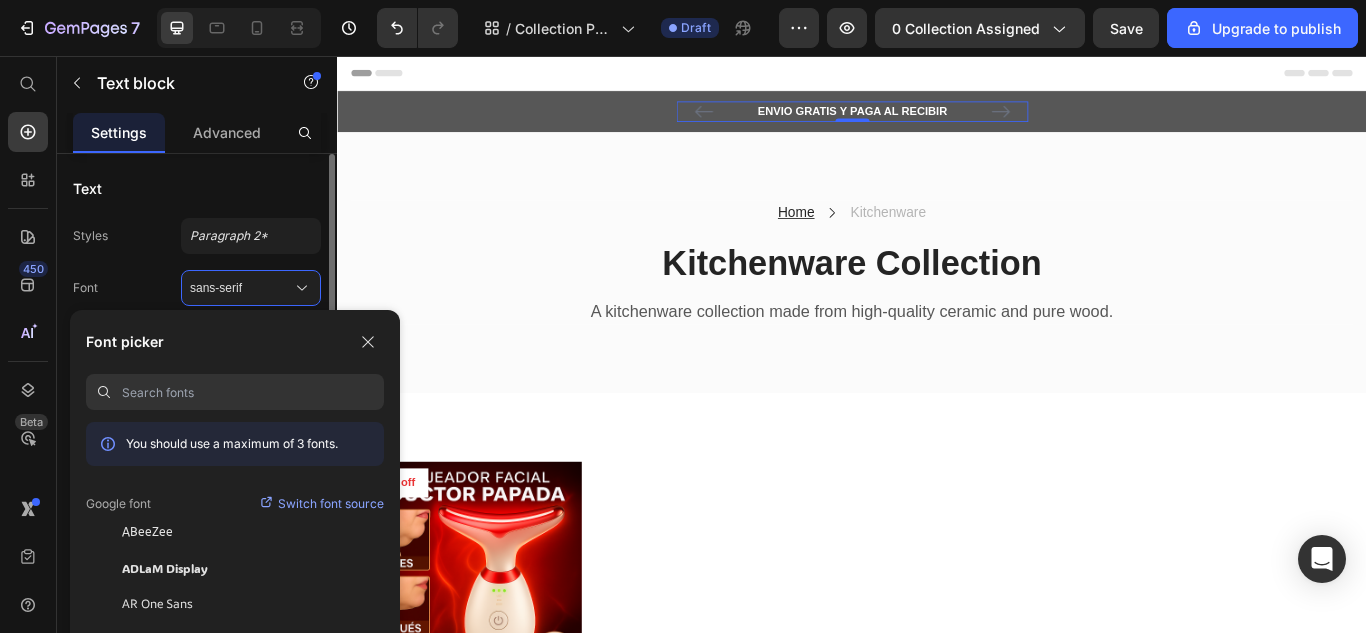 click on "Styles Paragraph 2* Font sans-serif Size 13 Color Show more" 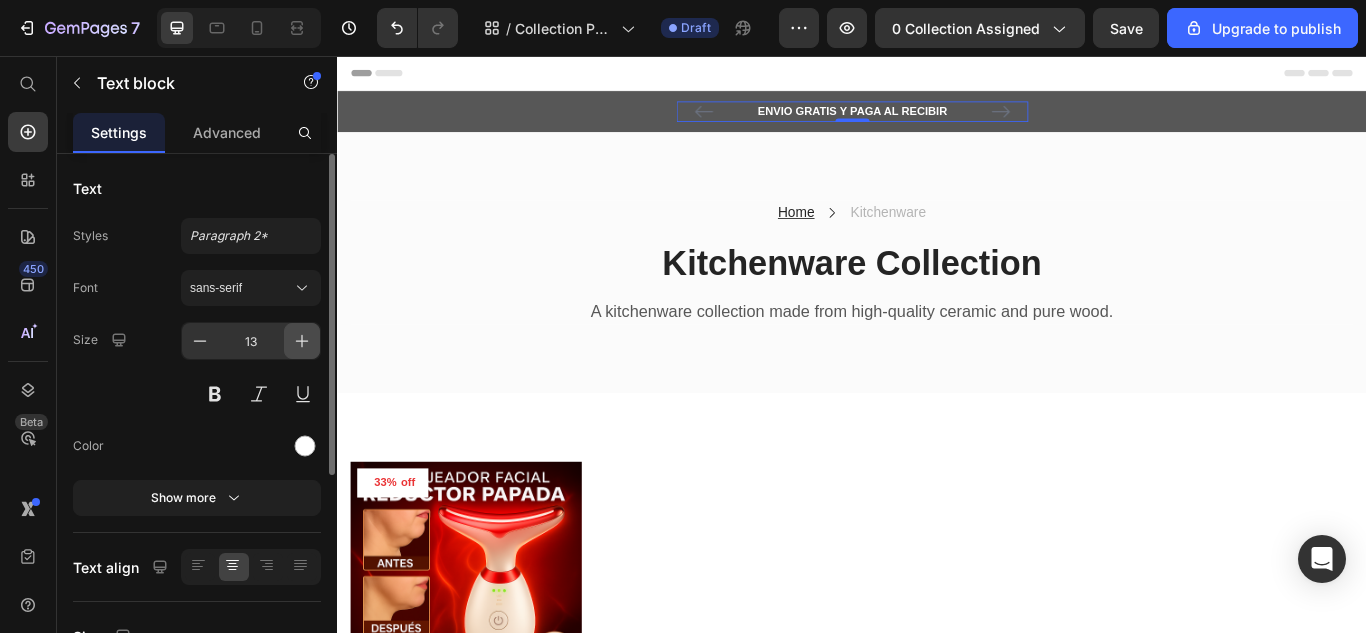 click 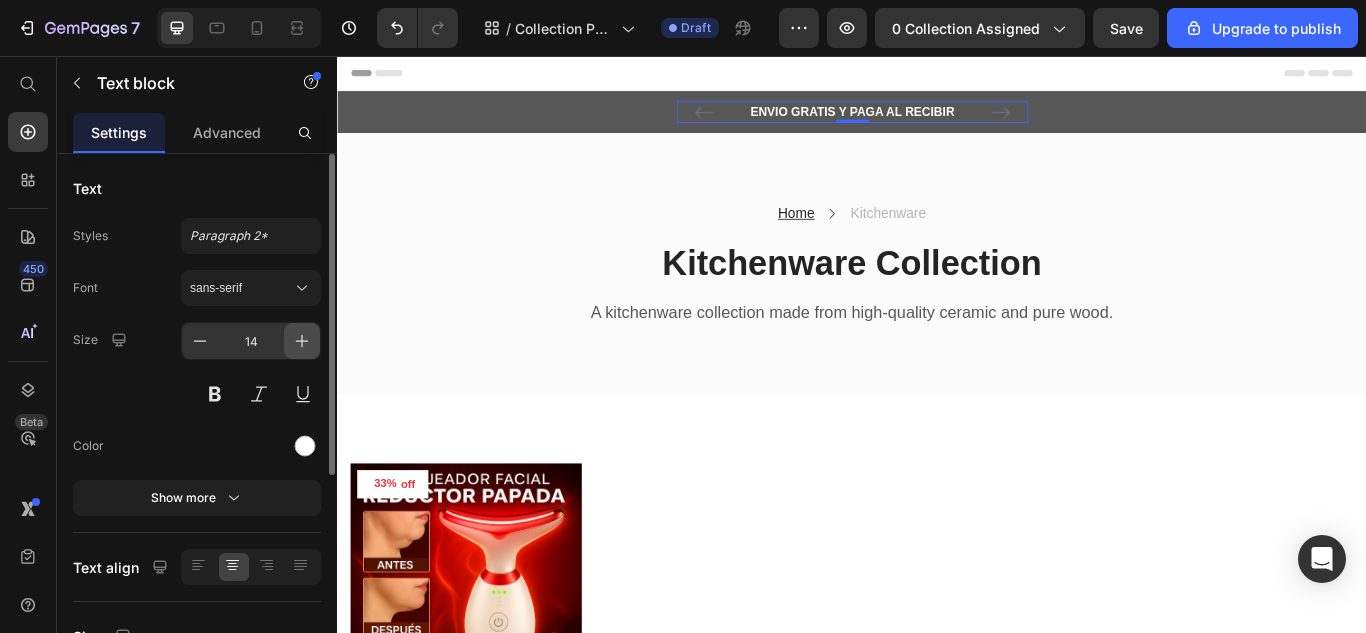 click 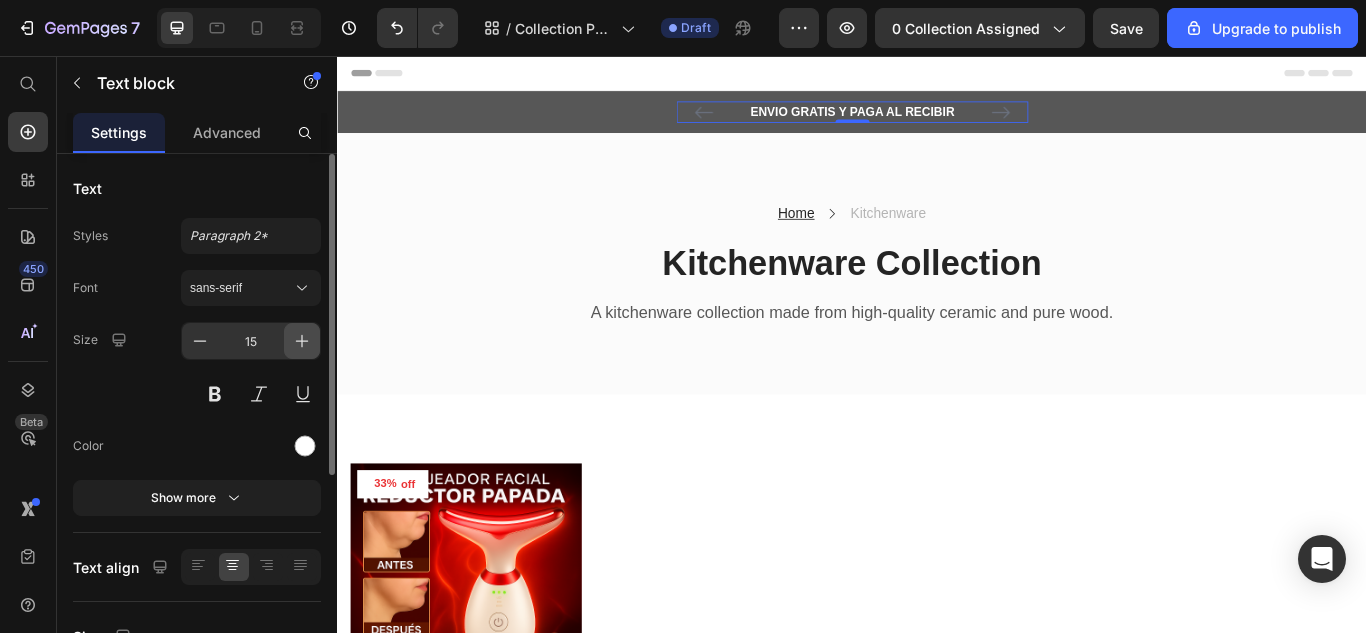 click 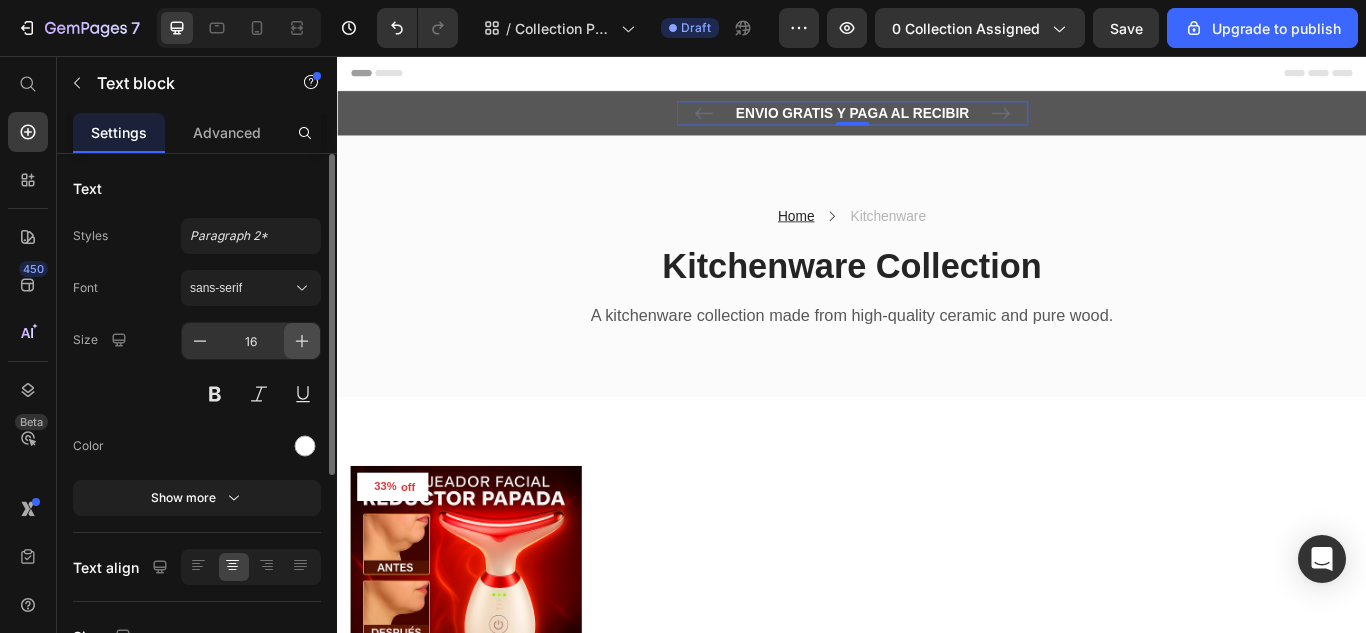 click 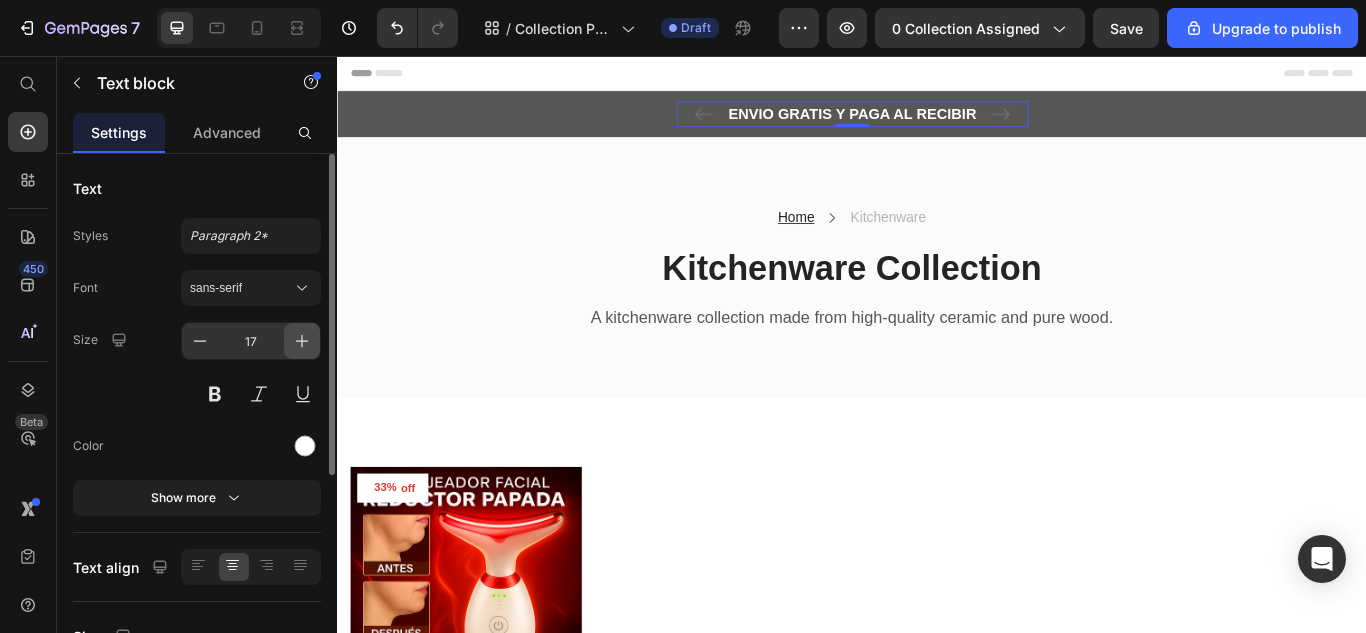 click 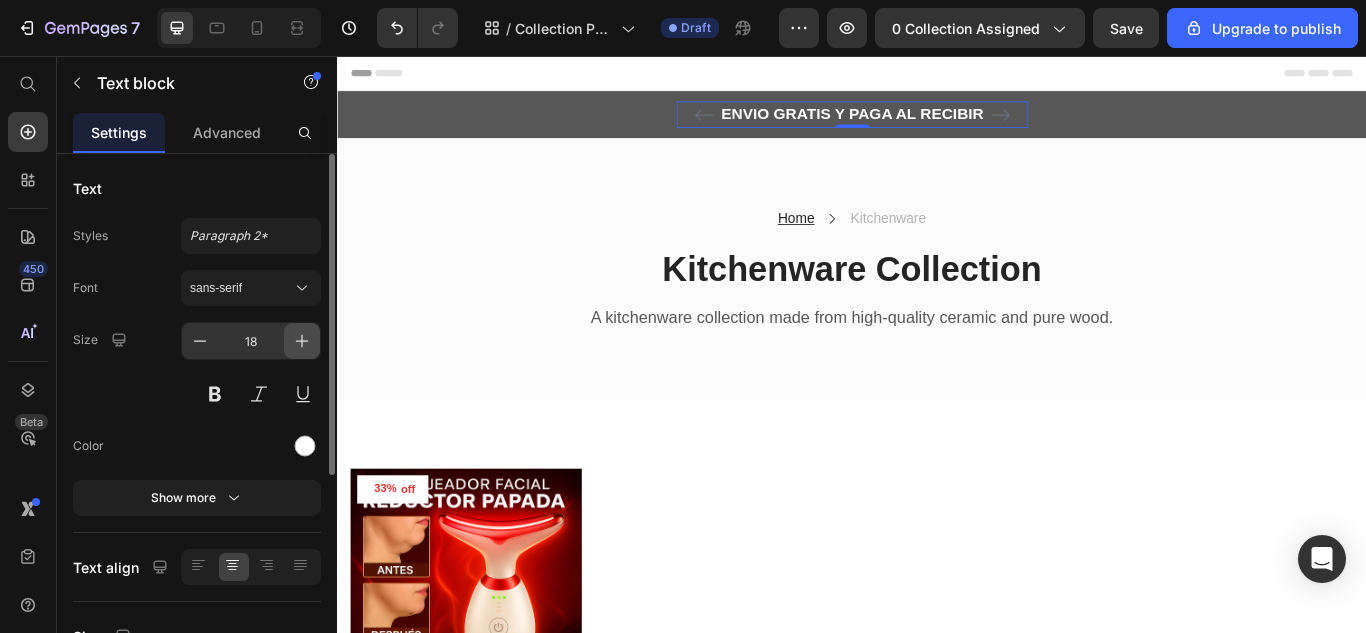 click 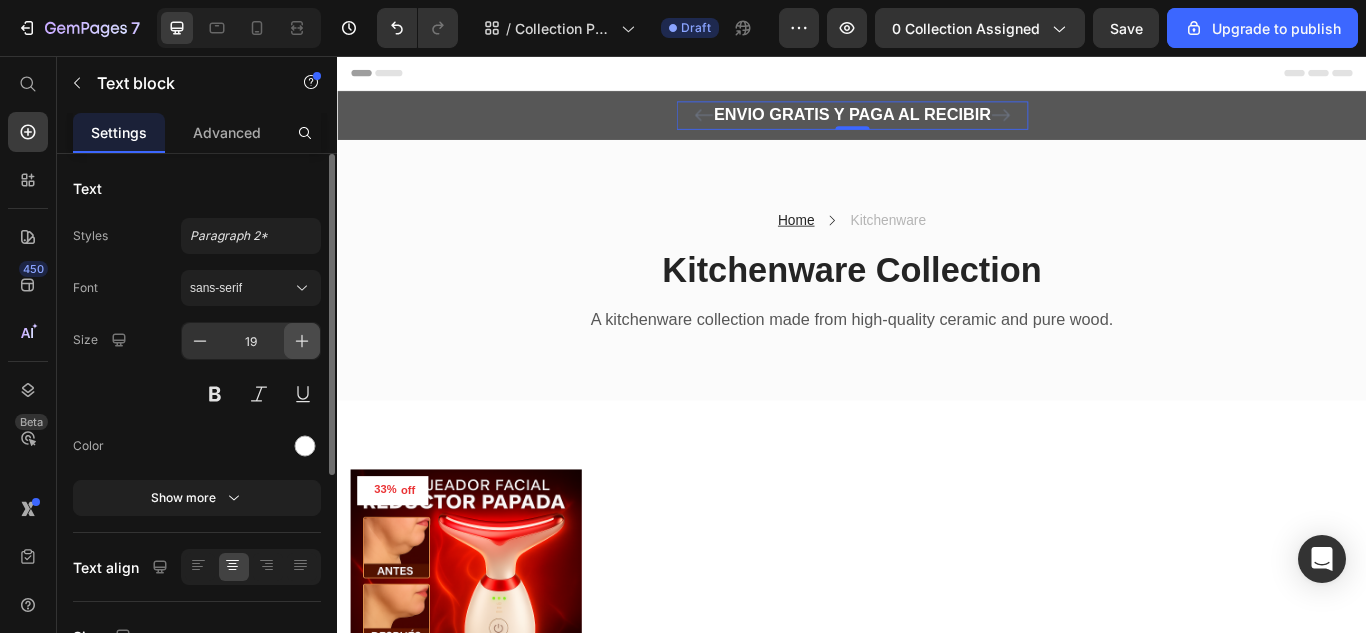 click 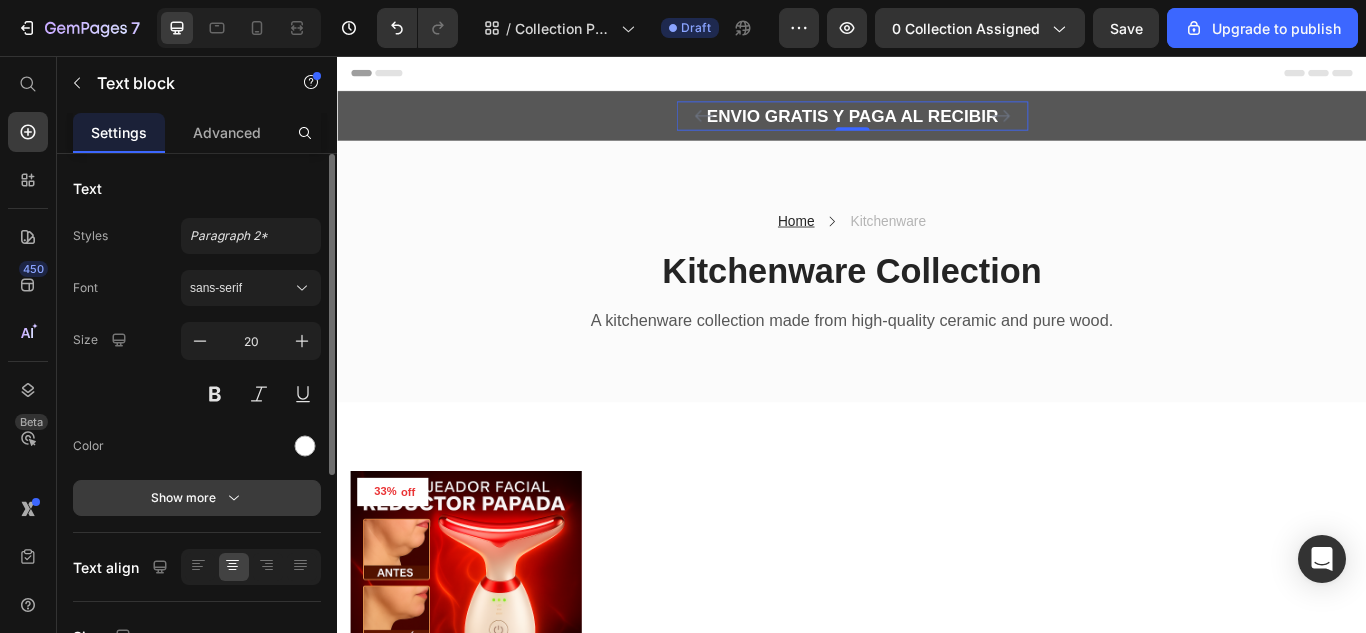 click on "Show more" at bounding box center [197, 498] 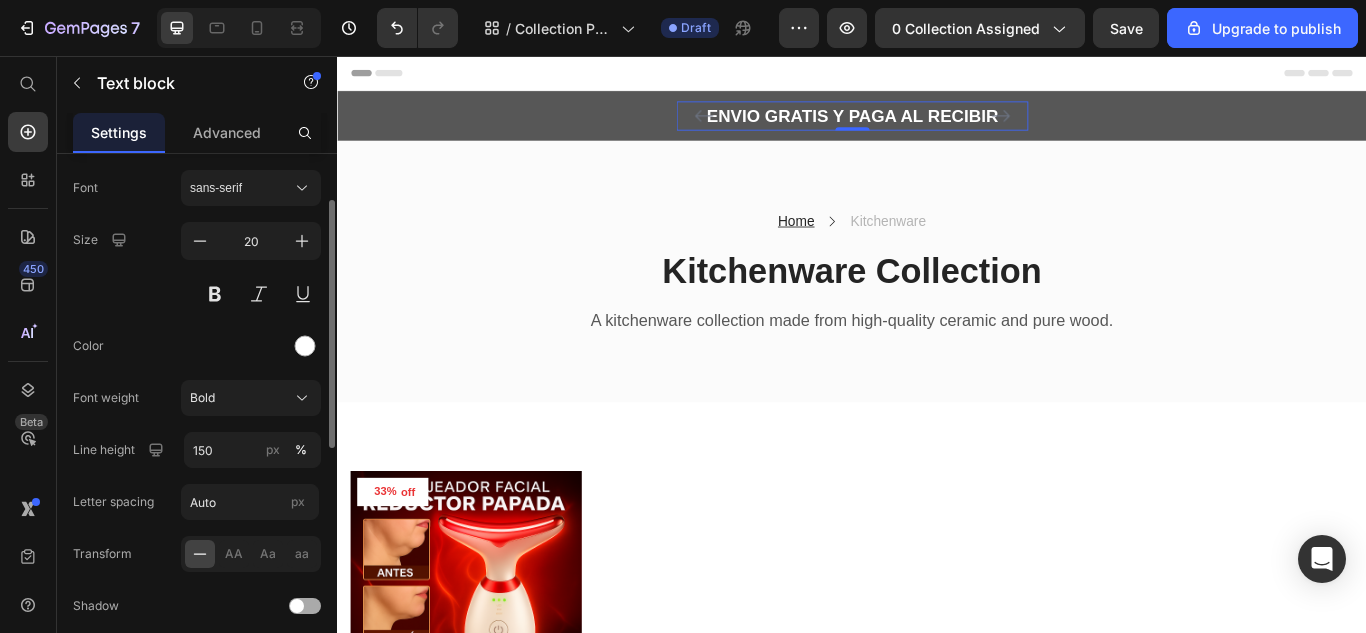 scroll, scrollTop: 200, scrollLeft: 0, axis: vertical 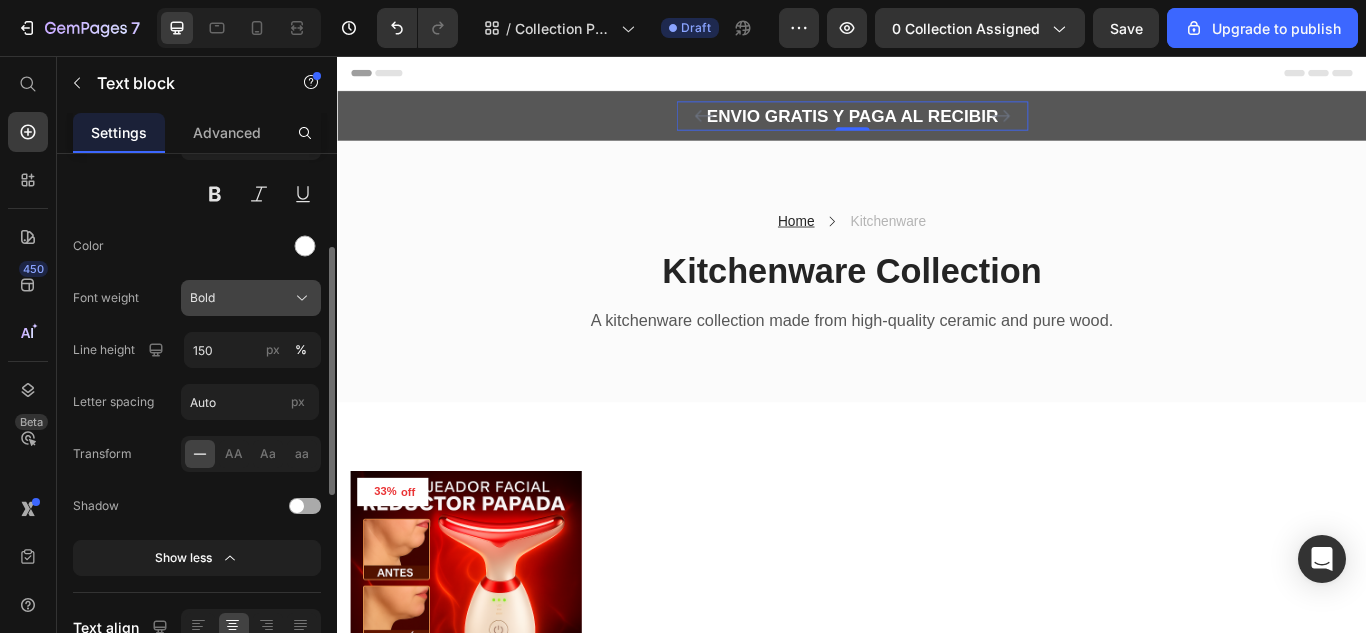 click on "Bold" 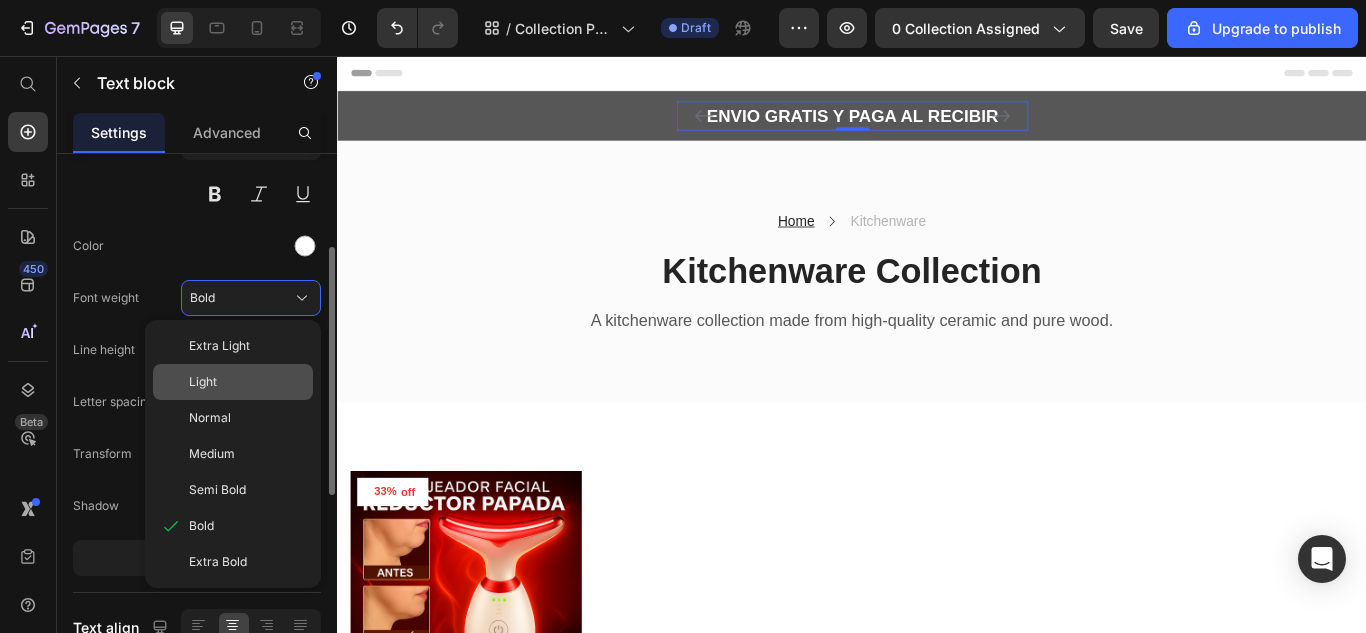 click on "Light" at bounding box center [247, 382] 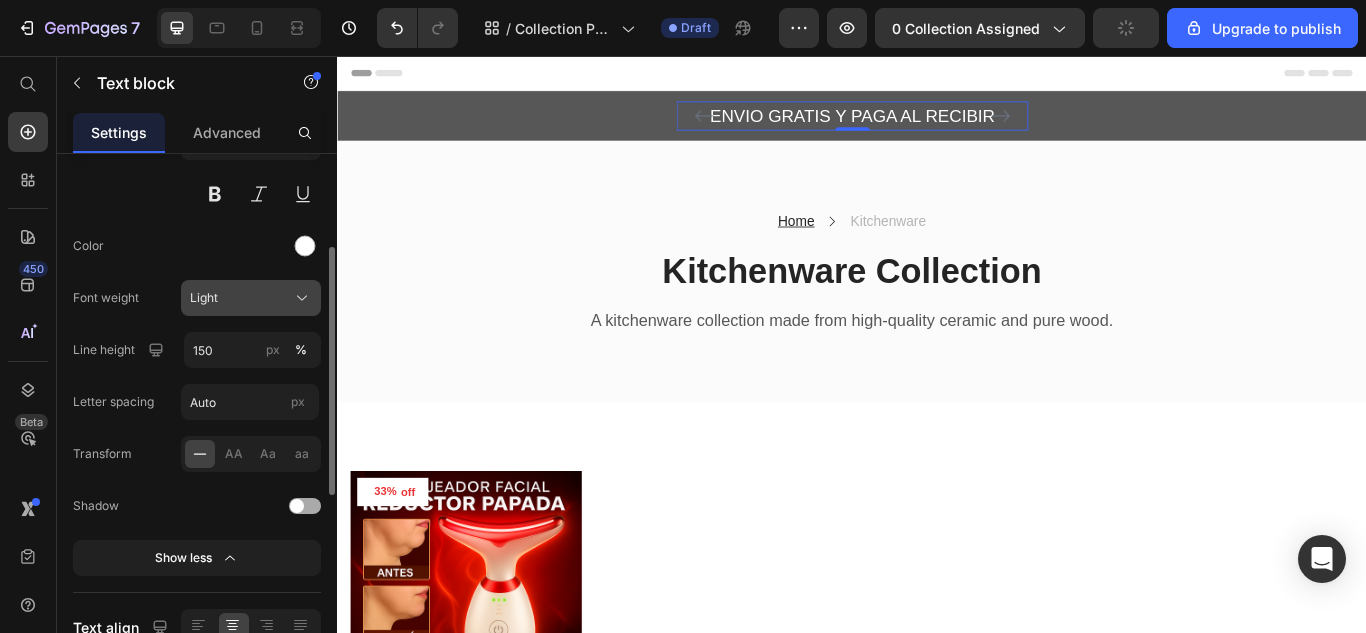 click on "Light" 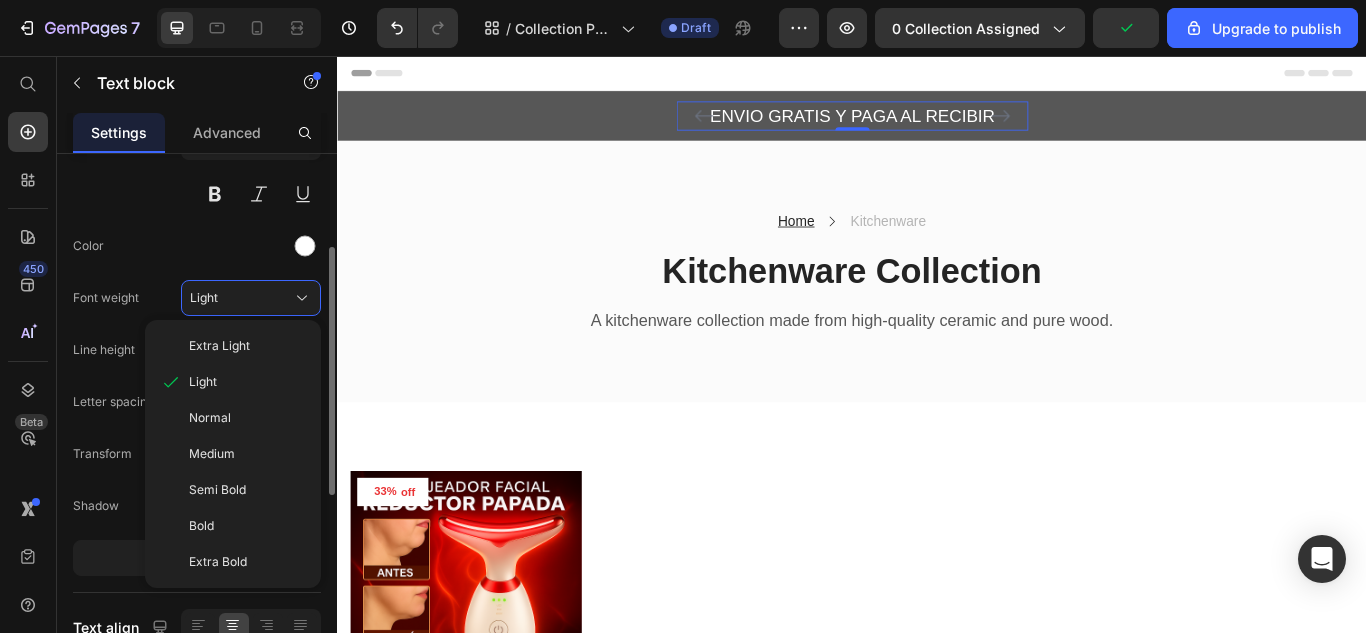 click on "Bold" 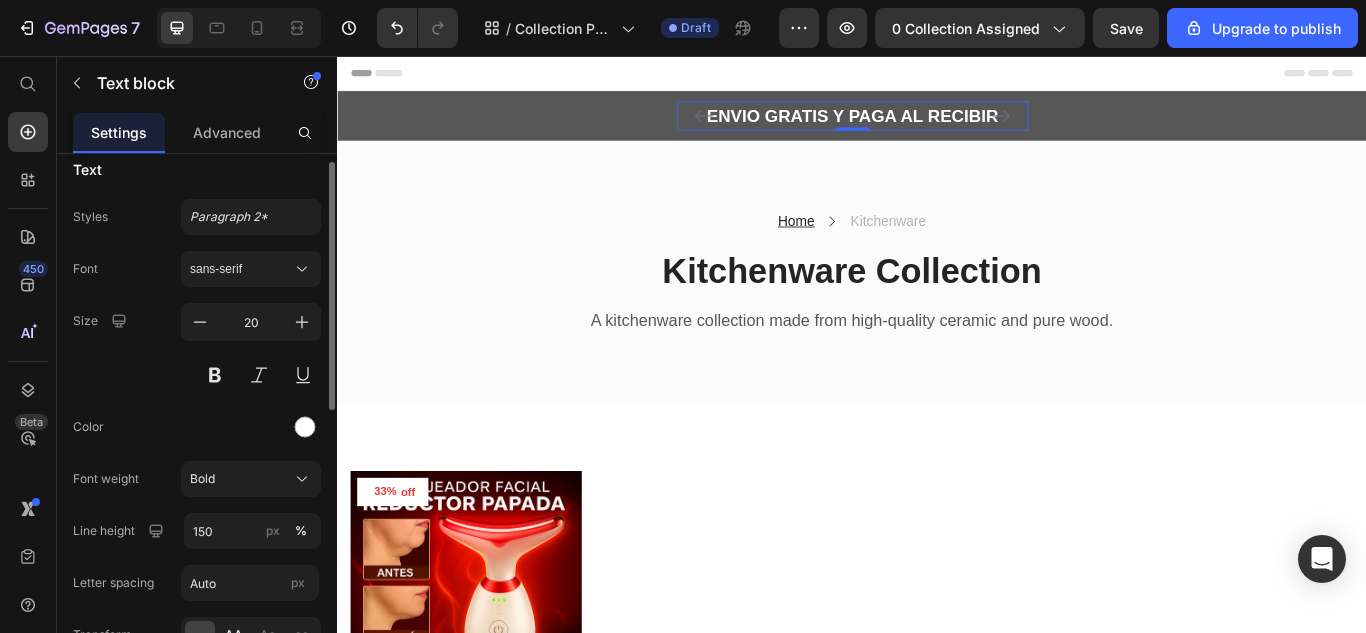 scroll, scrollTop: 0, scrollLeft: 0, axis: both 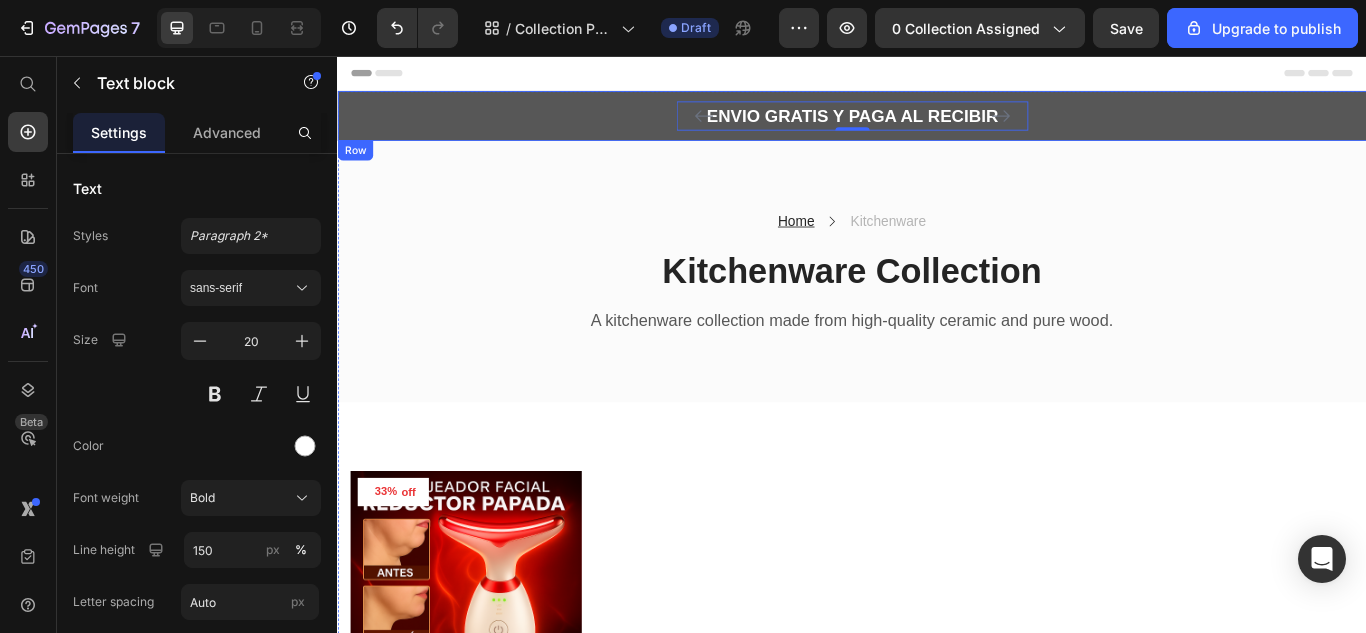 click on "ENVIO GRATIS Y PAGA AL RECIBIR Text block   0 5000+ Text block                Icon                Icon                Icon                Icon                Icon Icon List Hoz REVIEWS Text block Row 60-DAY FREE RETURNS Text block
Carousel Row" at bounding box center (937, 126) 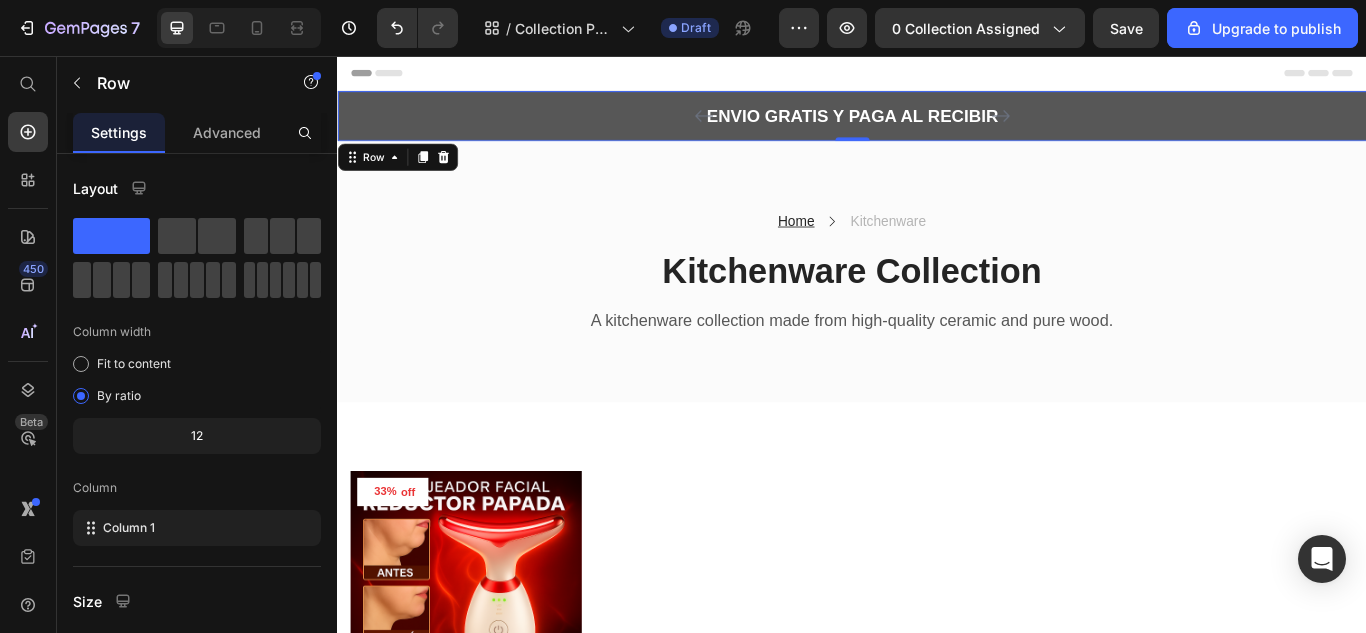 click on "ENVIO GRATIS Y PAGA AL RECIBIR Text block 5000+ Text block                Icon                Icon                Icon                Icon                Icon Icon List Hoz REVIEWS Text block Row 60-DAY FREE RETURNS Text block
Carousel Row" at bounding box center (937, 126) 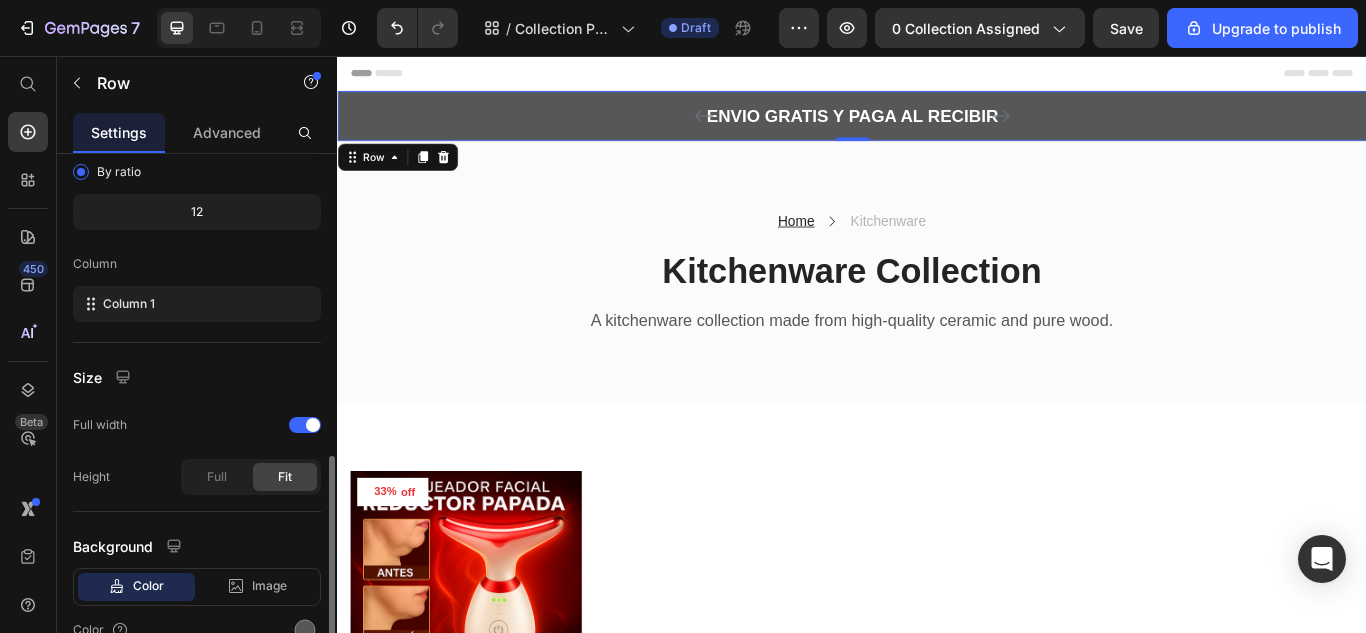 scroll, scrollTop: 324, scrollLeft: 0, axis: vertical 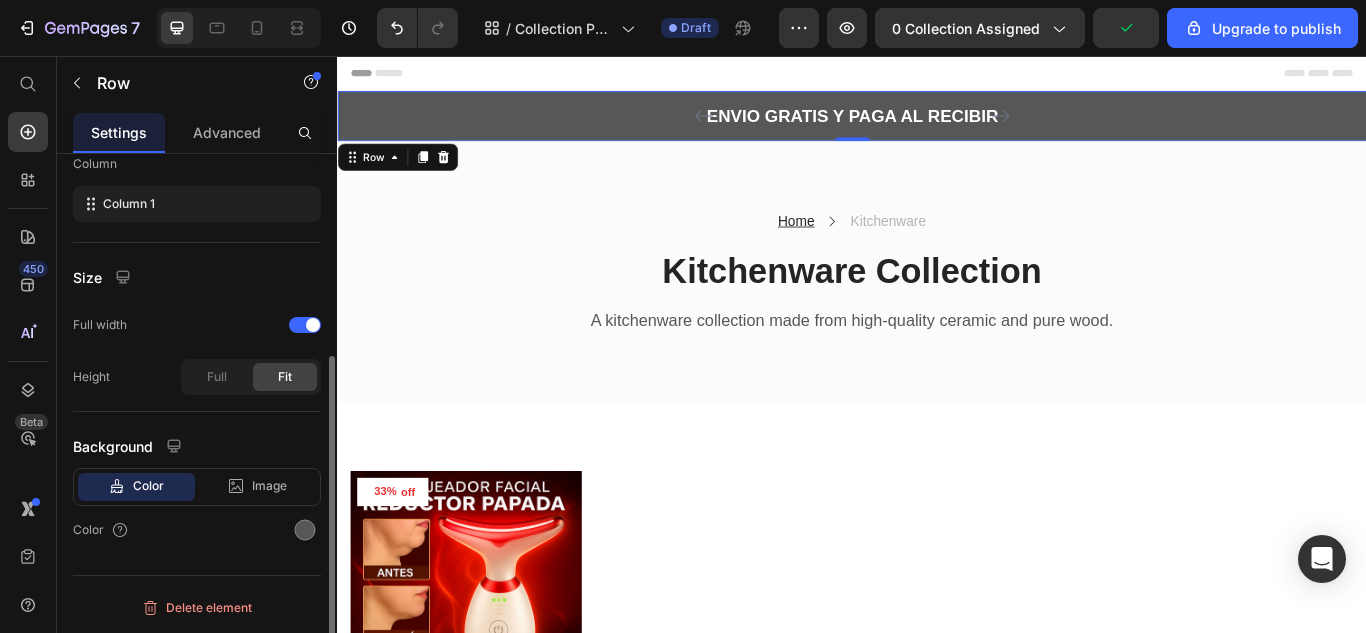 click on "Color" 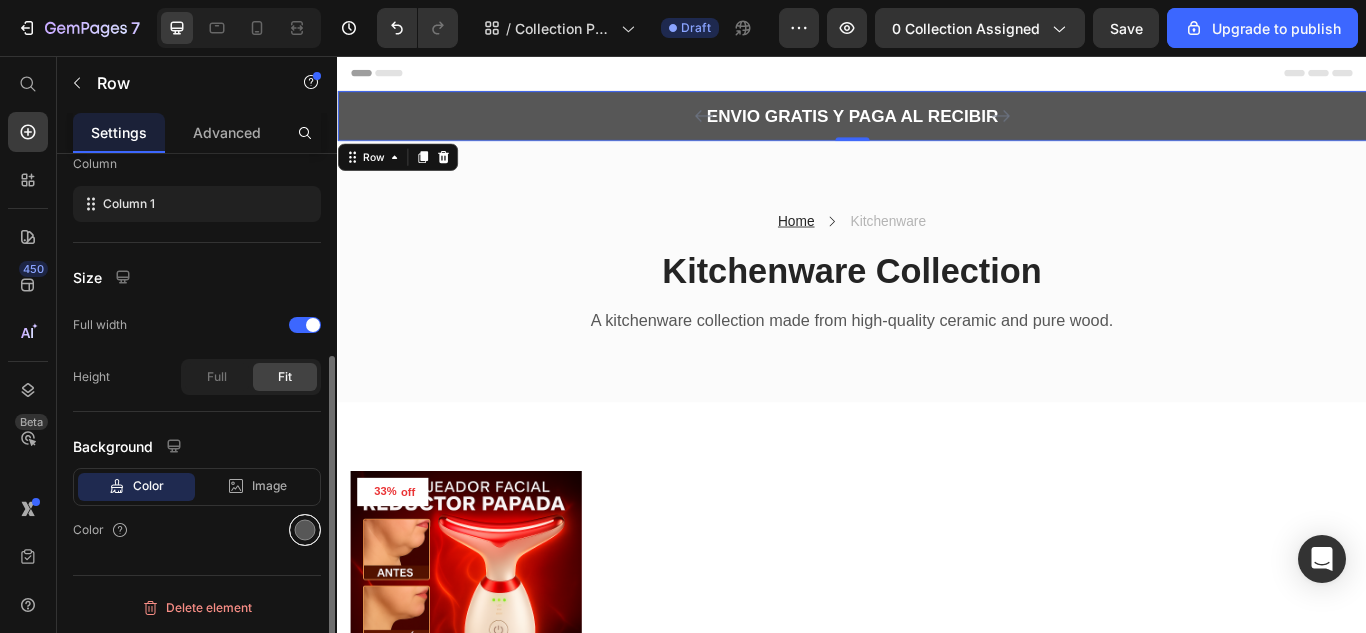 click at bounding box center [305, 530] 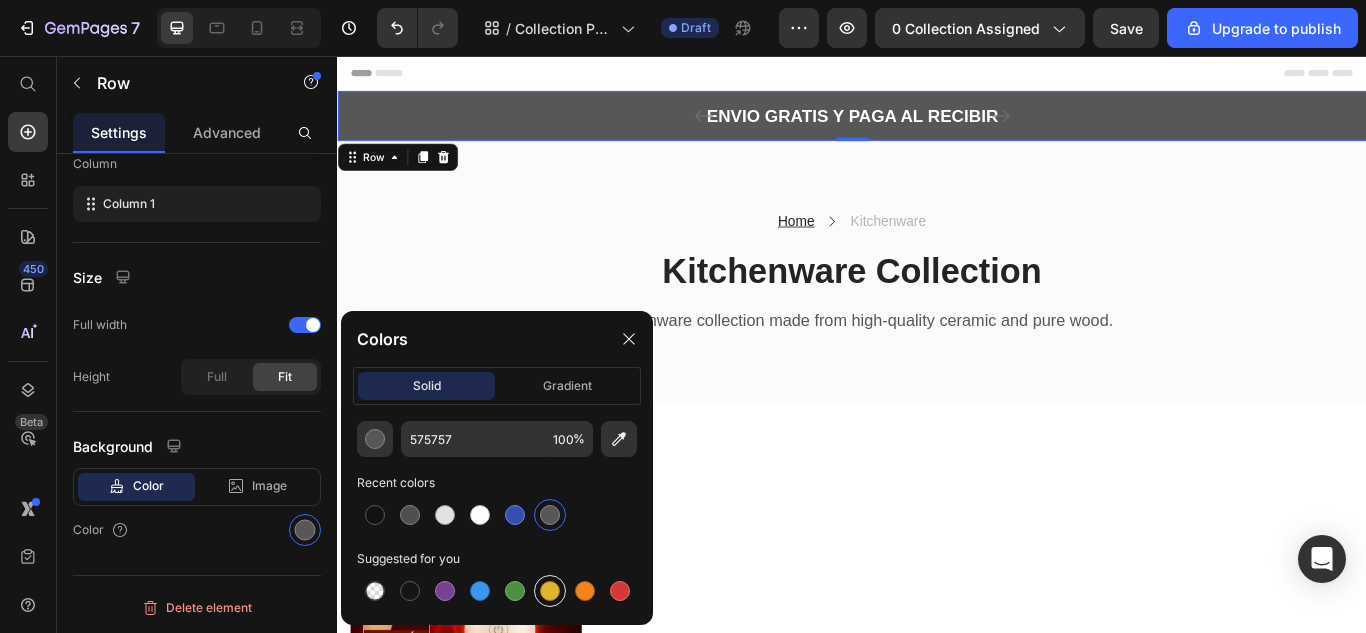 click at bounding box center (550, 591) 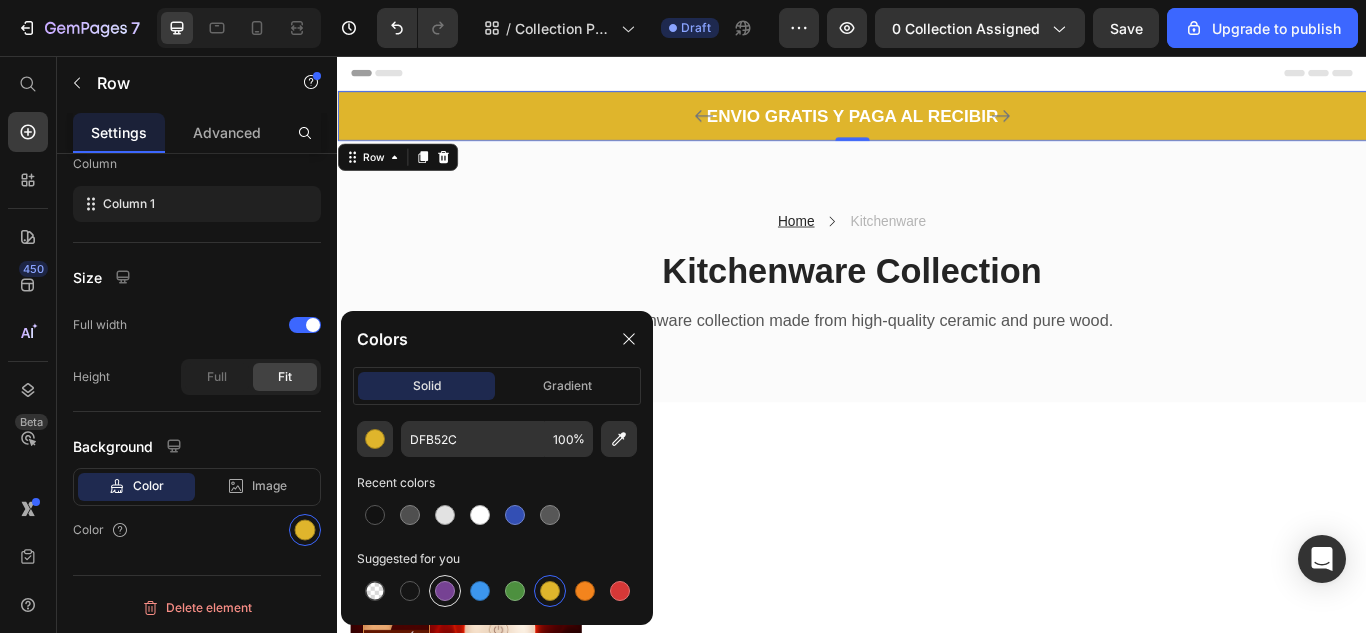 click at bounding box center (445, 591) 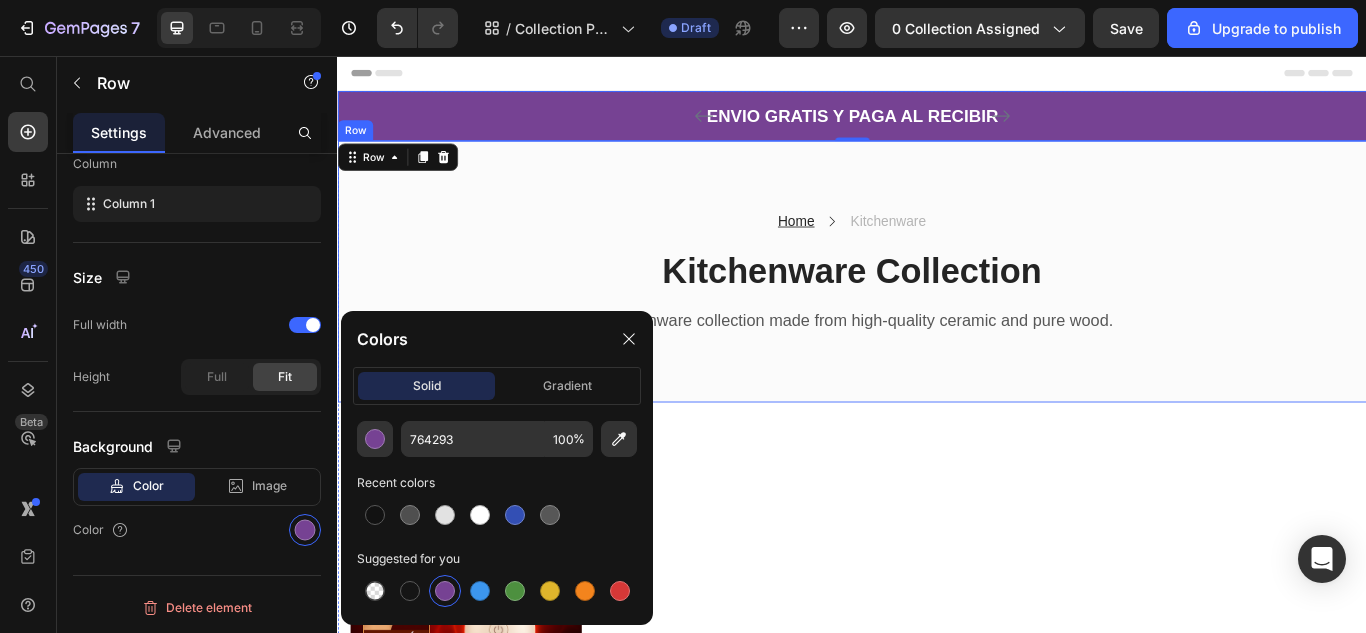 click on "Home Text block
Icon Kitchenware Text block Row Kitchenware Collection Heading A kitchenware collection made from high-quality ceramic and pure wood. Text block [GEOGRAPHIC_DATA]" at bounding box center (937, 307) 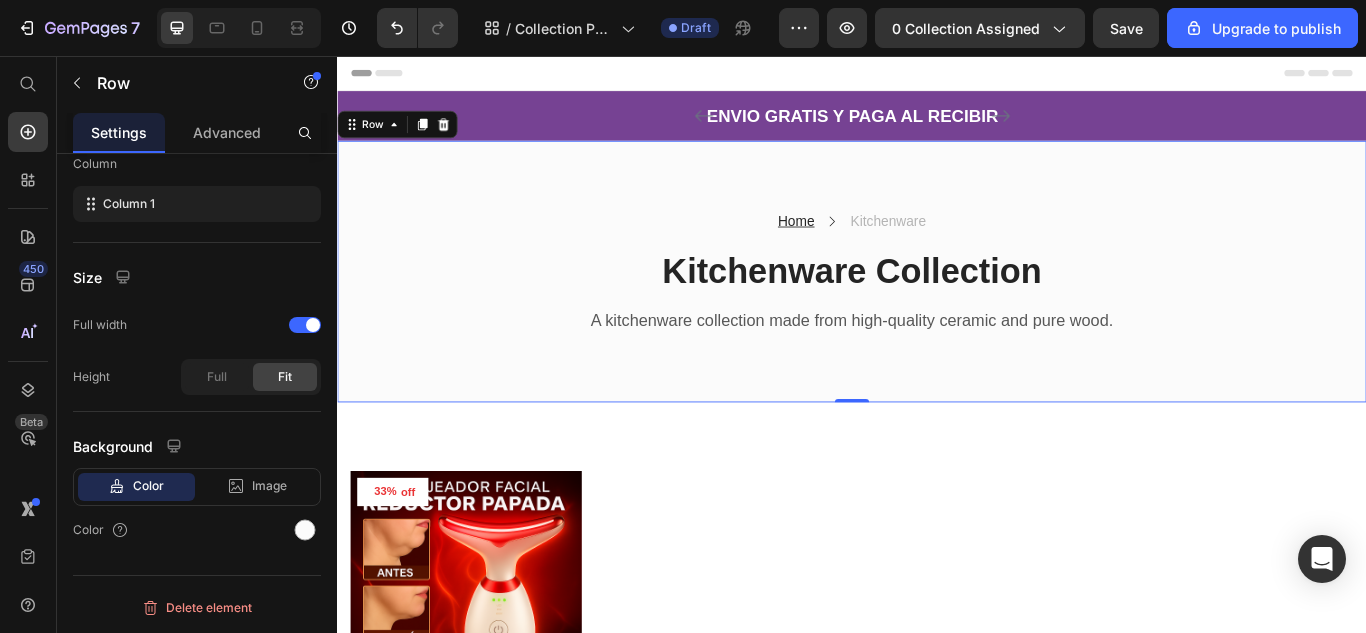 click on "ENVIO GRATIS Y PAGA AL RECIBIR Text block 5000+ Text block                Icon                Icon                Icon                Icon                Icon Icon List Hoz REVIEWS Text block Row 60-DAY FREE RETURNS Text block
Carousel Row" at bounding box center (937, 126) 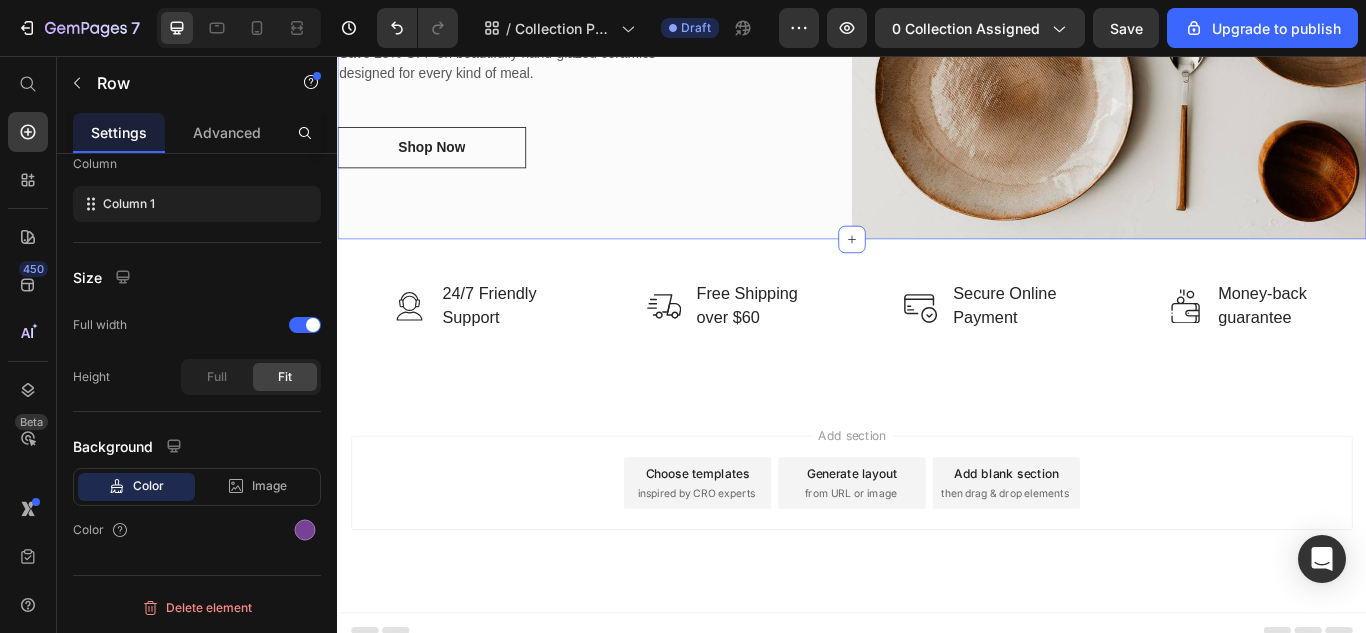 scroll, scrollTop: 1232, scrollLeft: 0, axis: vertical 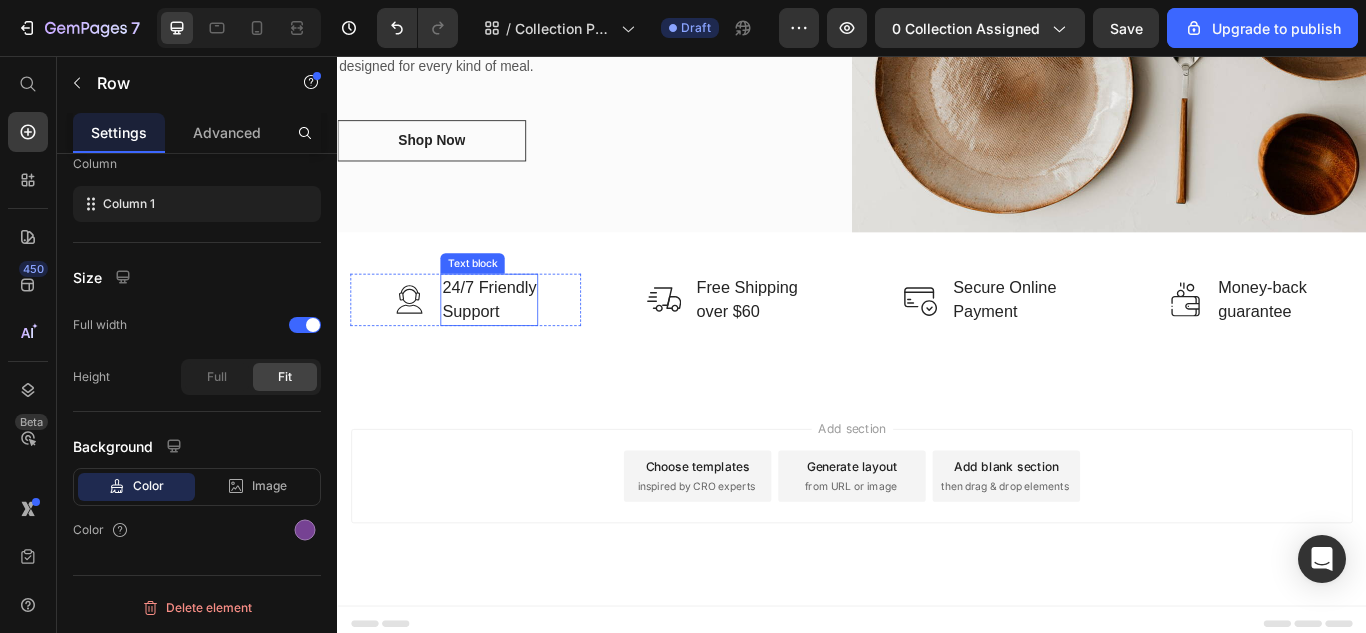 click on "24/7 Friendly Support" at bounding box center (514, 340) 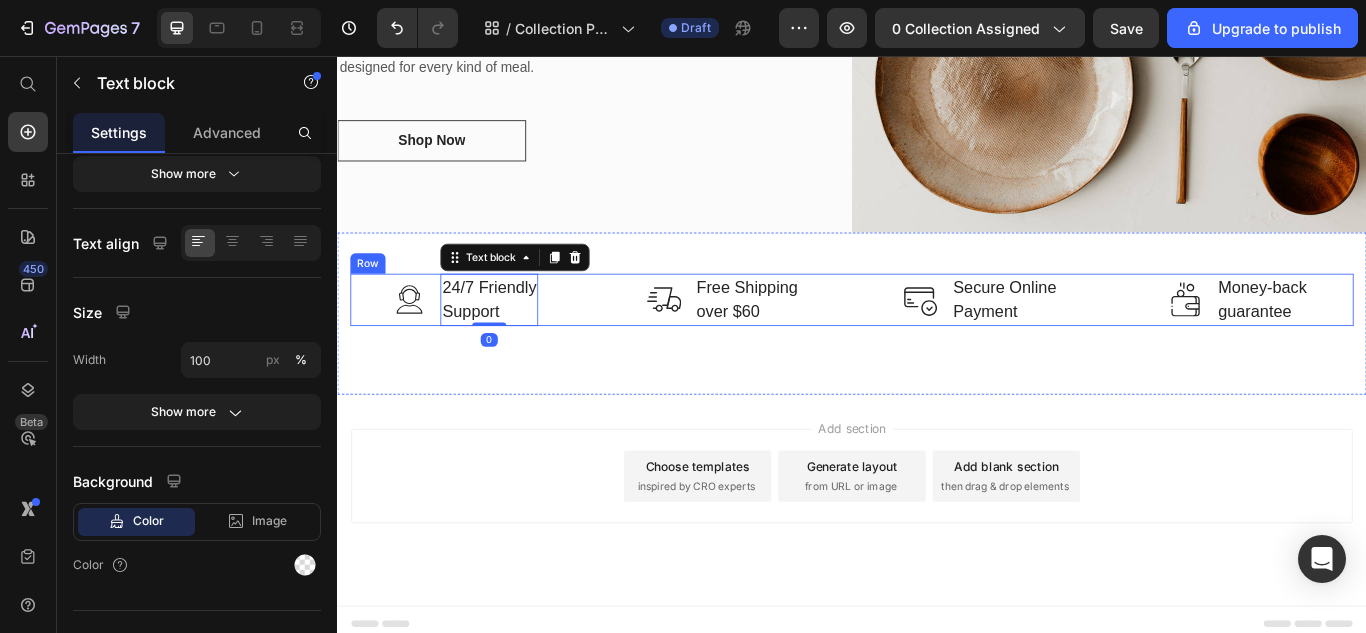 scroll, scrollTop: 0, scrollLeft: 0, axis: both 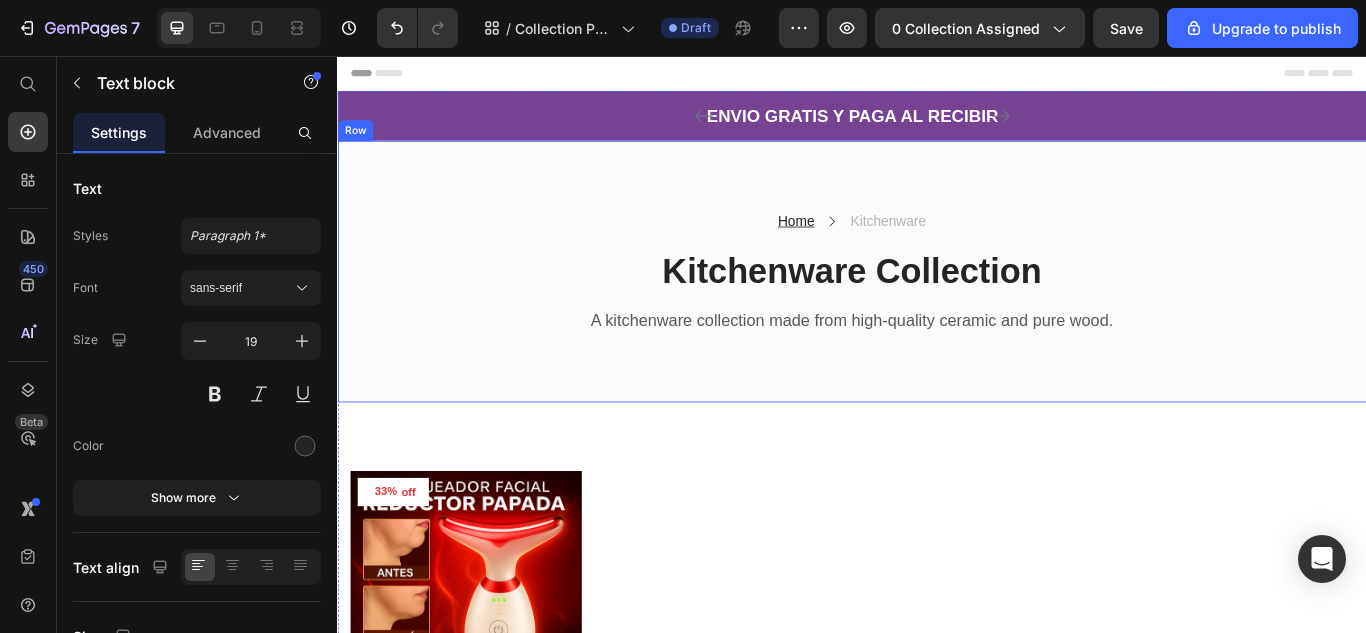 click on "Home Text block
Icon Kitchenware Text block Row Kitchenware Collection Heading A kitchenware collection made from high-quality ceramic and pure wood. Text block [GEOGRAPHIC_DATA]" at bounding box center (937, 307) 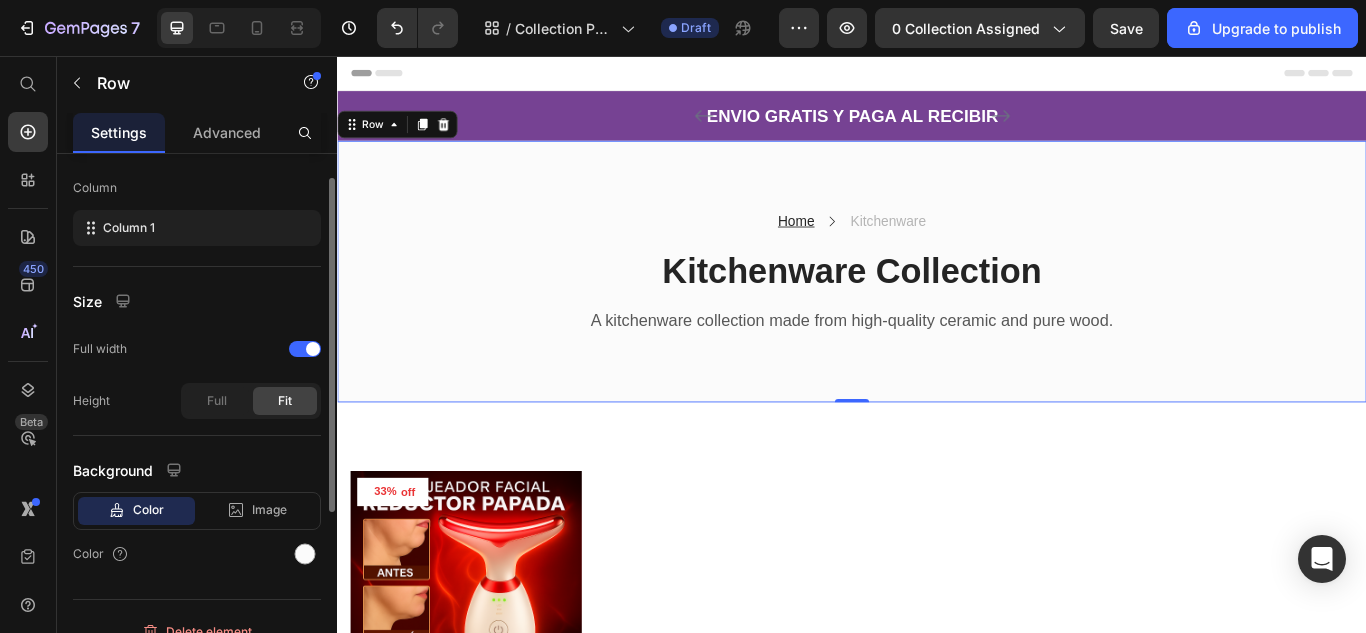 scroll, scrollTop: 324, scrollLeft: 0, axis: vertical 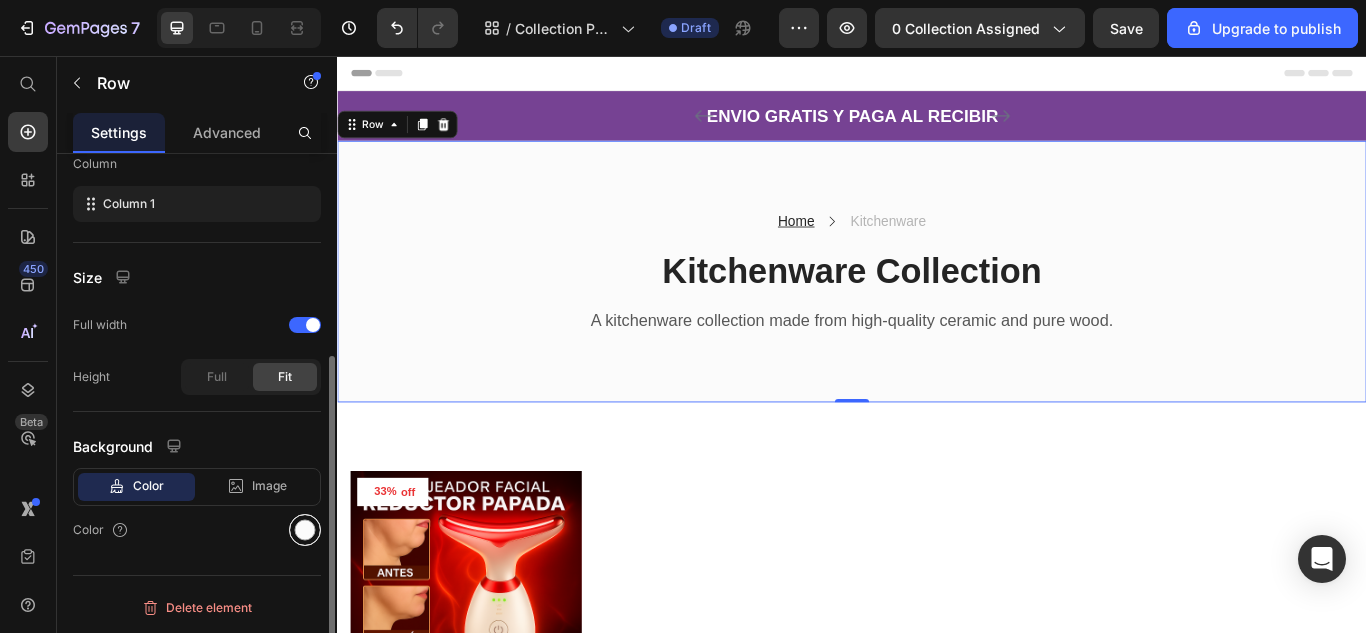 click at bounding box center (305, 530) 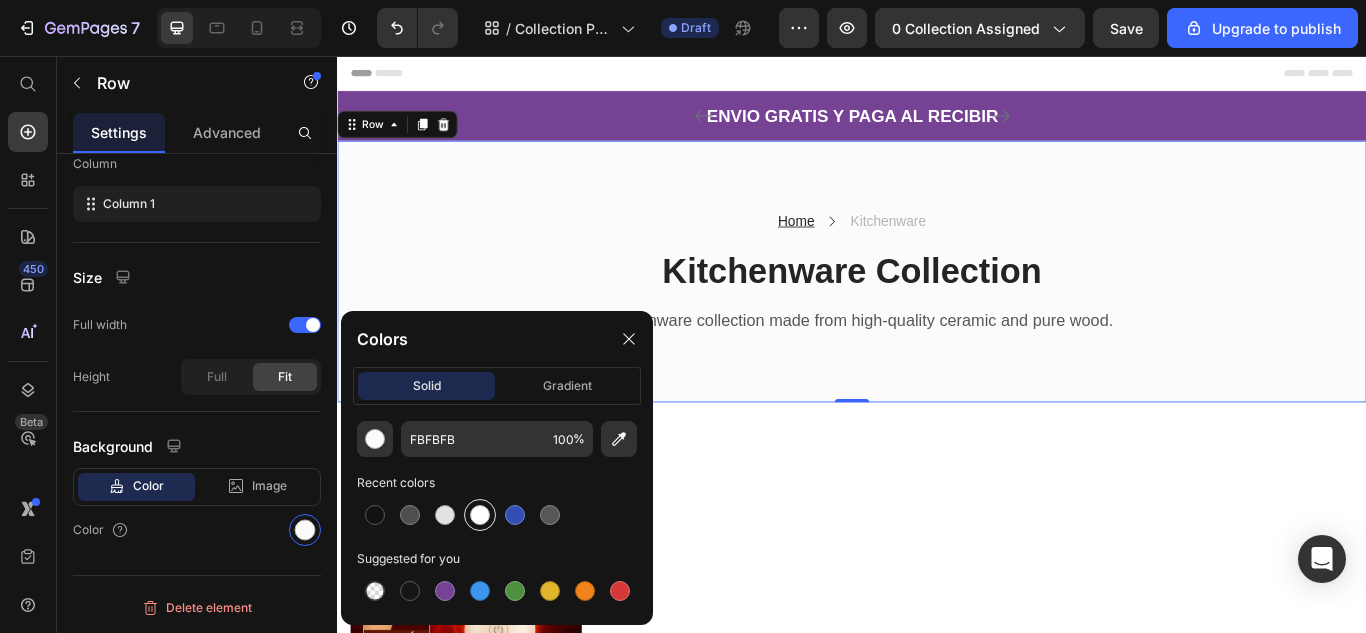 click at bounding box center [480, 515] 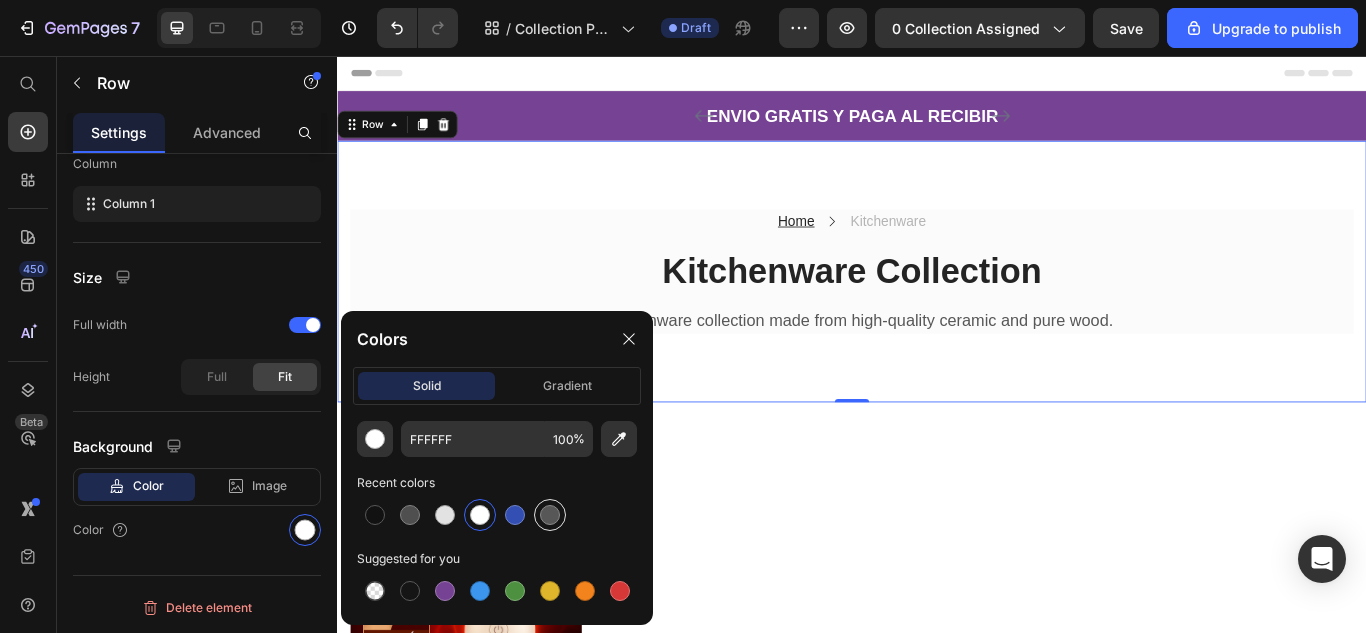 click at bounding box center [550, 515] 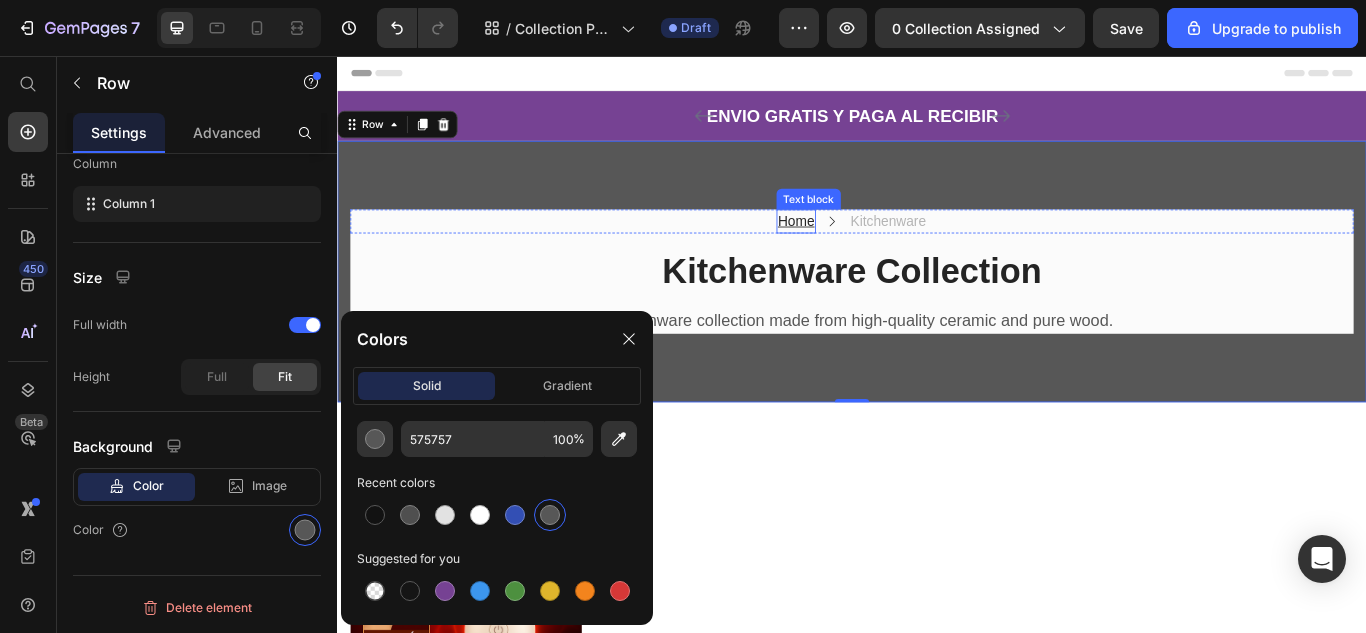 click on "Home" at bounding box center (872, 248) 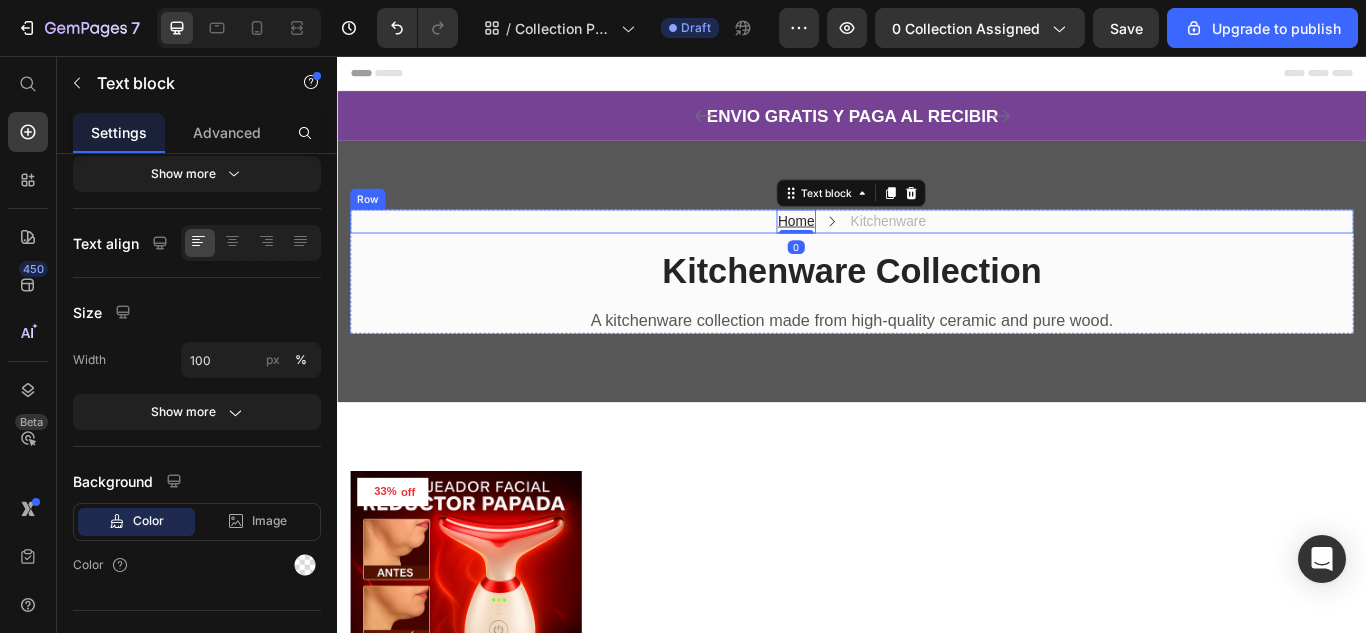 scroll, scrollTop: 0, scrollLeft: 0, axis: both 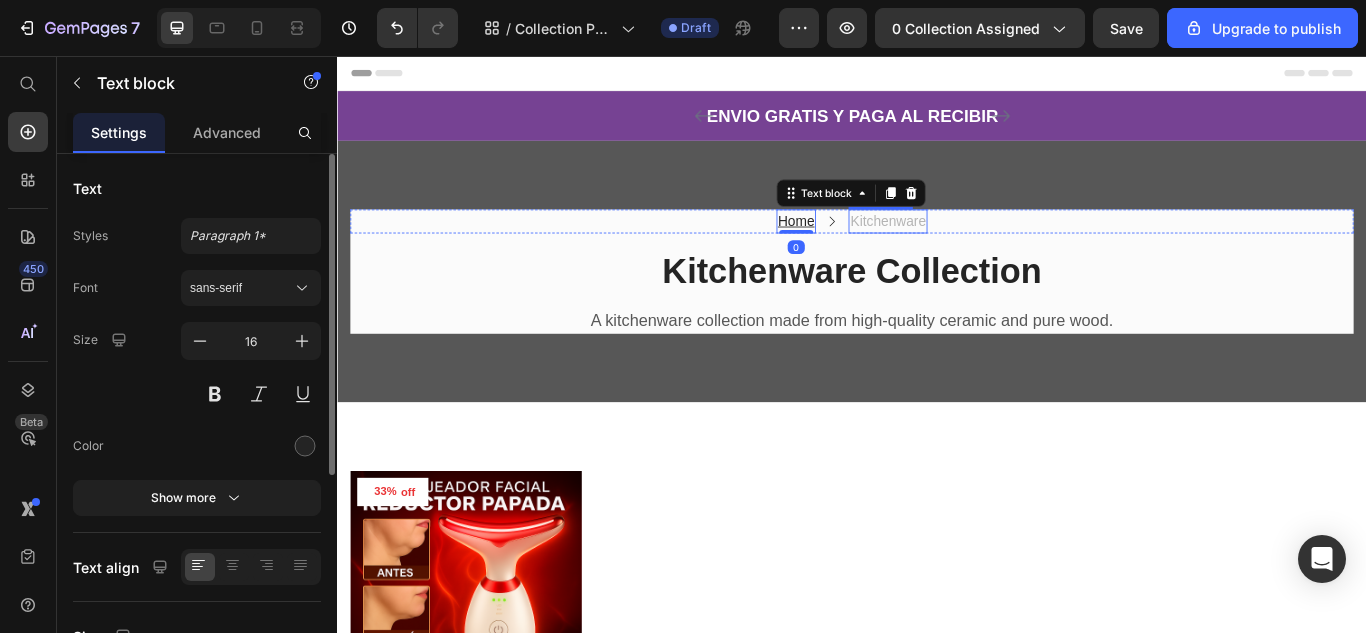 click on "Kitchenware" at bounding box center [979, 249] 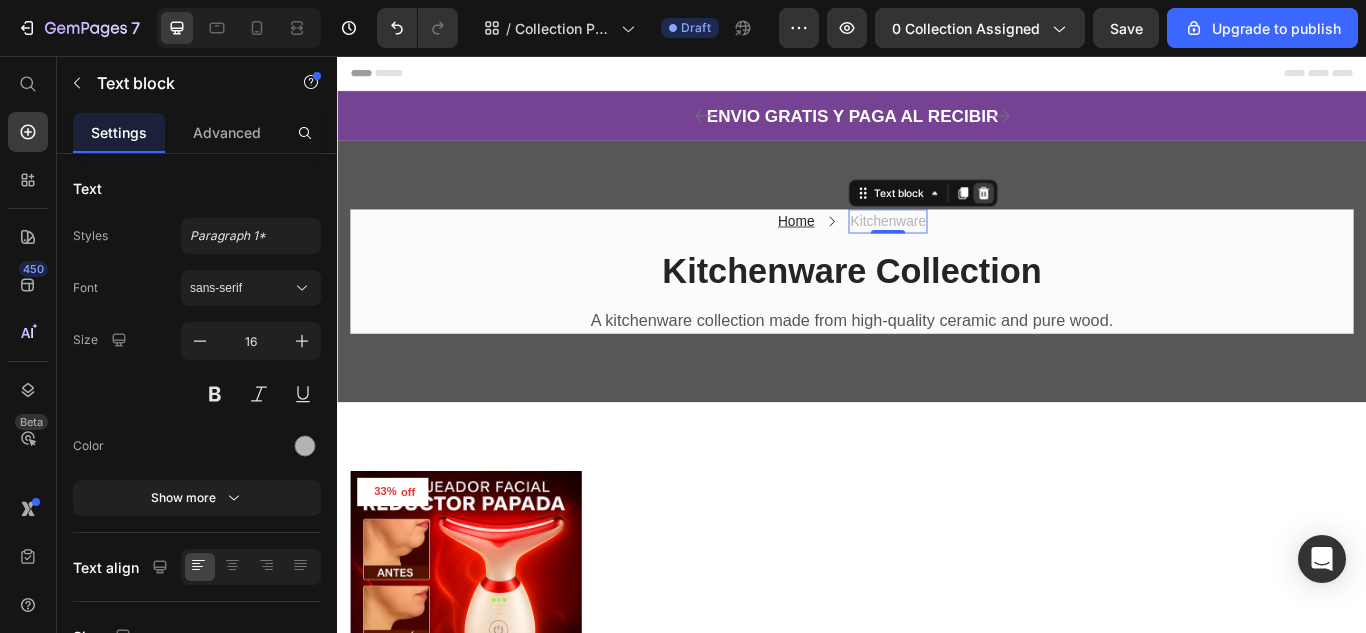 click 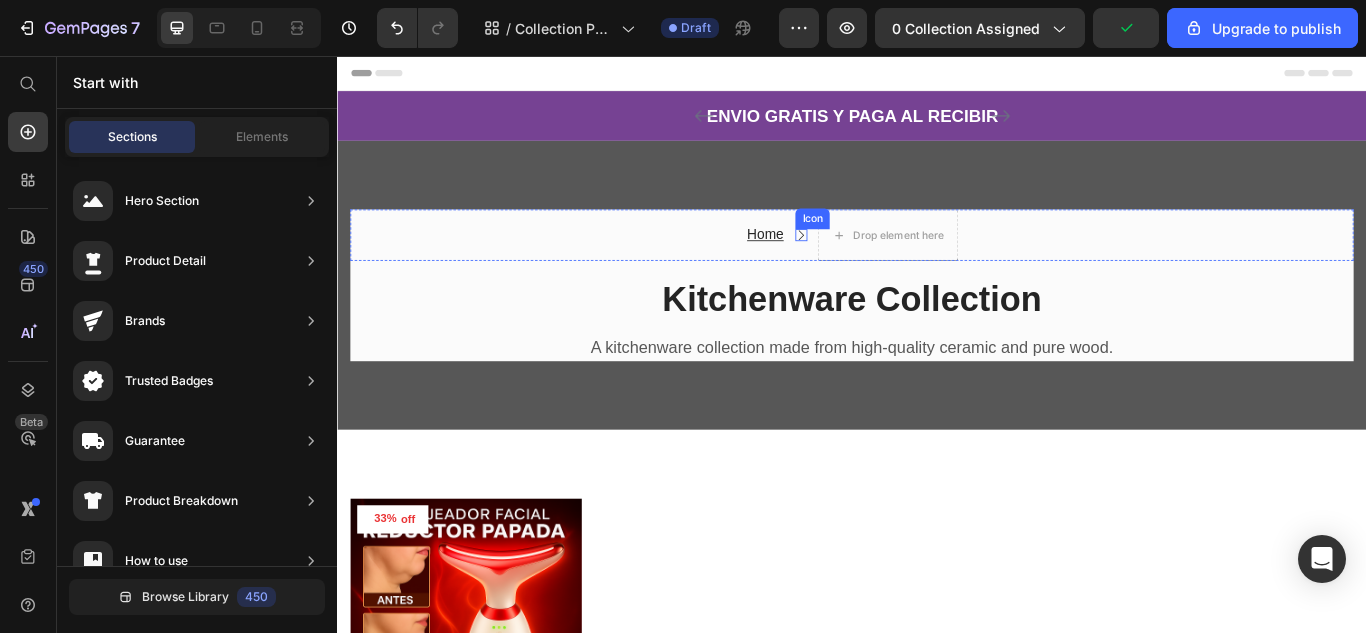 click 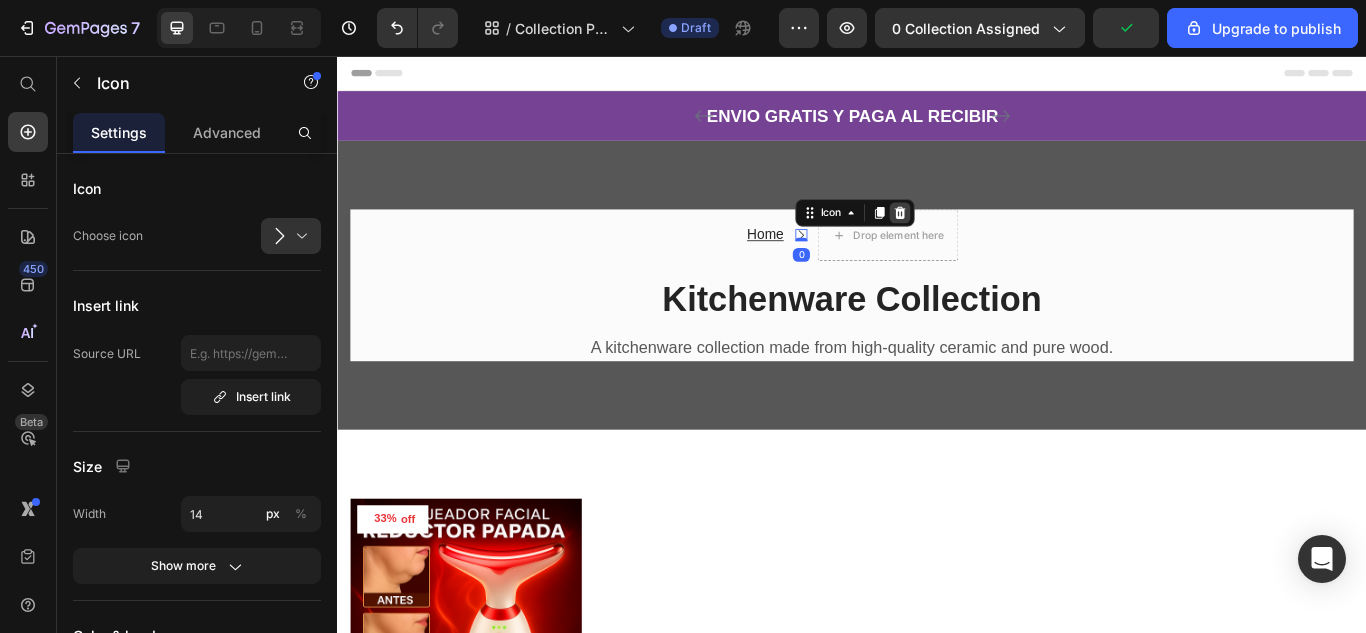 click 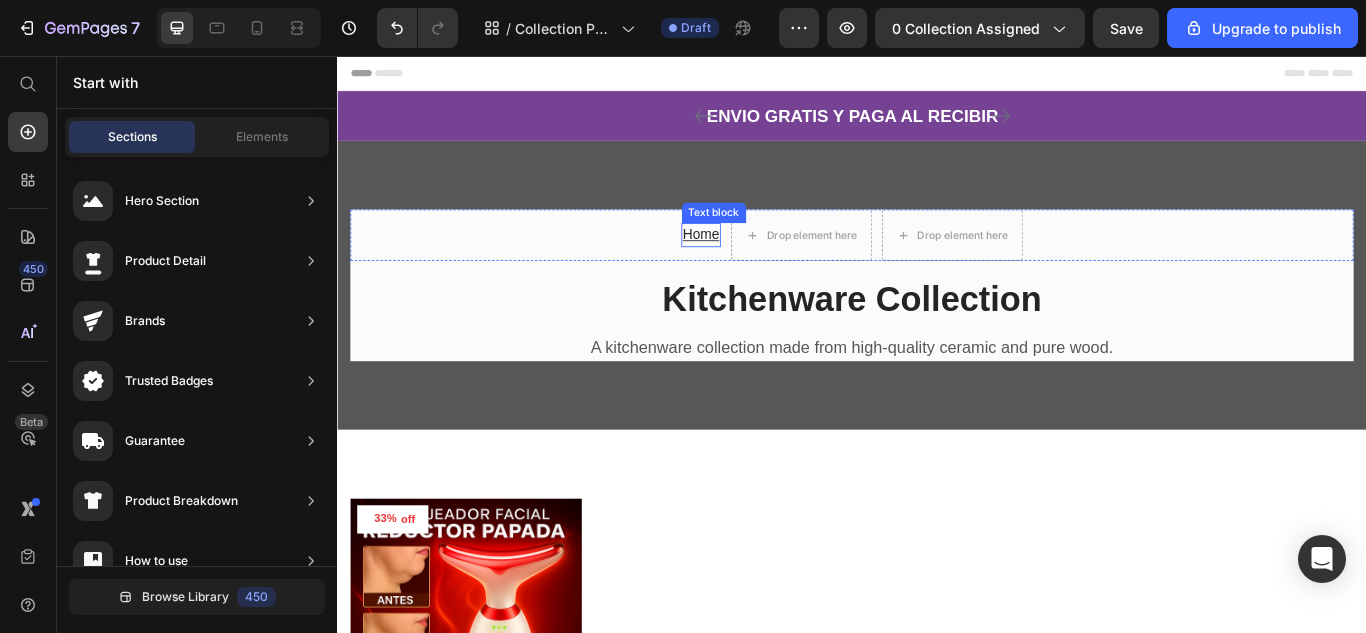 drag, startPoint x: 760, startPoint y: 262, endPoint x: 791, endPoint y: 241, distance: 37.44329 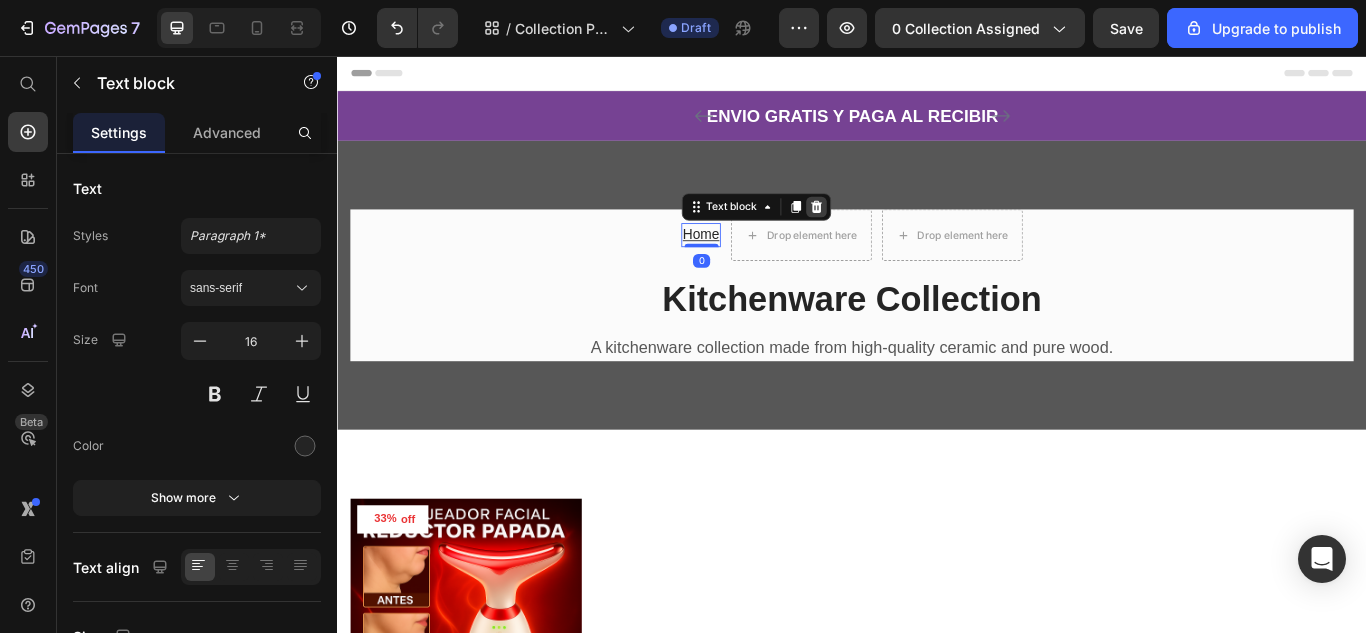click 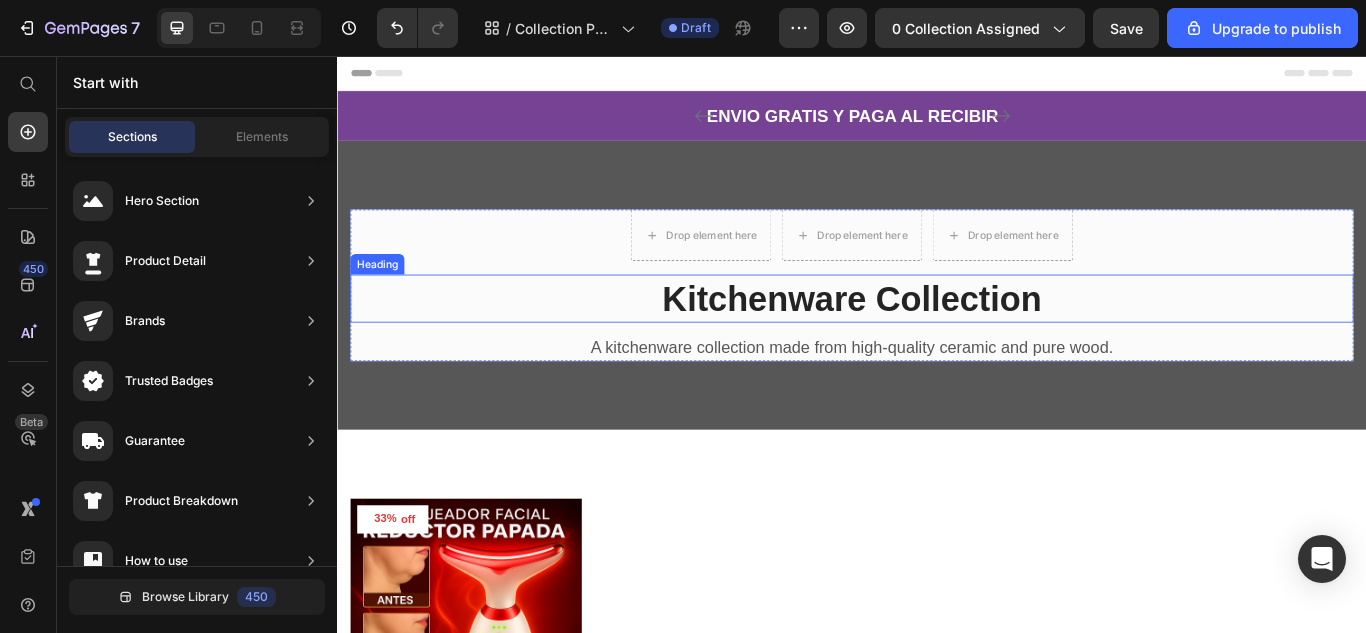 click on "Kitchenware Collection" at bounding box center (937, 339) 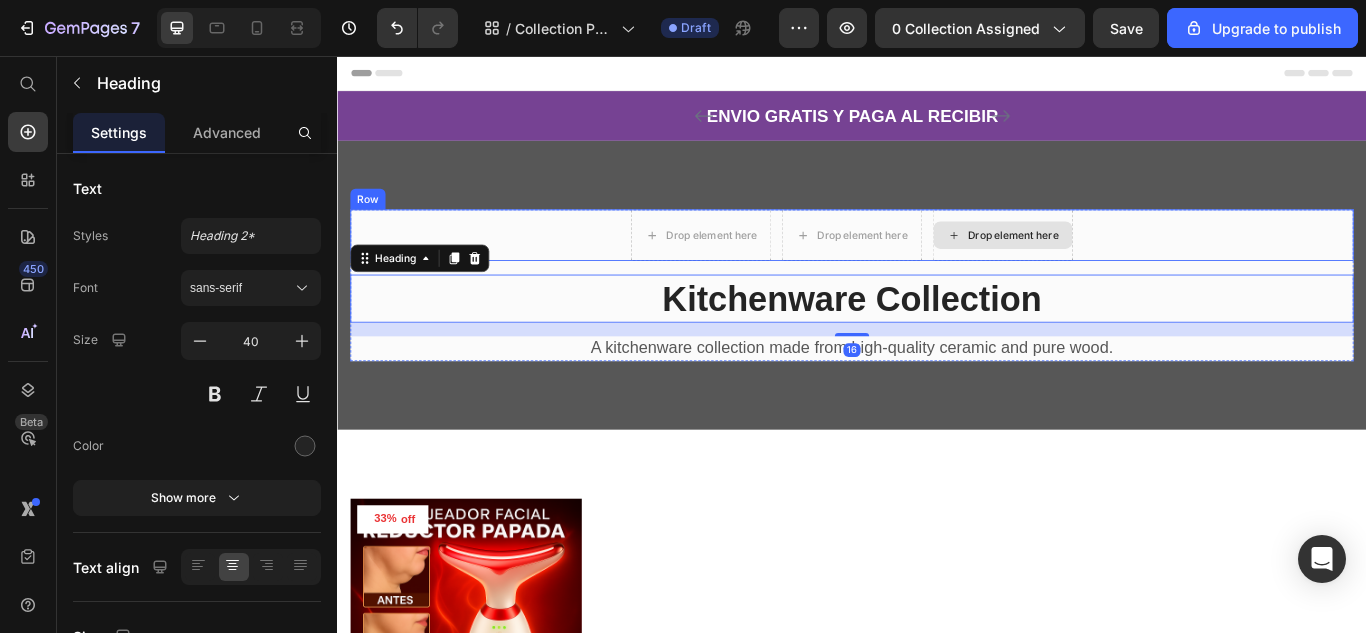 click on "Drop element here
Drop element here
Drop element here Row" at bounding box center (937, 265) 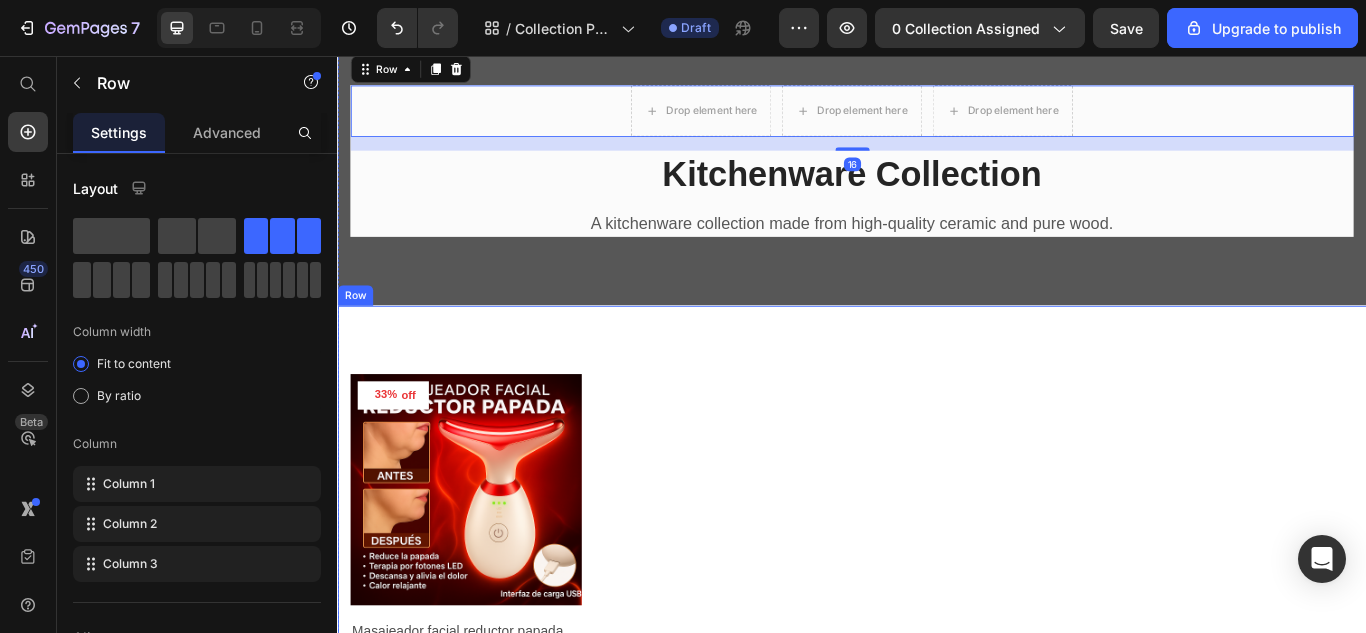 scroll, scrollTop: 100, scrollLeft: 0, axis: vertical 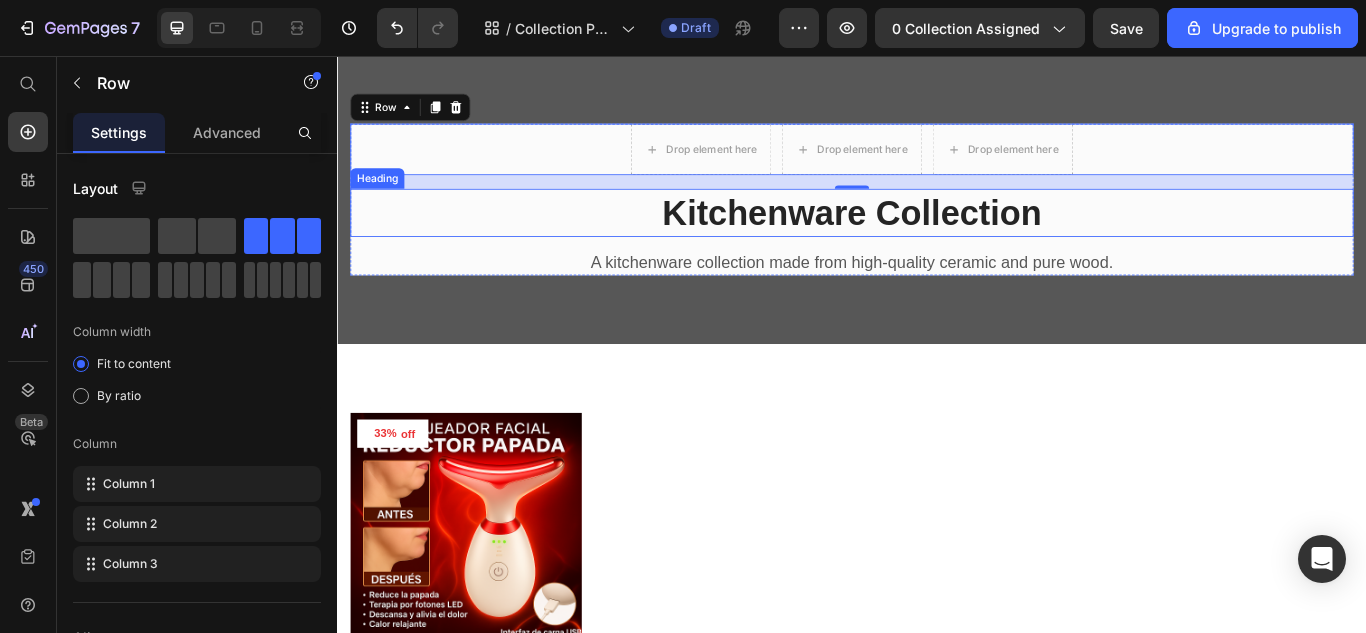 click on "Kitchenware Collection" at bounding box center [937, 239] 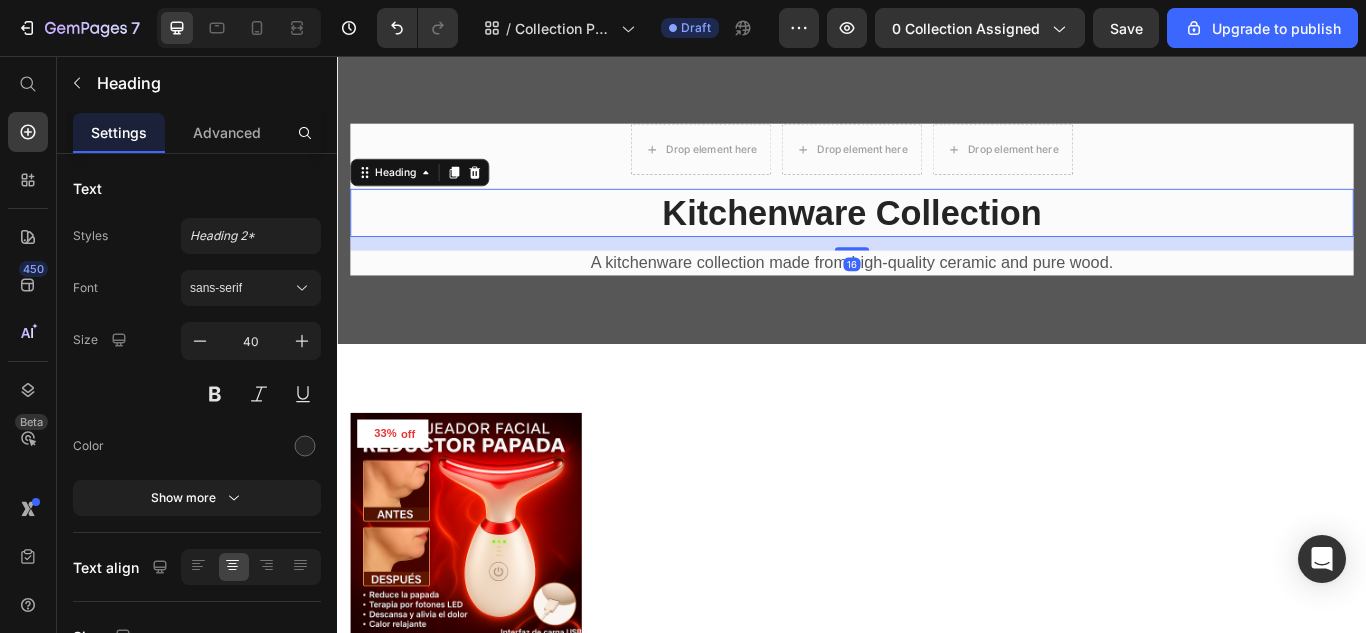 click on "Kitchenware Collection" at bounding box center [937, 239] 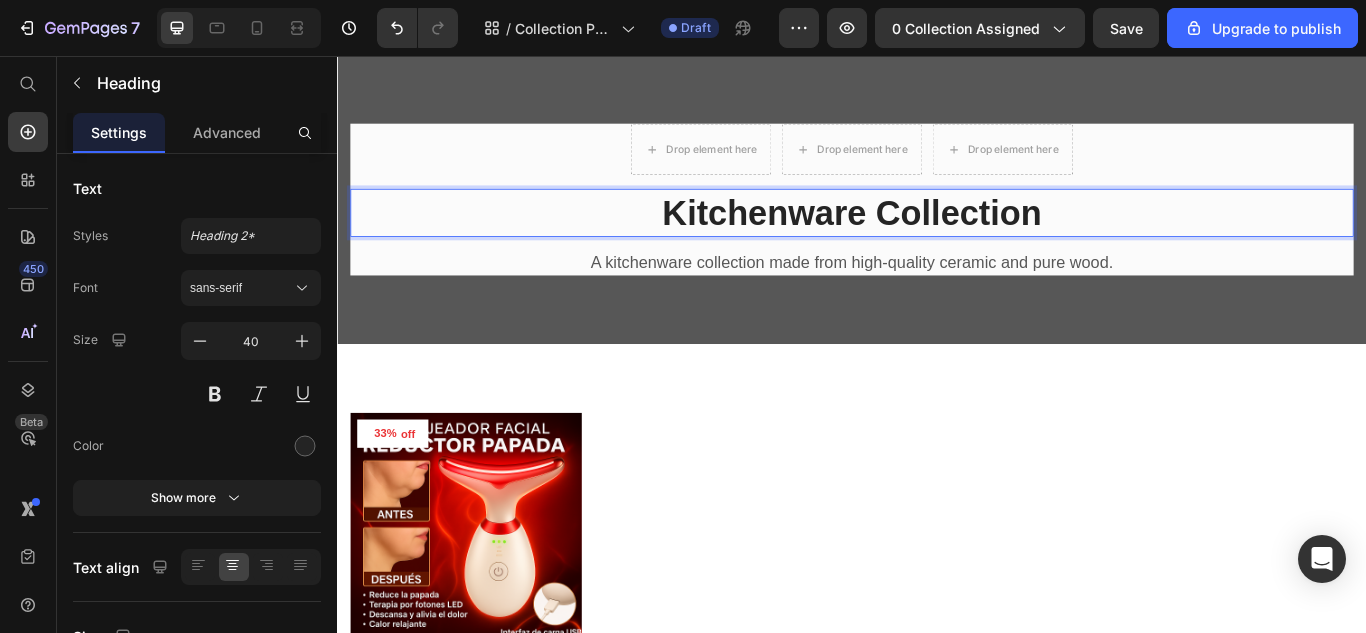click on "Kitchenware Collection" at bounding box center (937, 239) 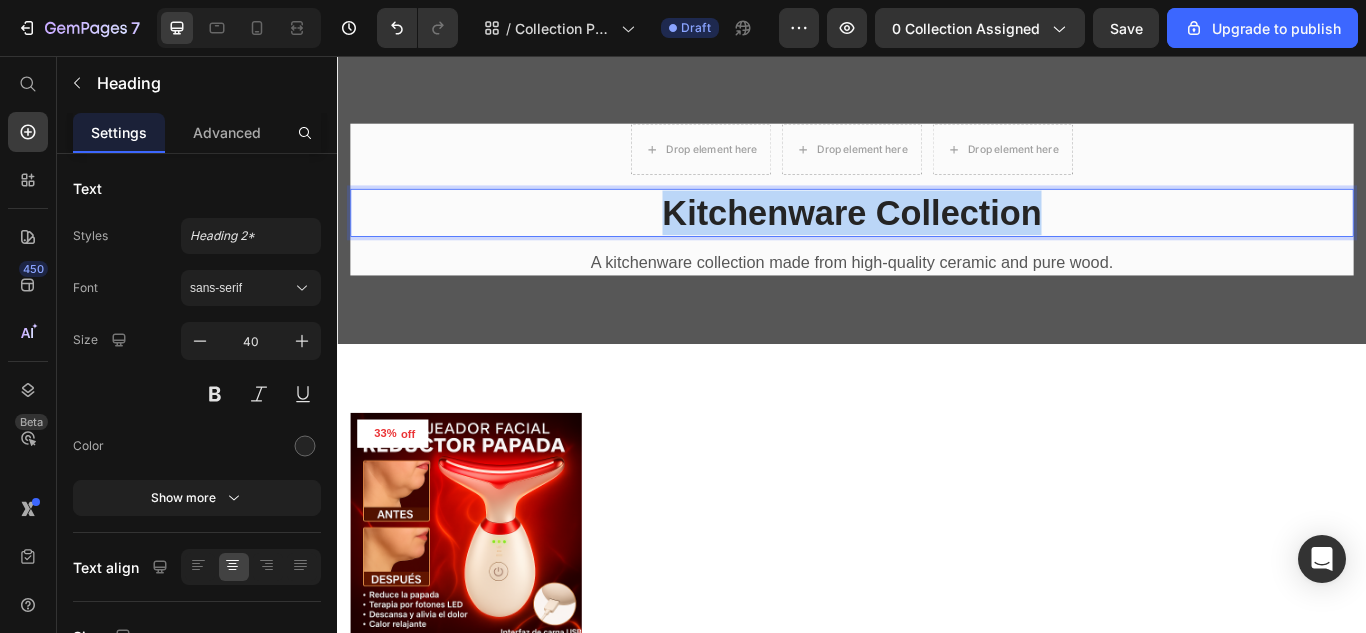 drag, startPoint x: 1149, startPoint y: 247, endPoint x: 705, endPoint y: 247, distance: 444 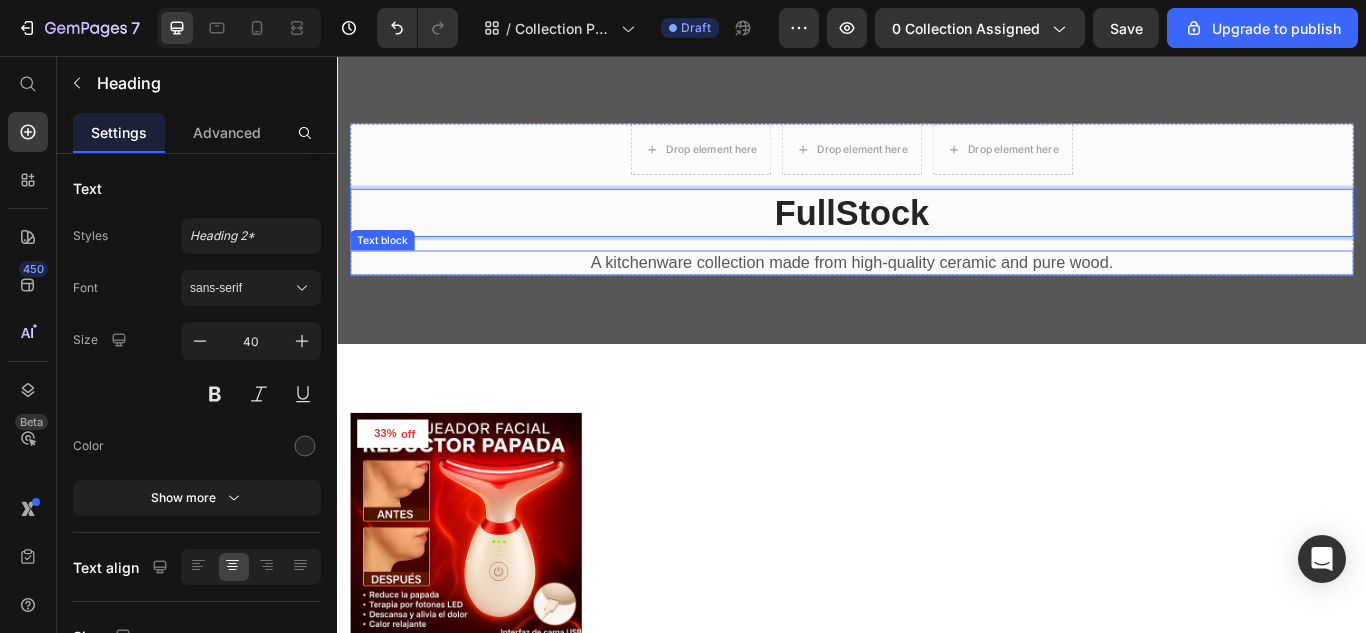 click on "A kitchenware collection made from high-quality ceramic and pure wood." at bounding box center [937, 297] 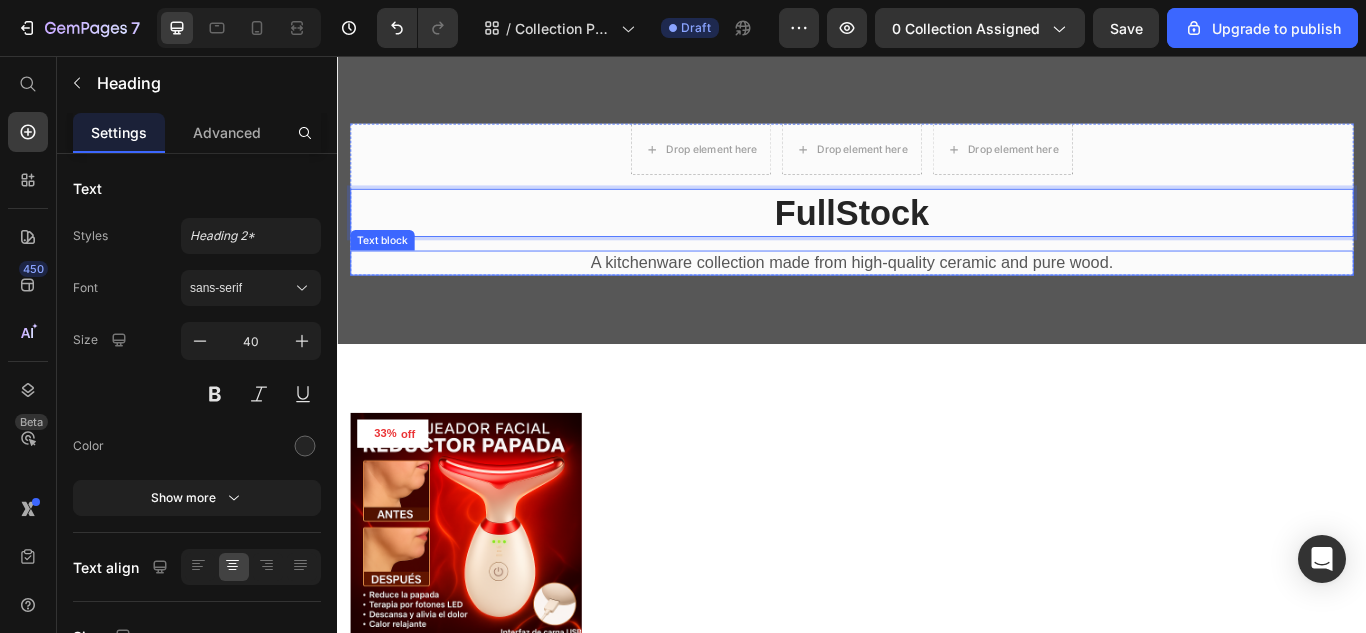 click on "A kitchenware collection made from high-quality ceramic and pure wood." at bounding box center [937, 297] 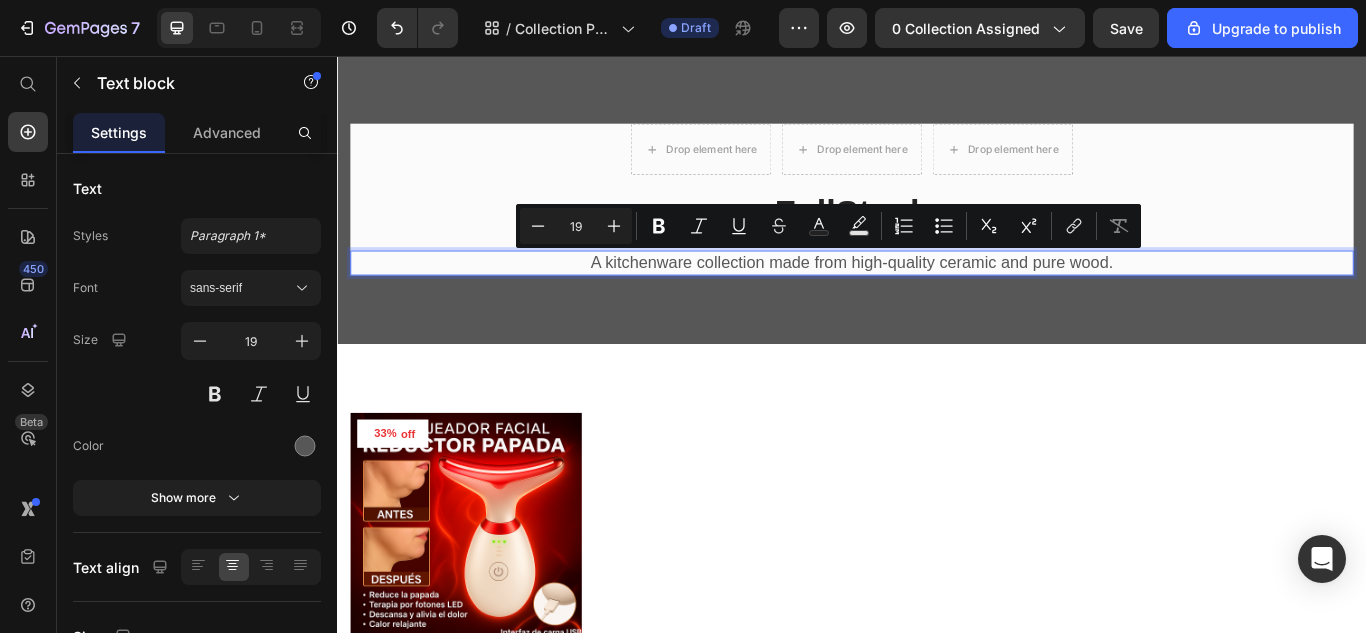 click on "A kitchenware collection made from high-quality ceramic and pure wood." at bounding box center (937, 297) 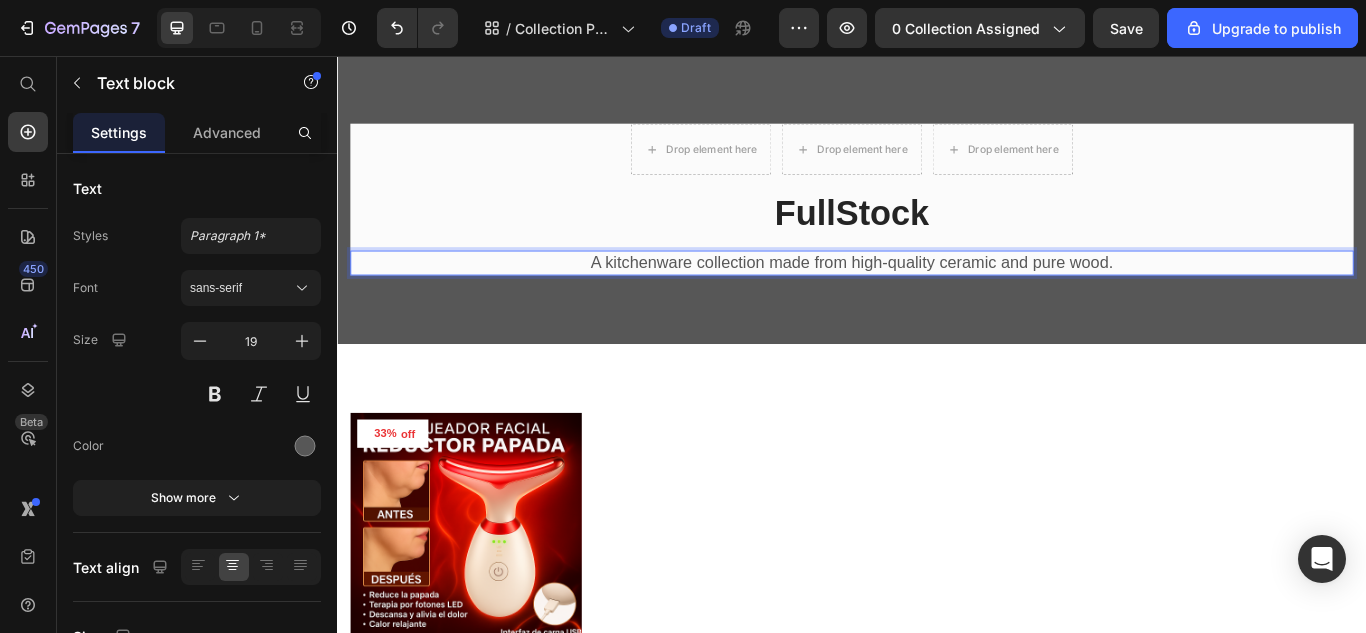 click on "A kitchenware collection made from high-quality ceramic and pure wood." at bounding box center [937, 297] 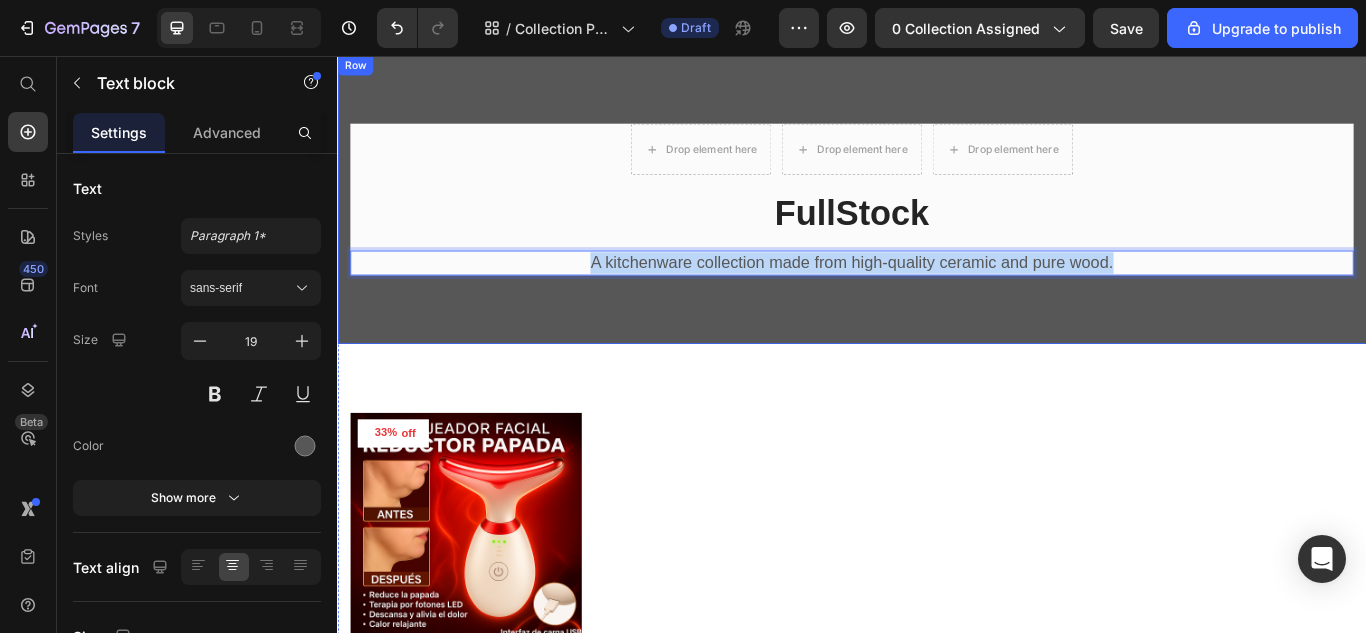 drag, startPoint x: 1261, startPoint y: 295, endPoint x: 599, endPoint y: 324, distance: 662.6349 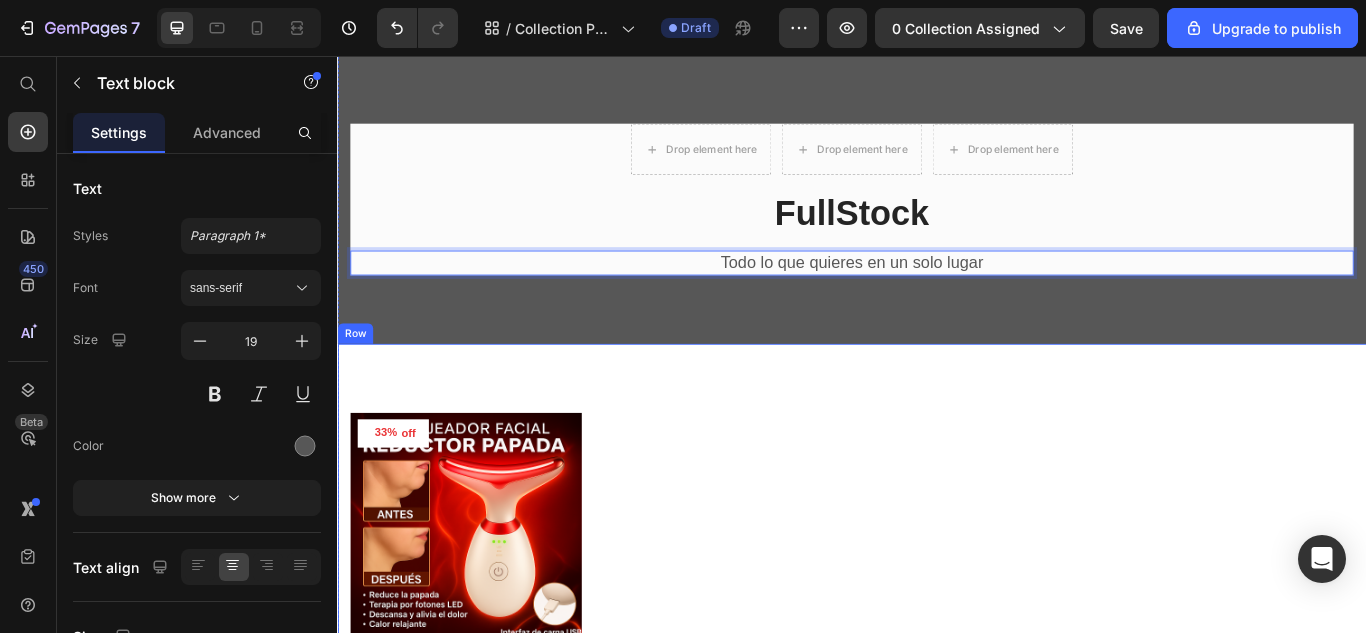 click on "33% off (P) Tag Product Images & Gallery Row Masajeador facial reductor papada (P) Title $79.990,00 (P) Price $119.990,00 (P) Price Row Row Add to cart (P) Cart Button Product List Row Row" at bounding box center [937, 677] 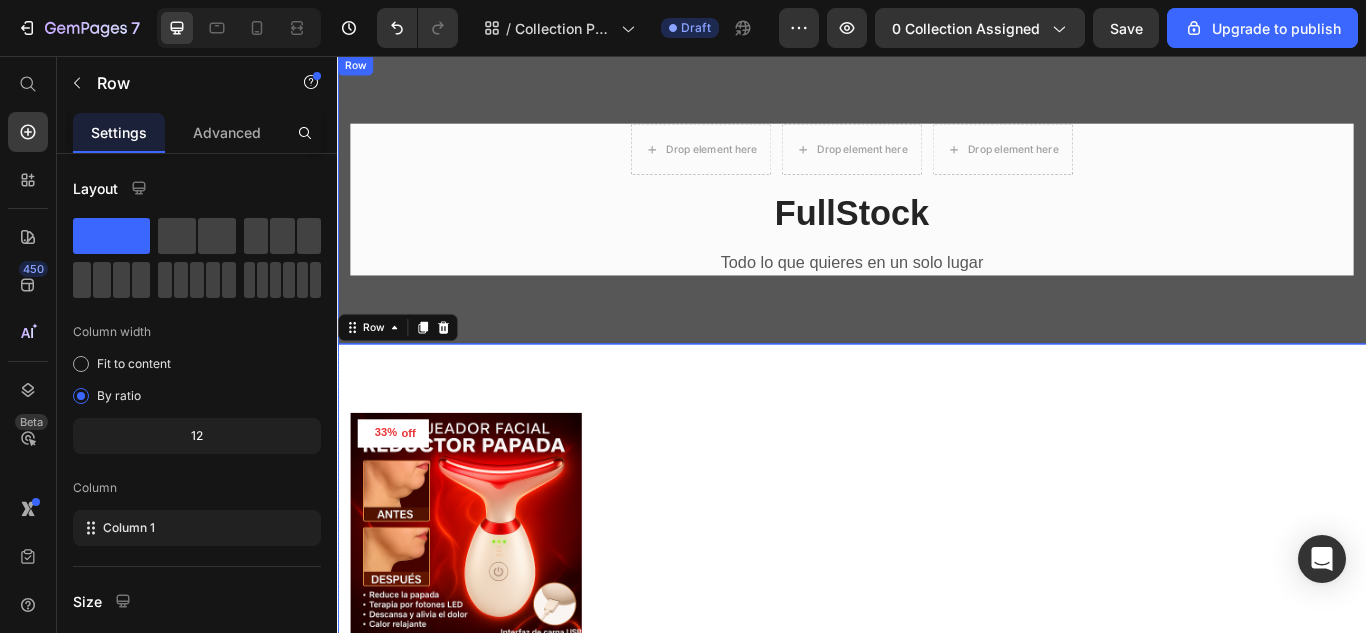 click on "Todo lo que quieres en un solo lugar" at bounding box center [937, 297] 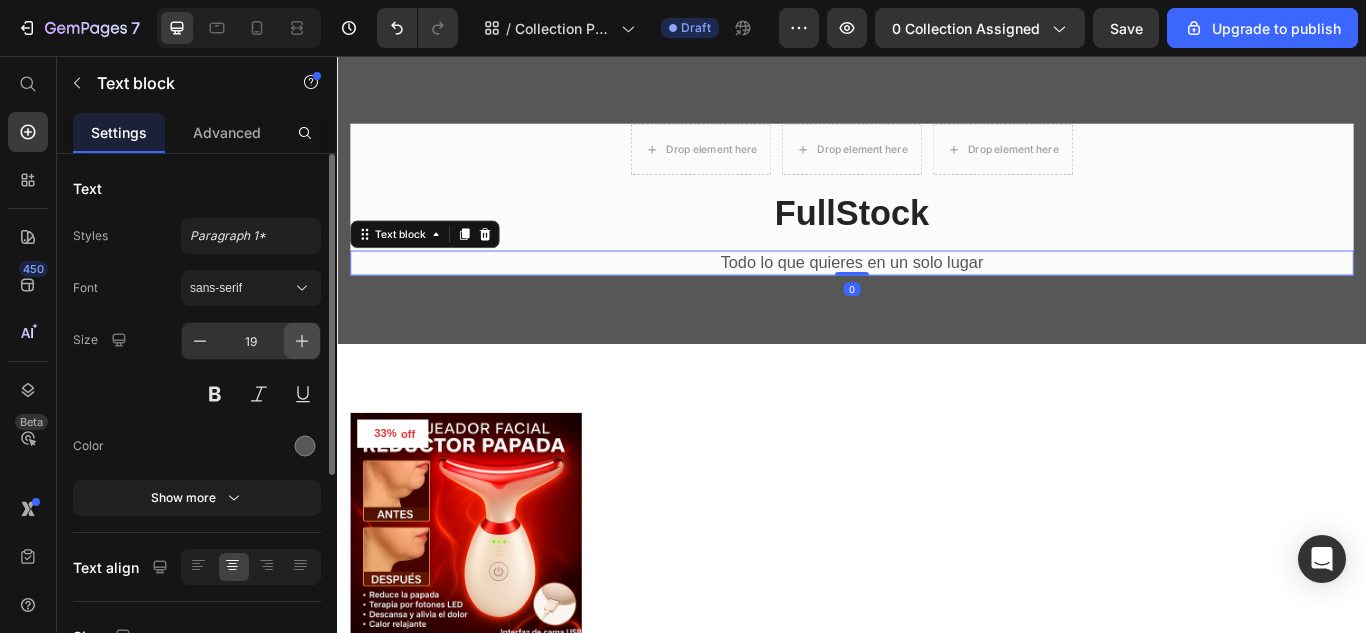 click 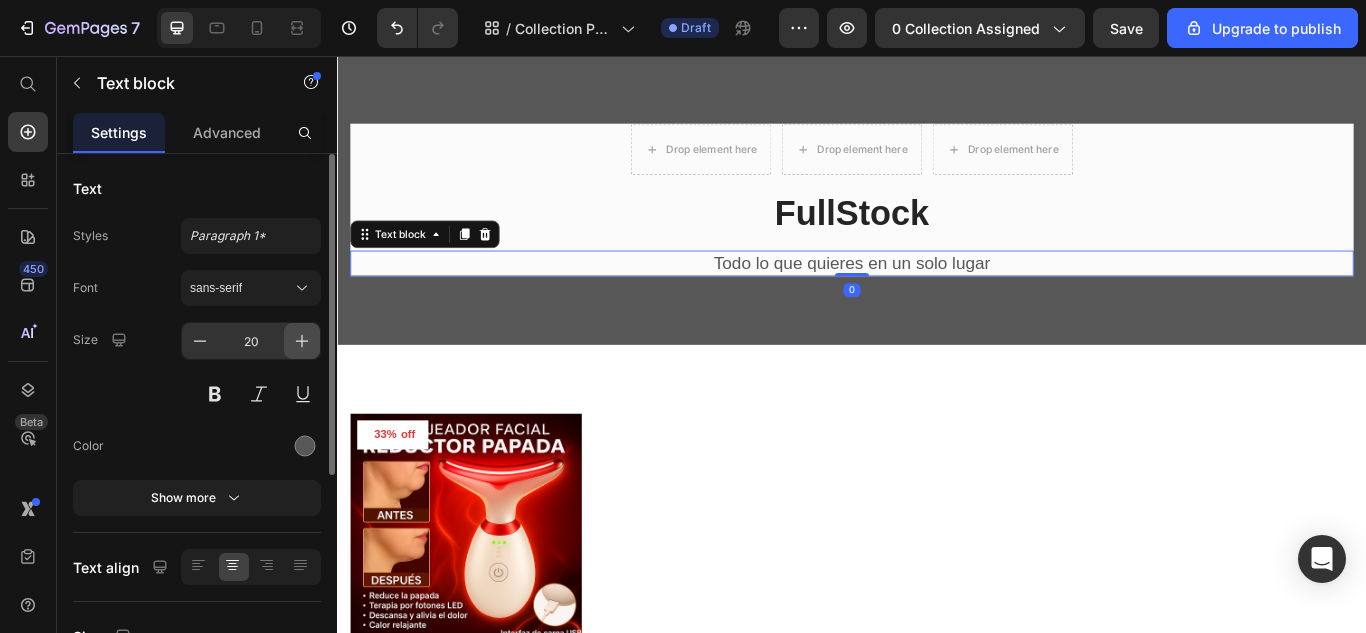 click 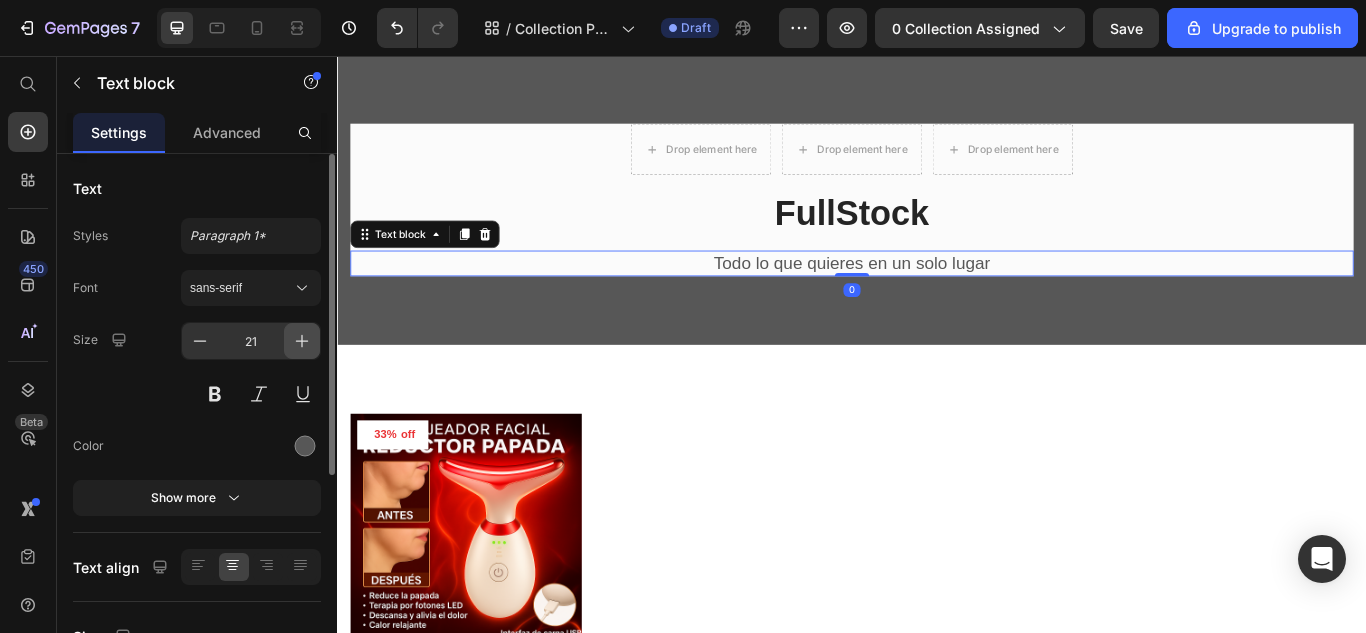 click 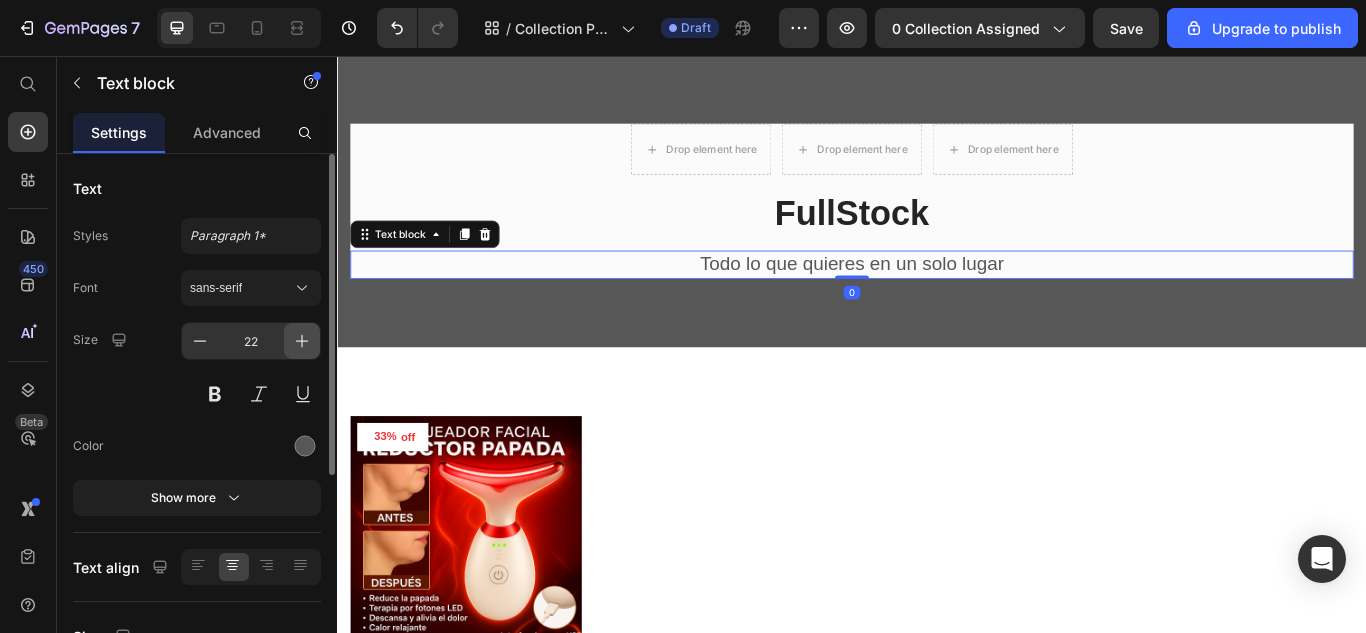 click 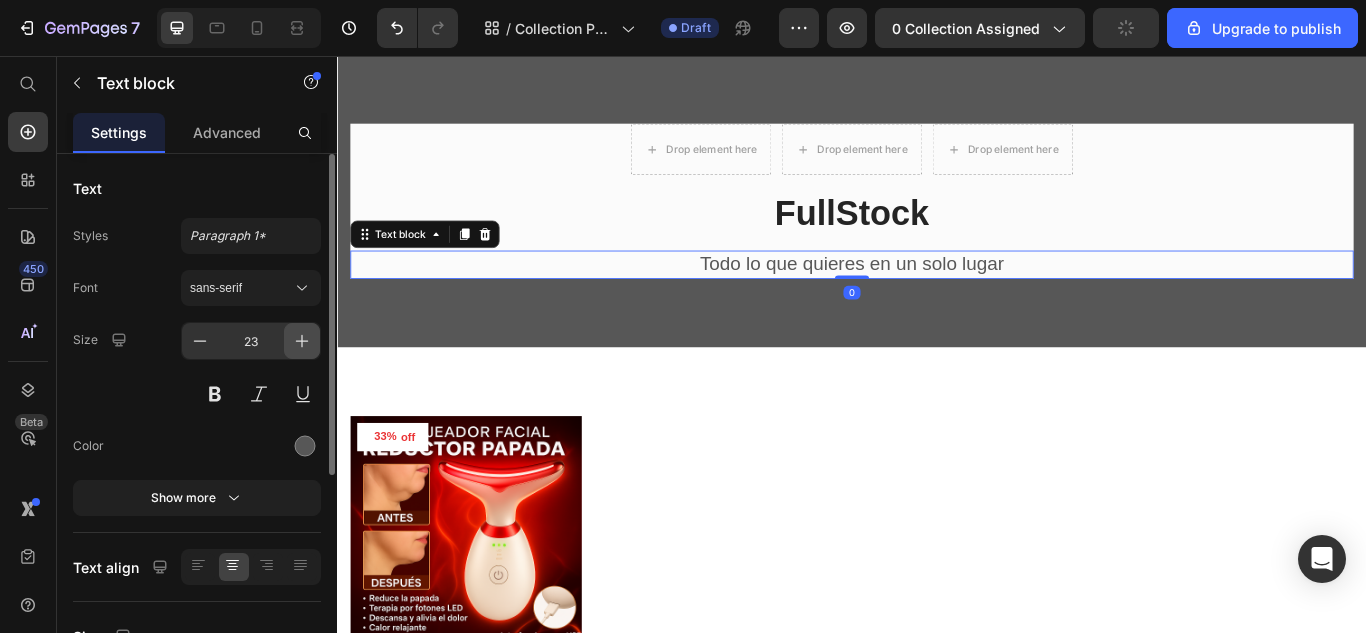 click 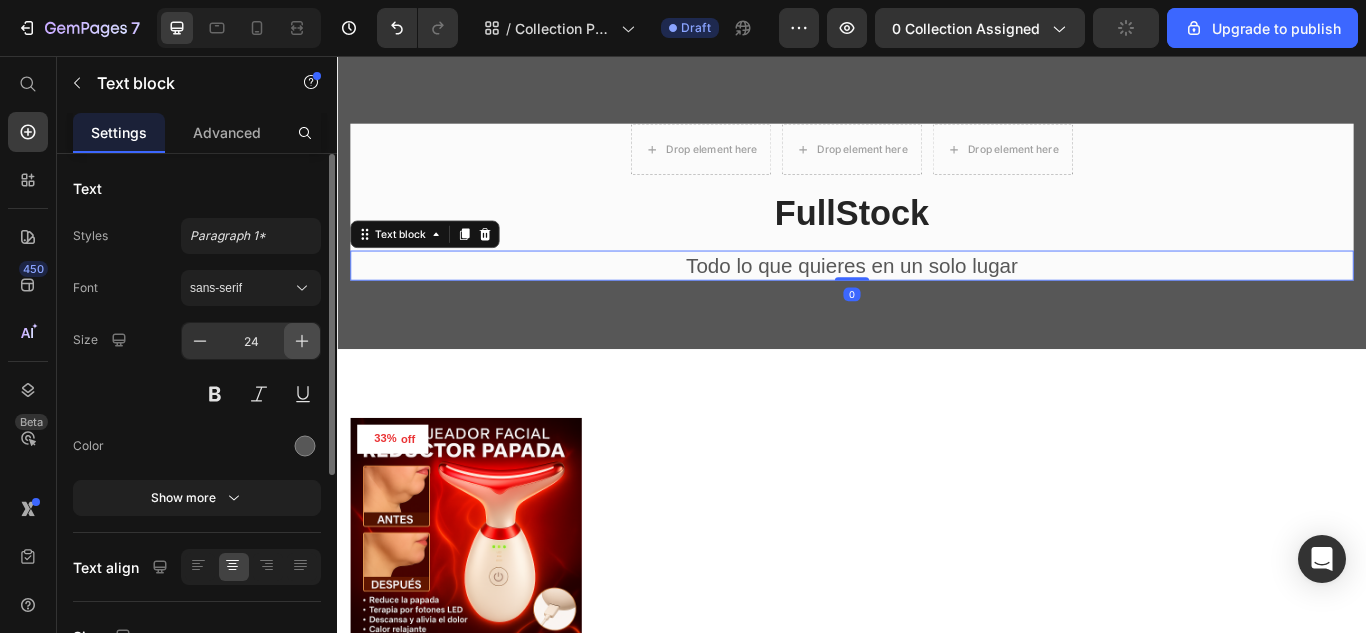 click 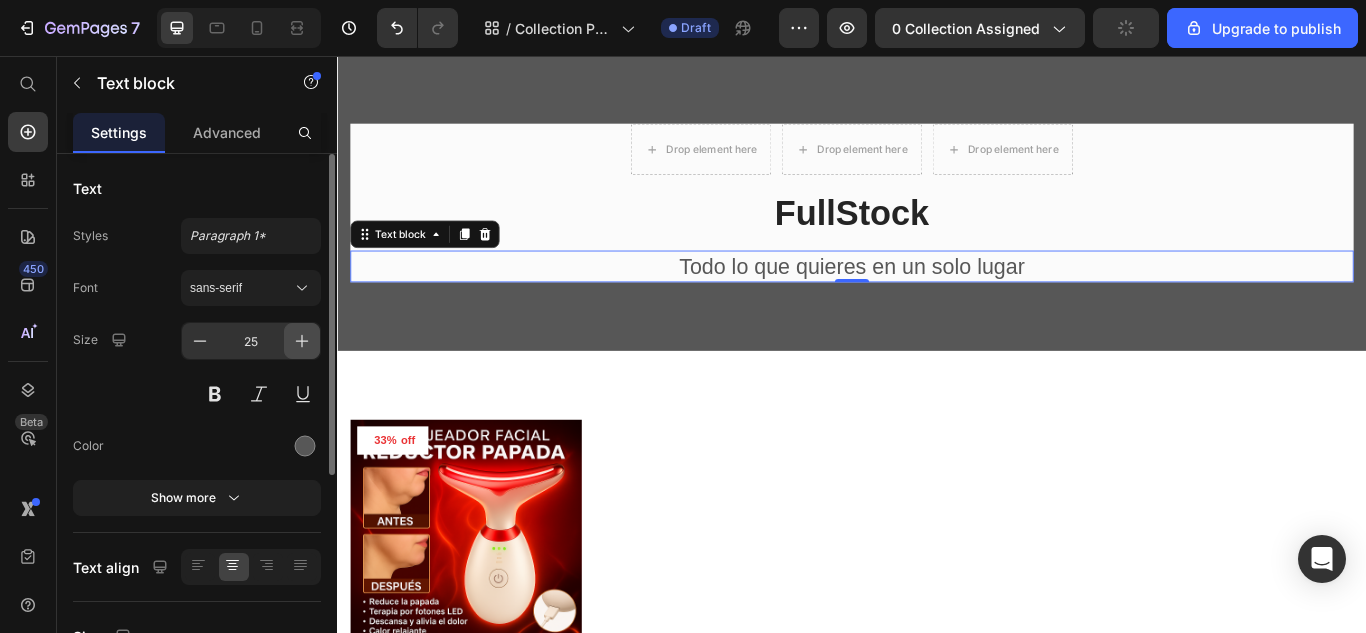 click 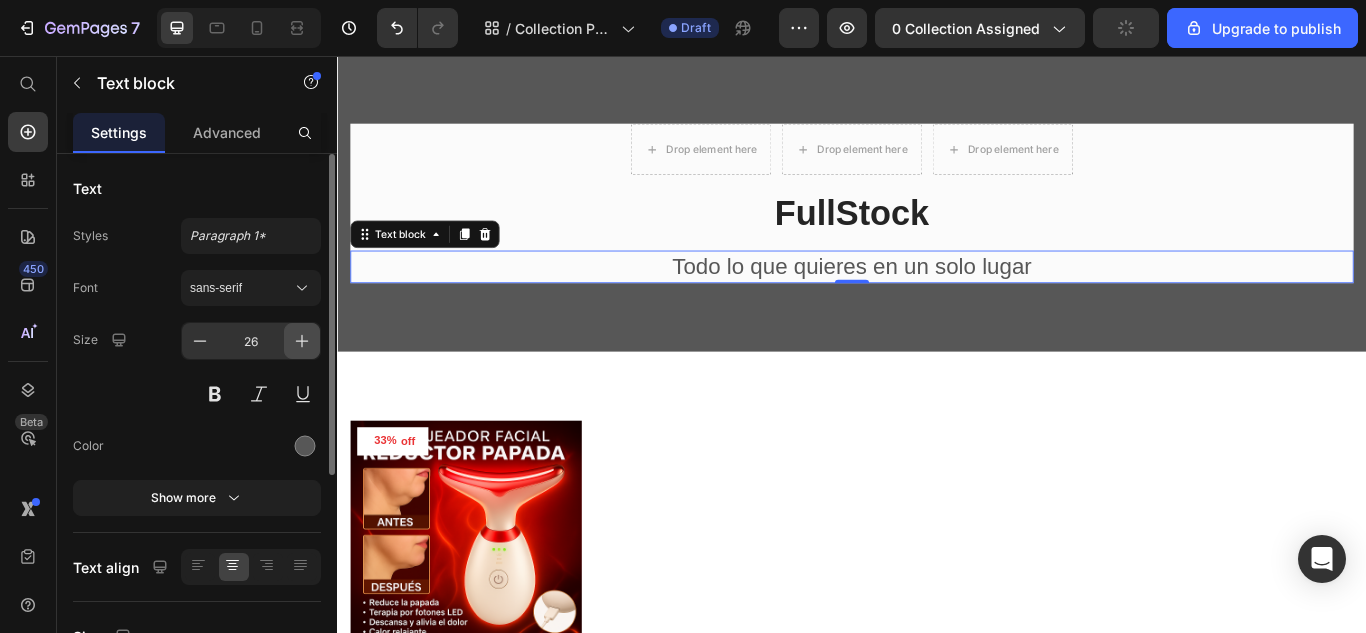 click 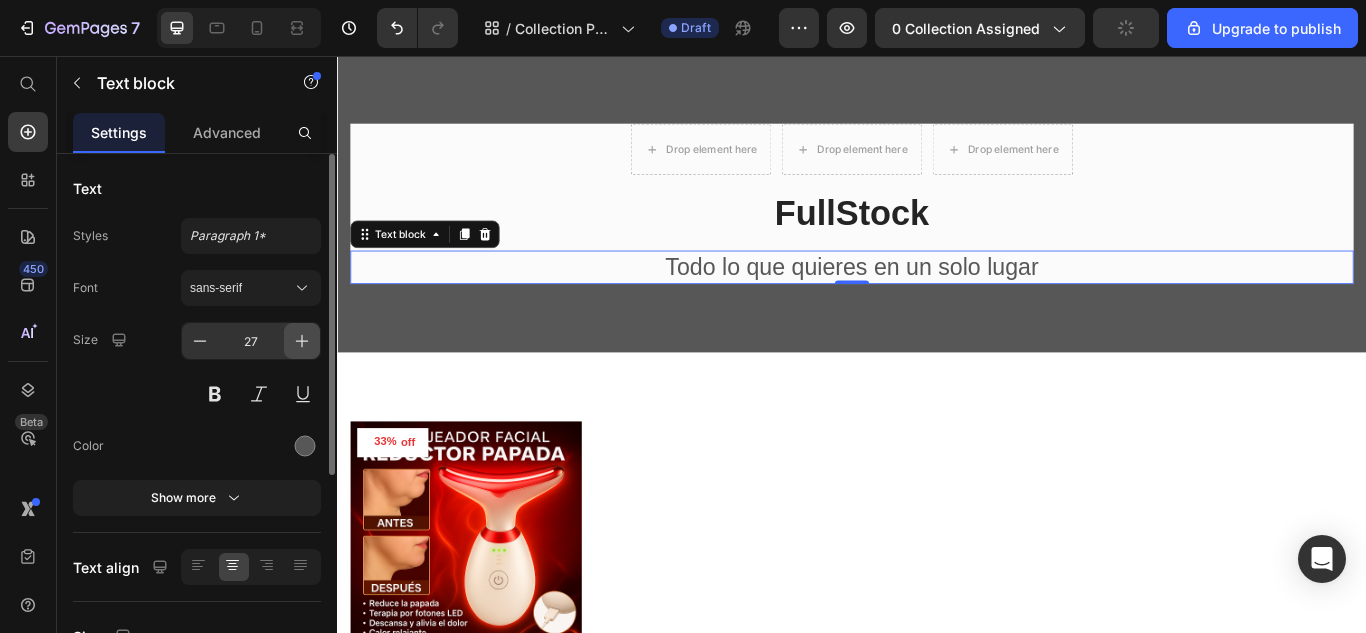click 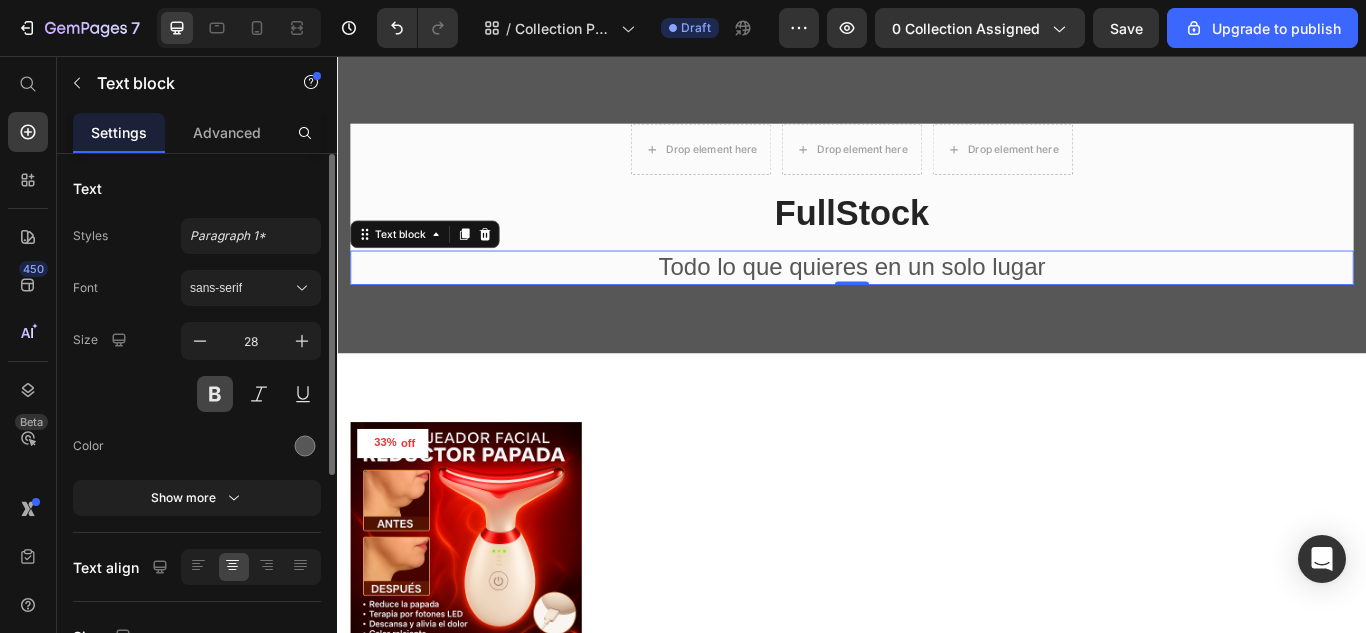 click at bounding box center (215, 394) 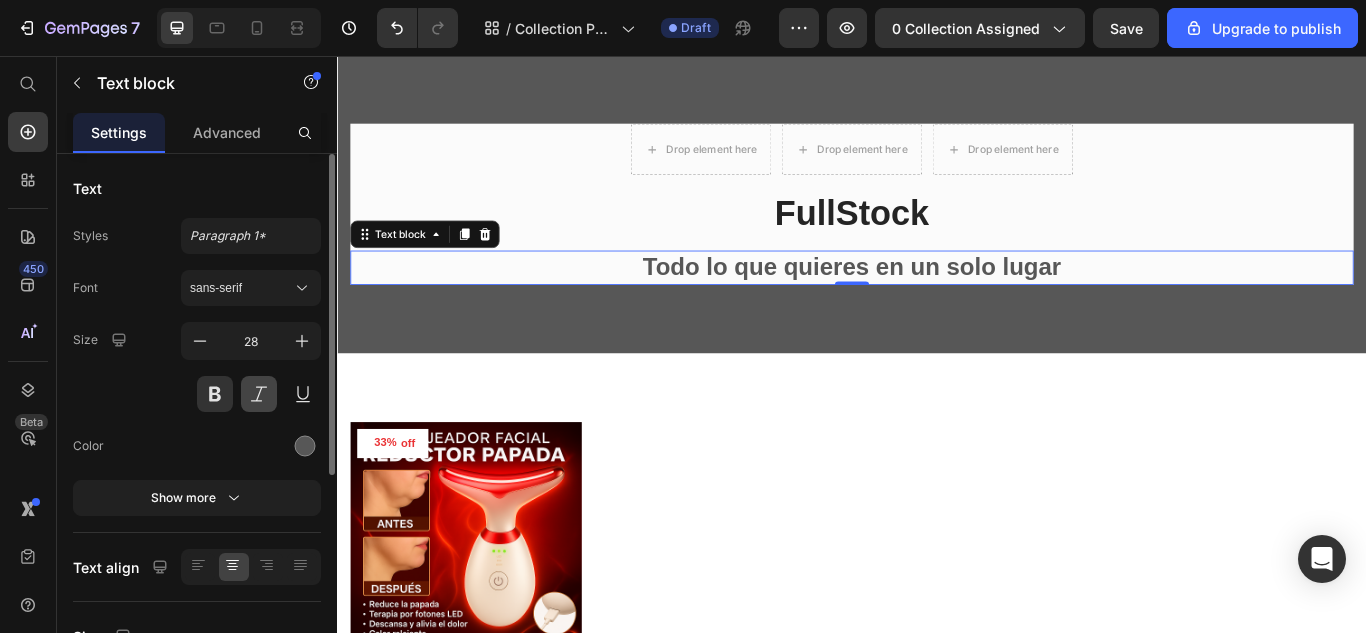 click at bounding box center [259, 394] 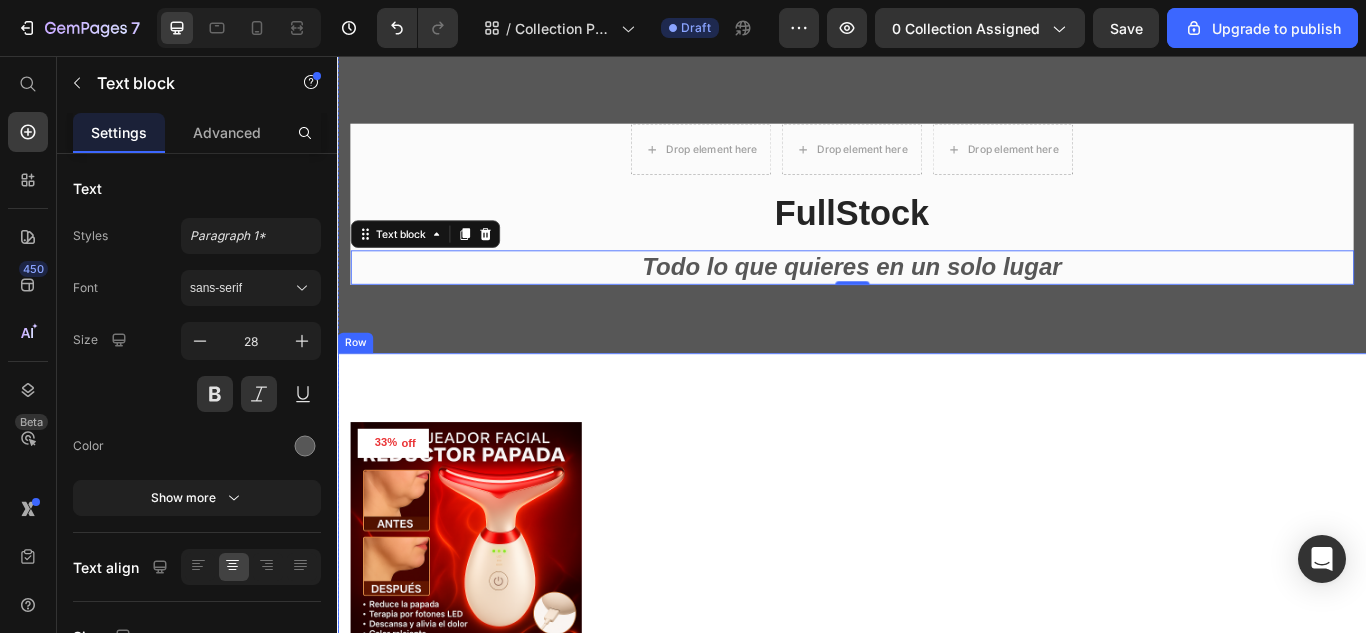 click on "33% off (P) Tag Product Images & Gallery Row Masajeador facial reductor papada (P) Title $79.990,00 (P) Price $119.990,00 (P) Price Row Row Add to cart (P) Cart Button Product List Row Row" at bounding box center (937, 688) 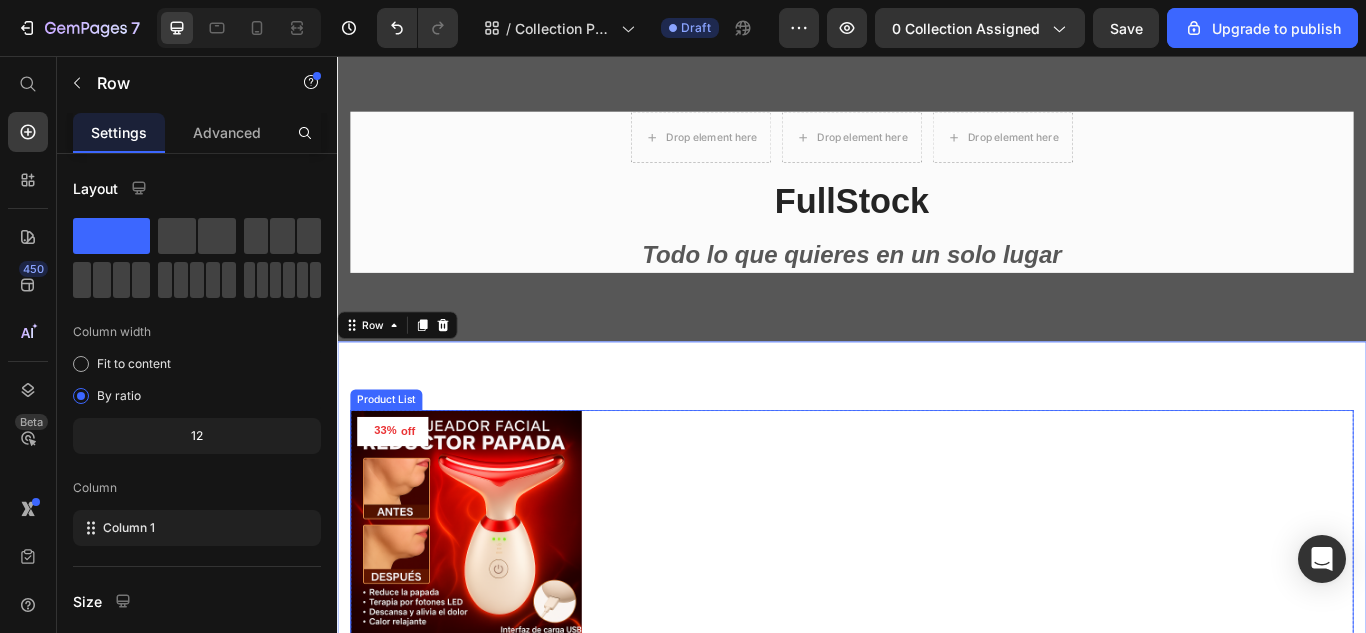 scroll, scrollTop: 0, scrollLeft: 0, axis: both 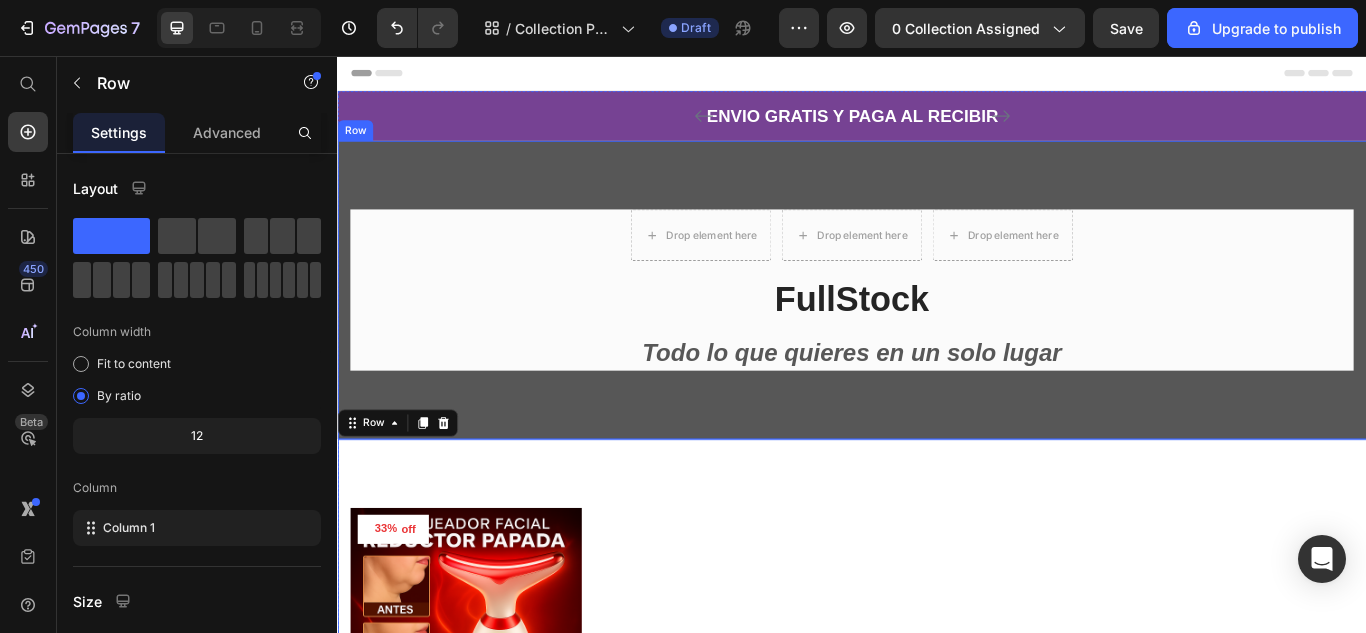 click on "Drop element here
Drop element here
Drop element here Row FullStock Heading Todo lo que quieres en un solo lugar Text block" at bounding box center [937, 329] 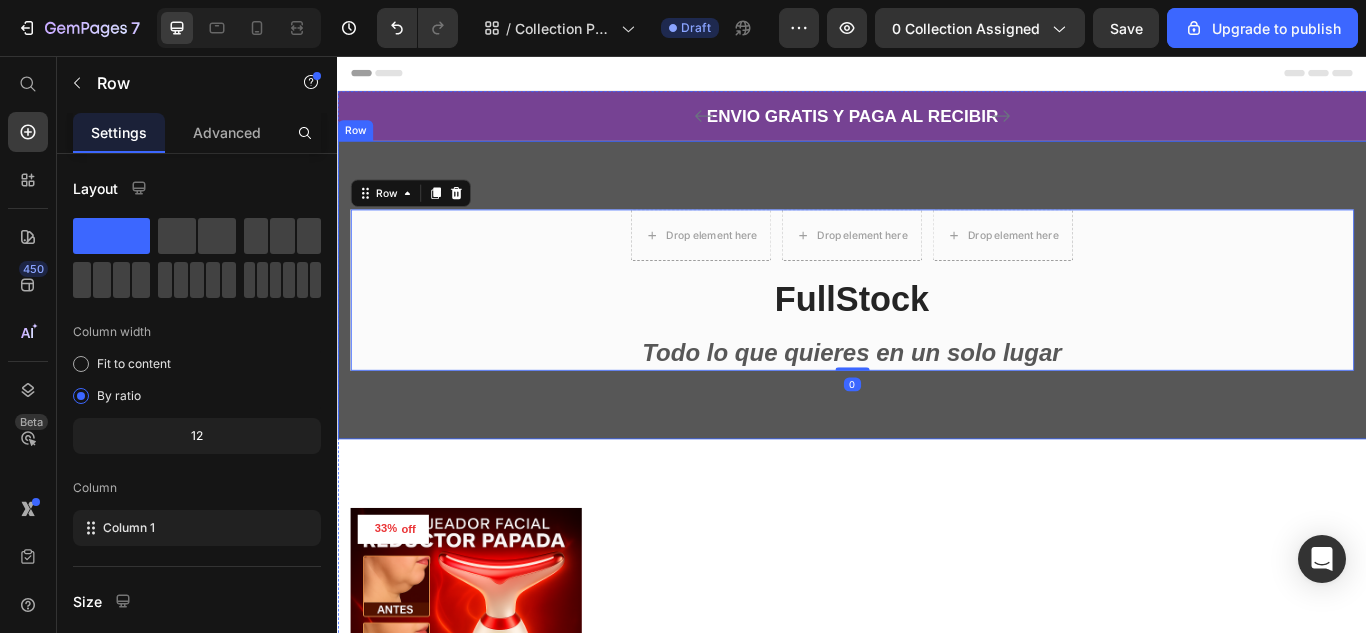 click on "Drop element here
Drop element here
Drop element here Row FullStock Heading Todo lo que quieres en un solo lugar Text block Row   0 Row Row" at bounding box center (937, 329) 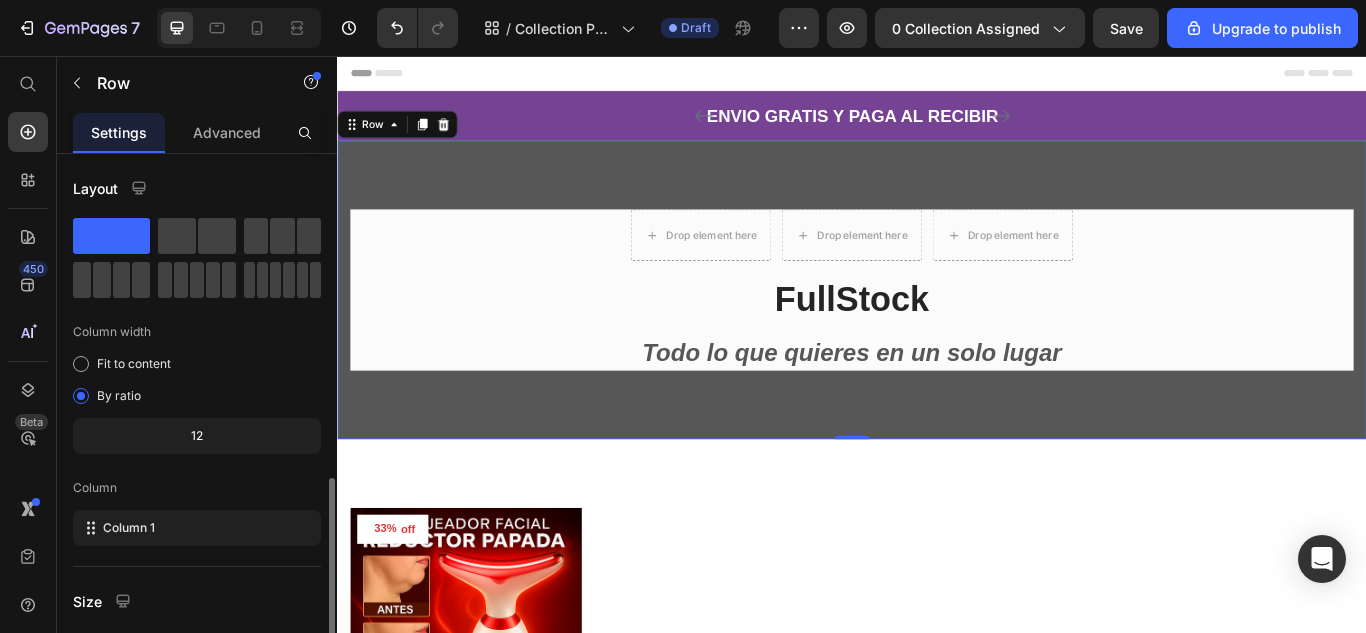 scroll, scrollTop: 324, scrollLeft: 0, axis: vertical 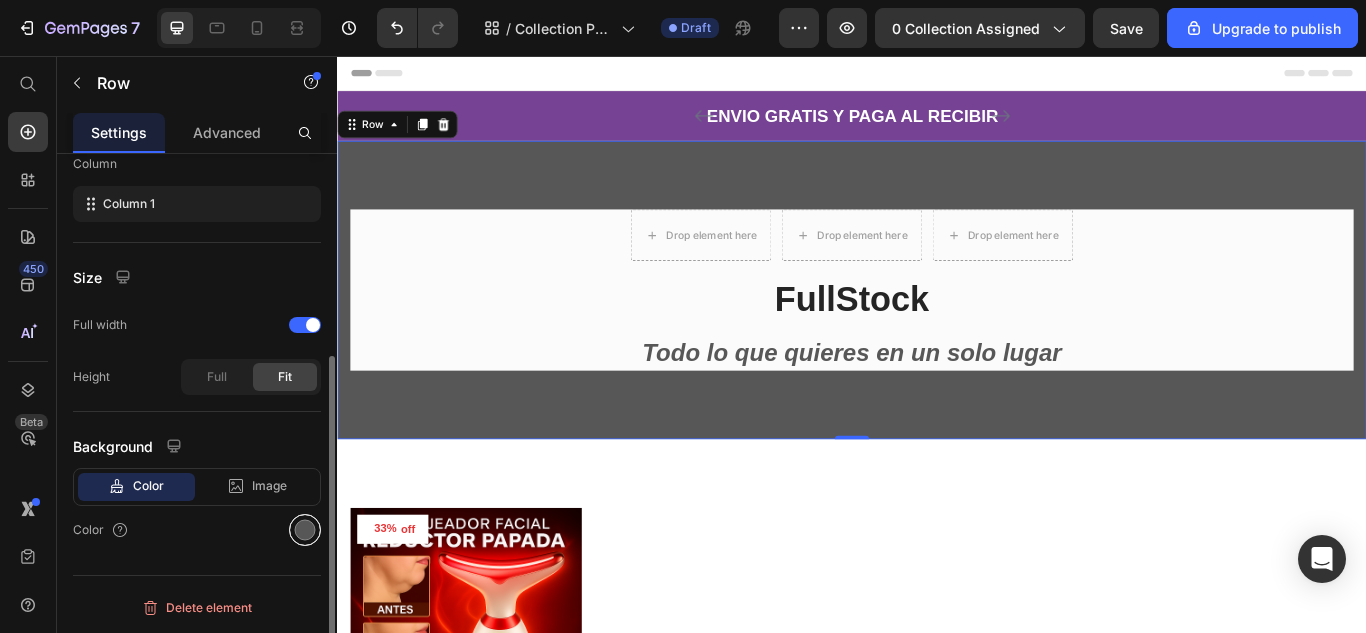click at bounding box center (305, 530) 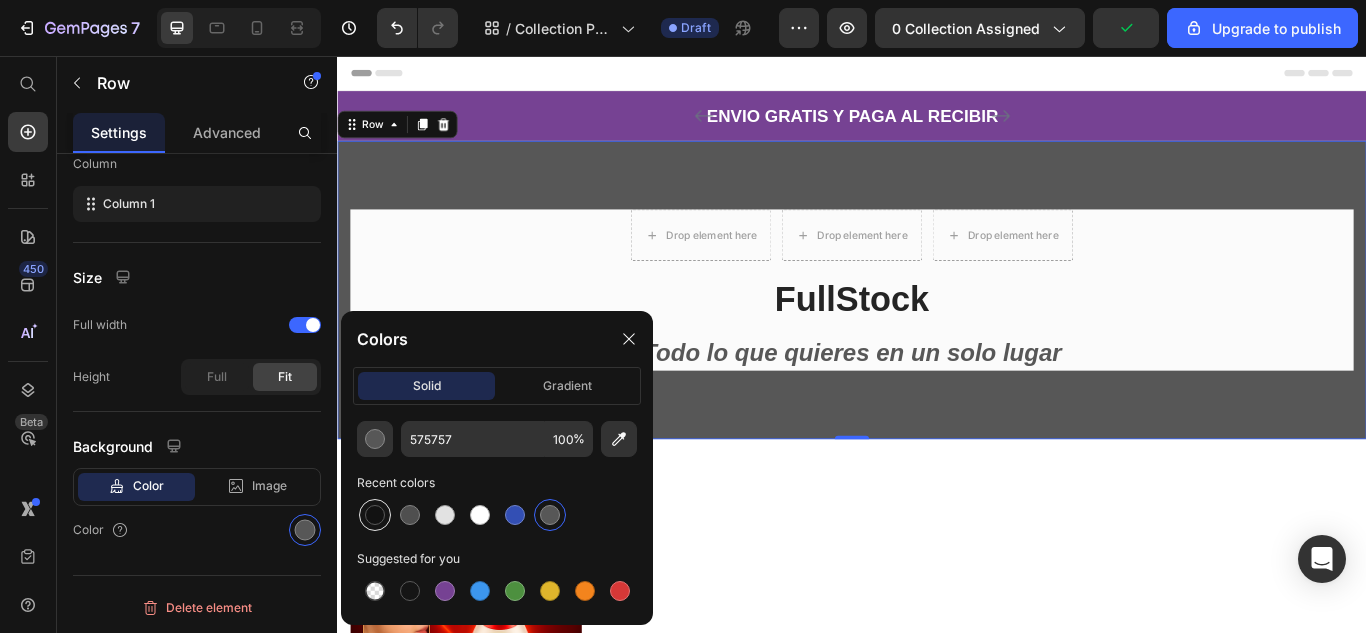 click at bounding box center [375, 515] 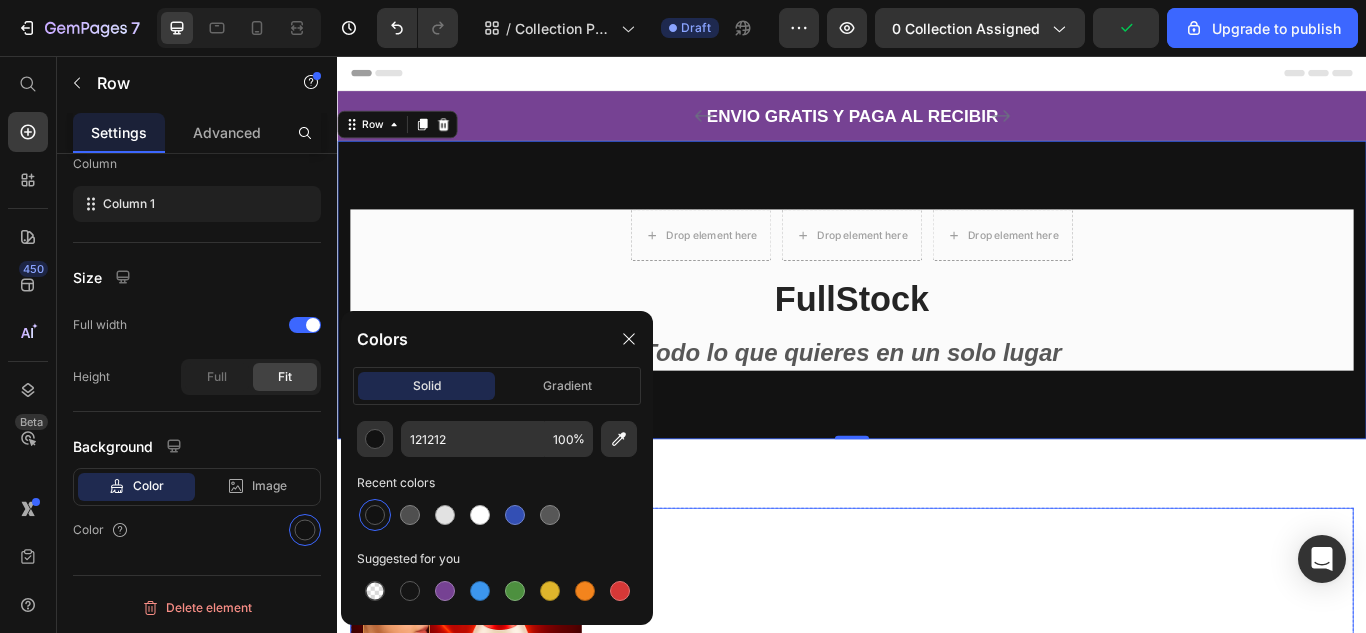 click on "33% off (P) Tag Product Images & Gallery Row Masajeador facial reductor papada (P) Title $79.990,00 (P) Price $119.990,00 (P) Price Row Row Add to cart (P) Cart Button" at bounding box center [937, 788] 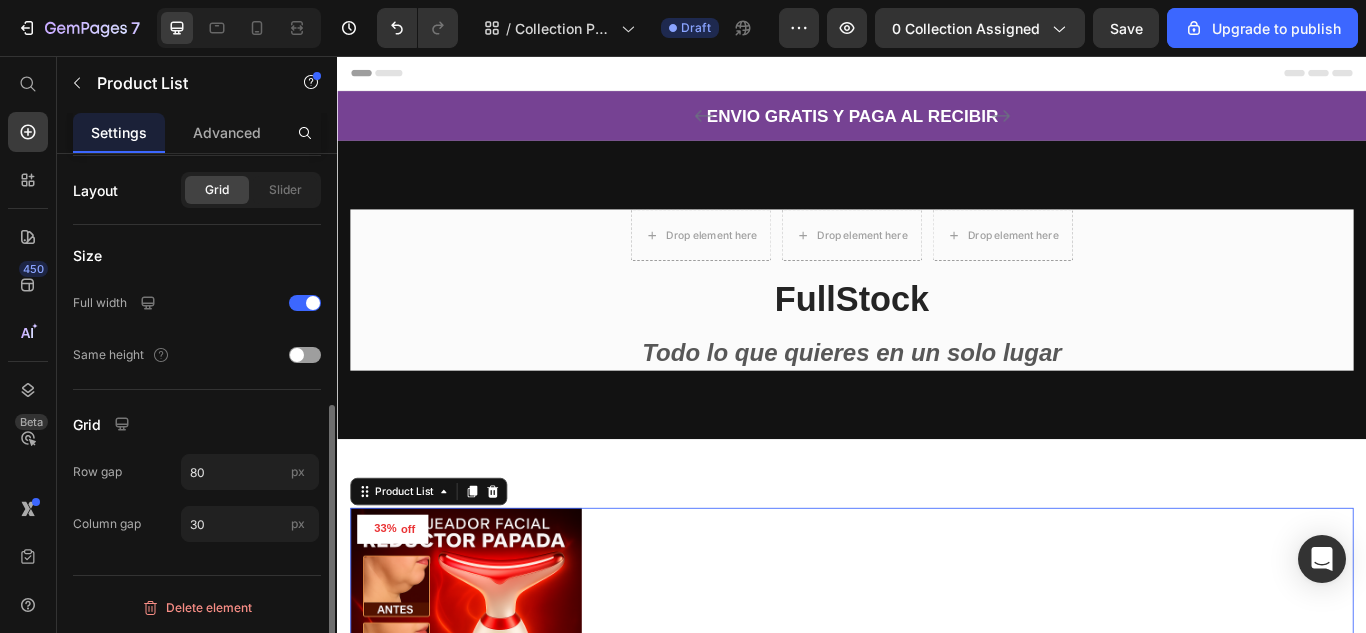 scroll, scrollTop: 169, scrollLeft: 0, axis: vertical 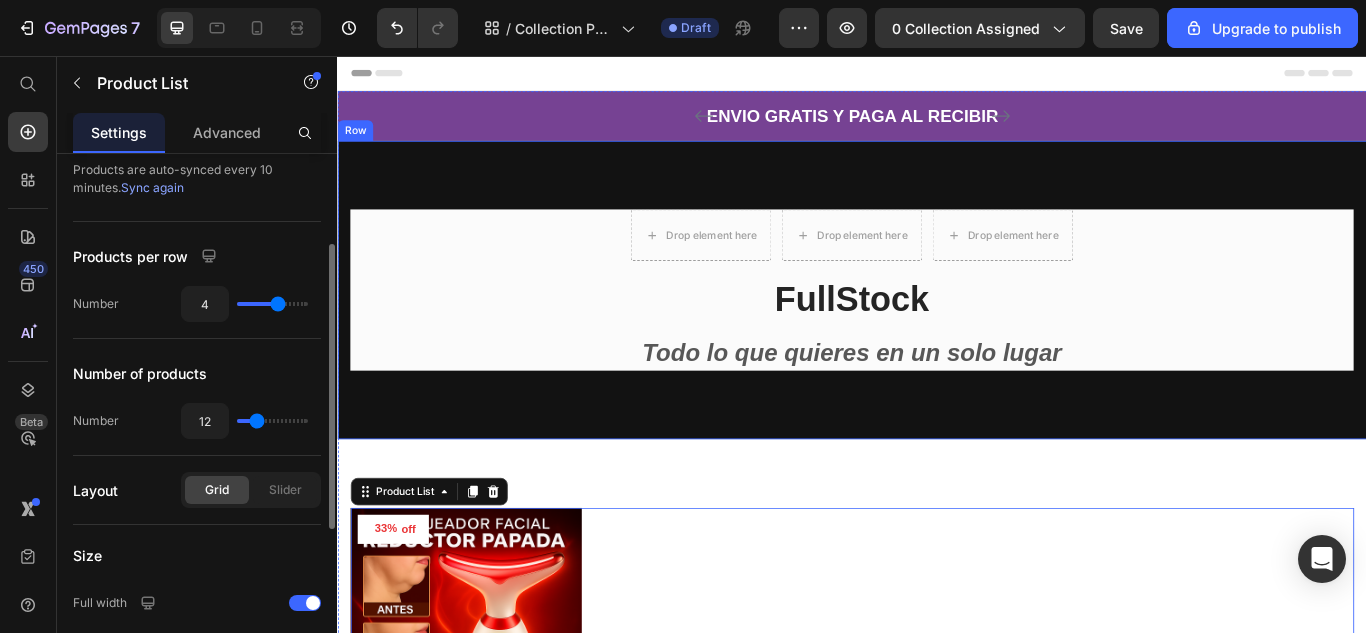click on "Drop element here
Drop element here
Drop element here Row FullStock Heading Todo lo que quieres en un solo lugar Text block Row Row Row" at bounding box center [937, 329] 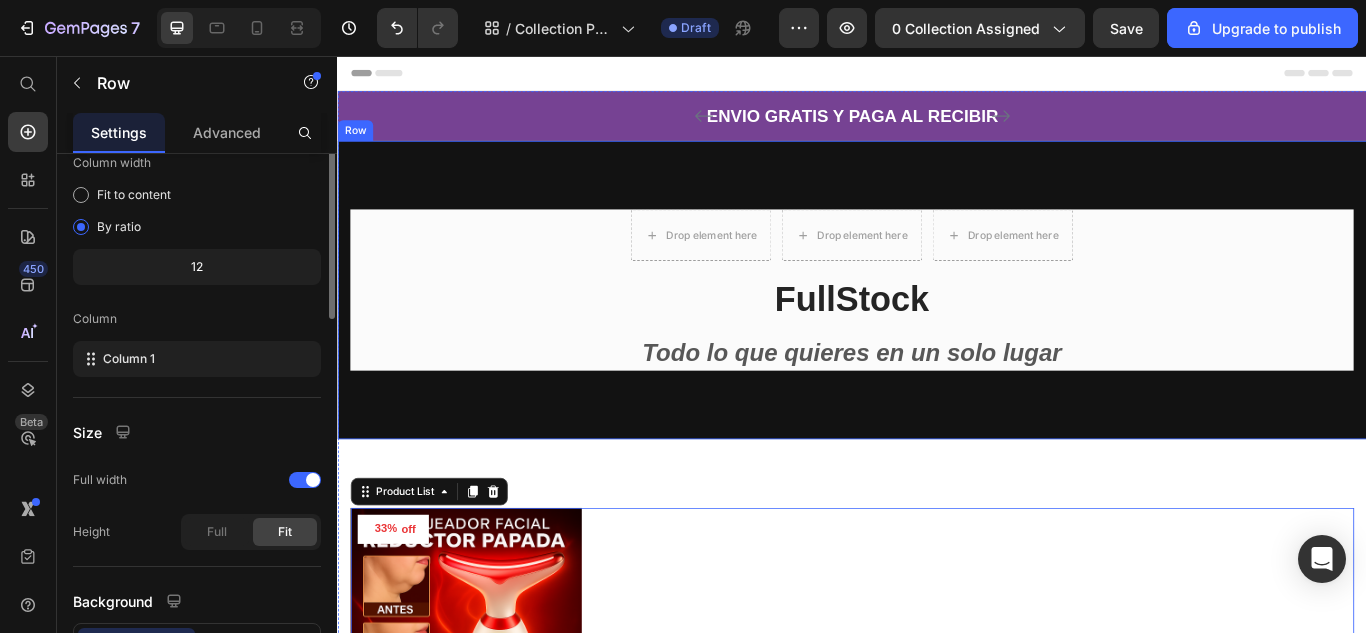 scroll, scrollTop: 0, scrollLeft: 0, axis: both 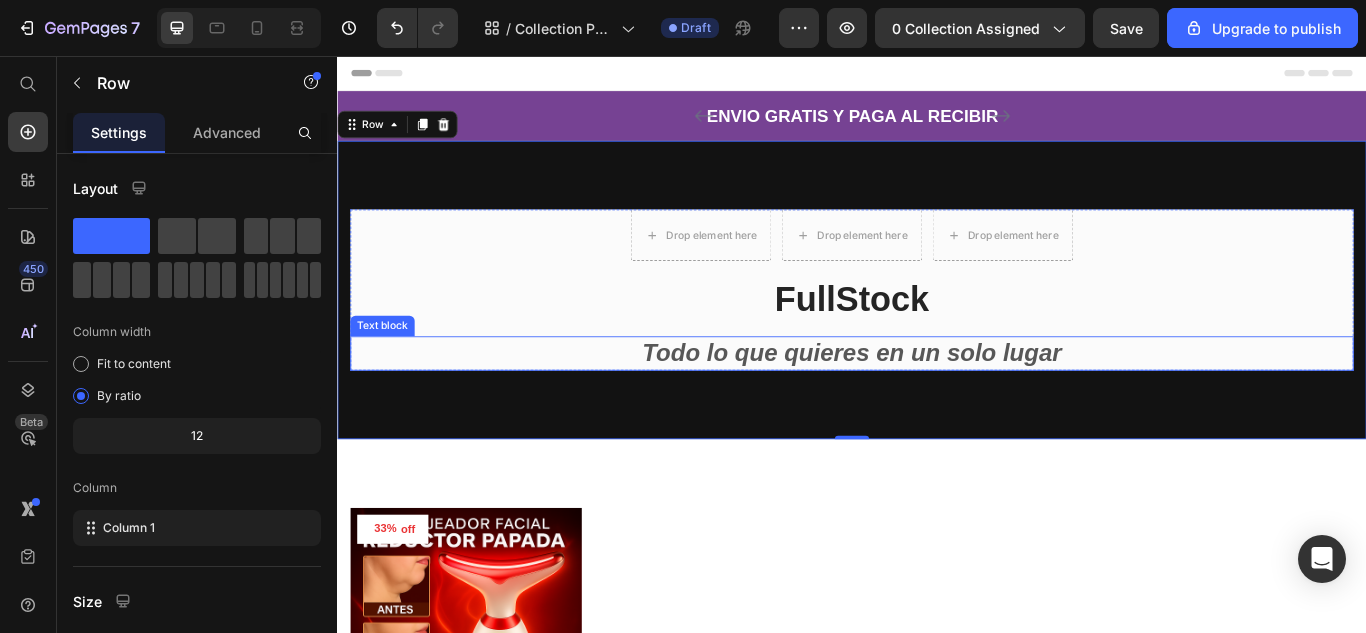 click on "Drop element here
Drop element here
Drop element here Row FullStock Heading Todo lo que quieres en un solo lugar Text block" at bounding box center [937, 329] 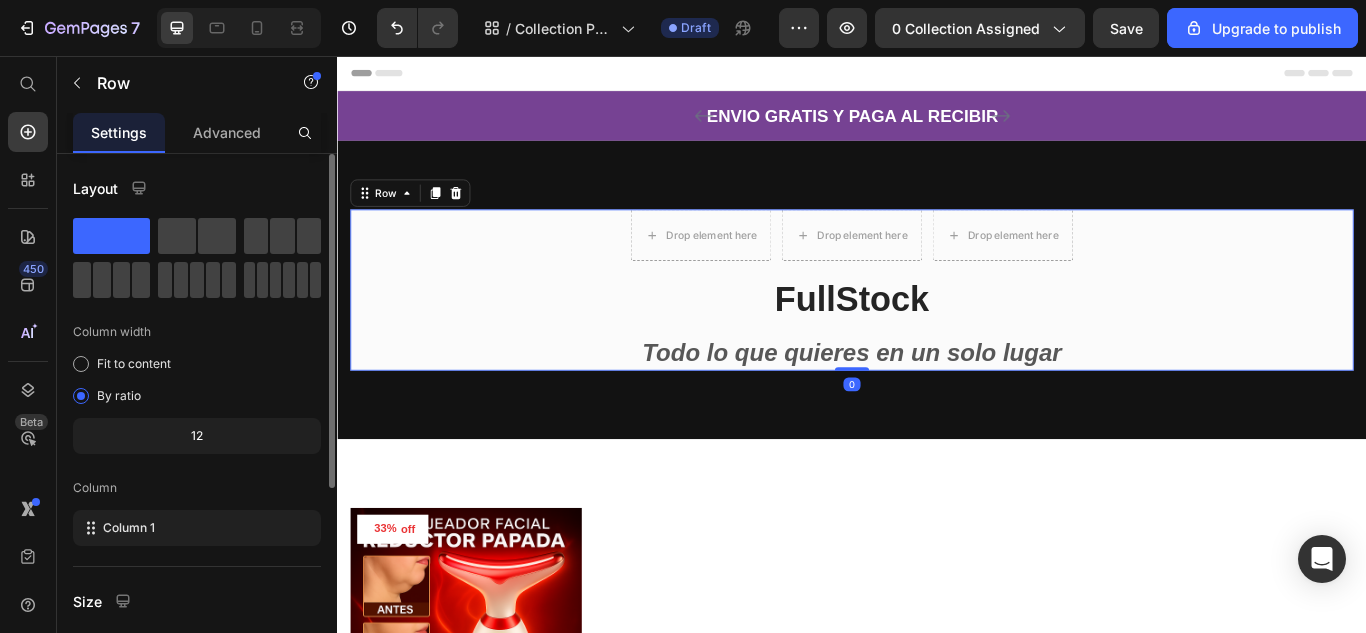 scroll, scrollTop: 324, scrollLeft: 0, axis: vertical 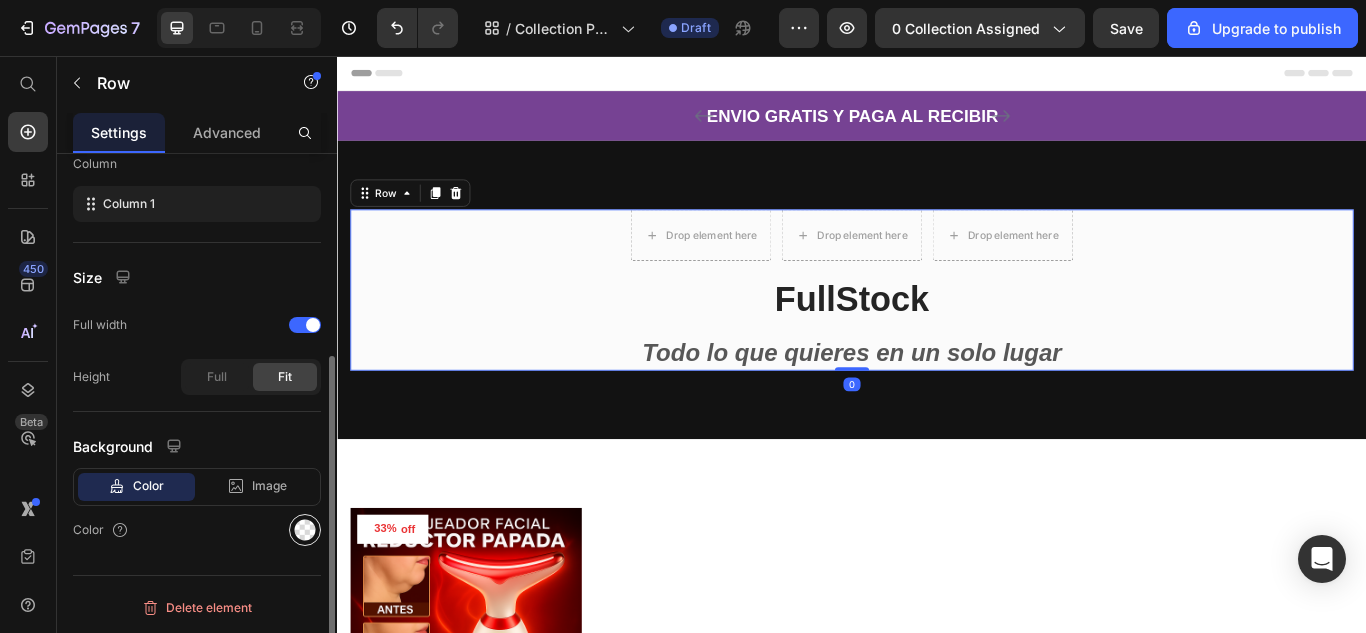 click at bounding box center [305, 530] 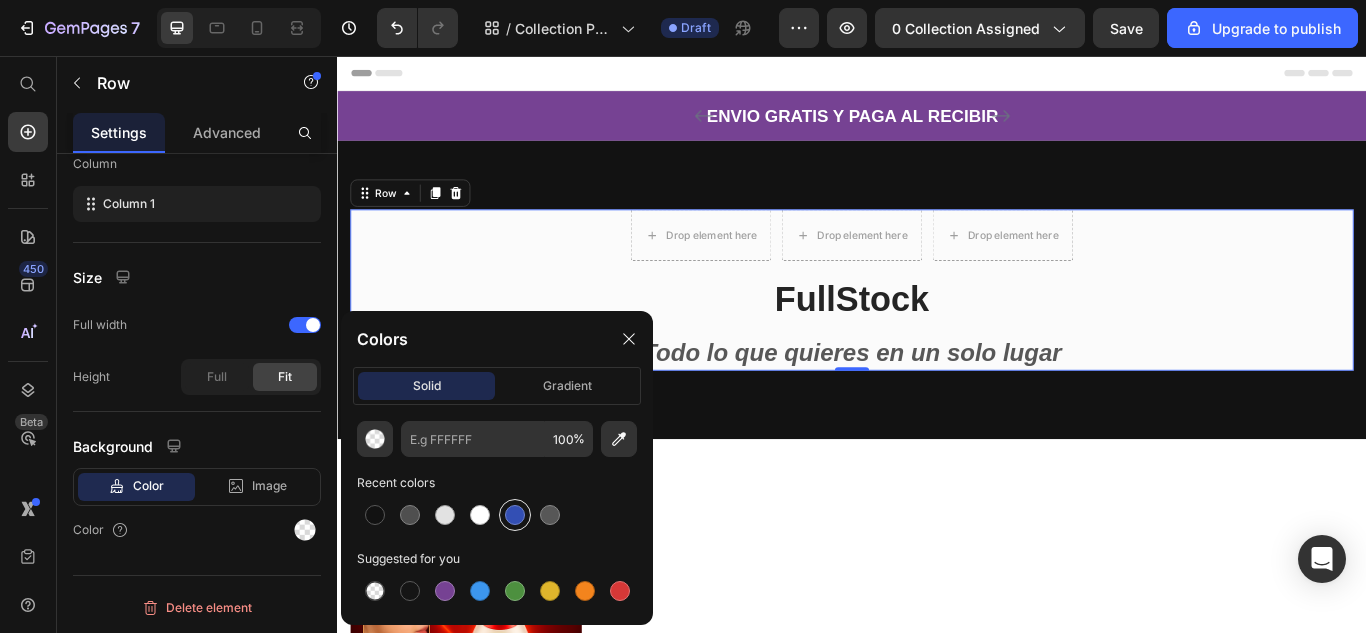click at bounding box center (515, 515) 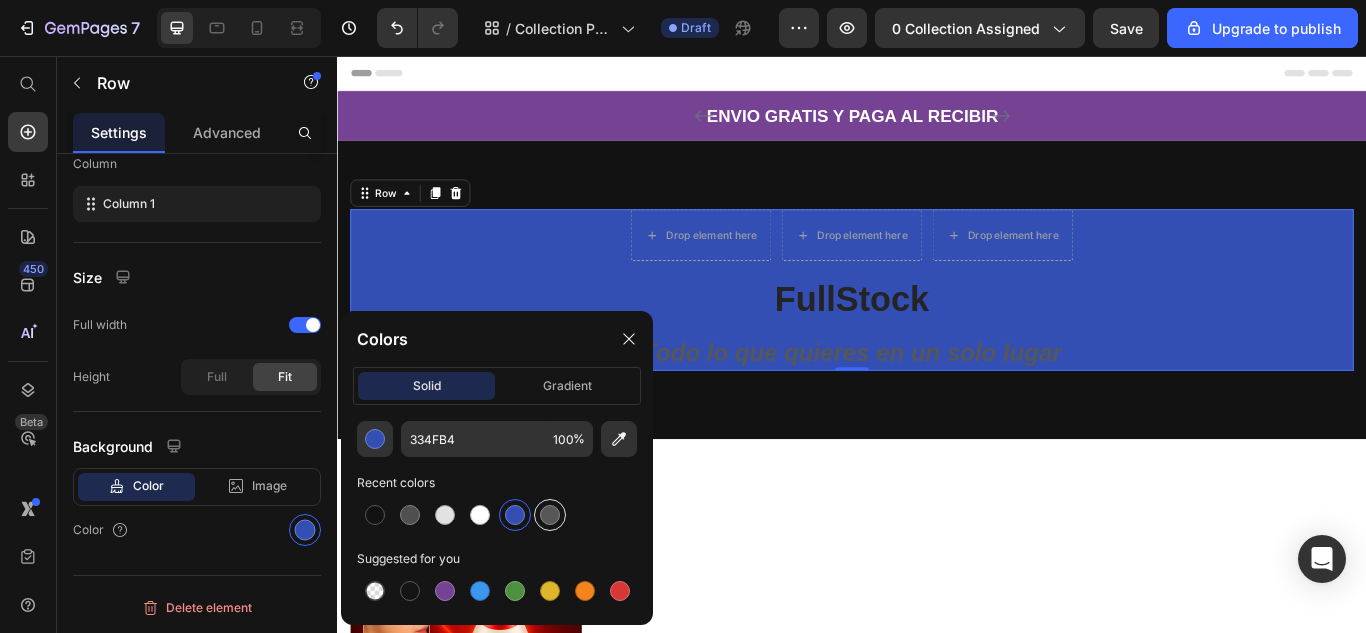 click at bounding box center (550, 515) 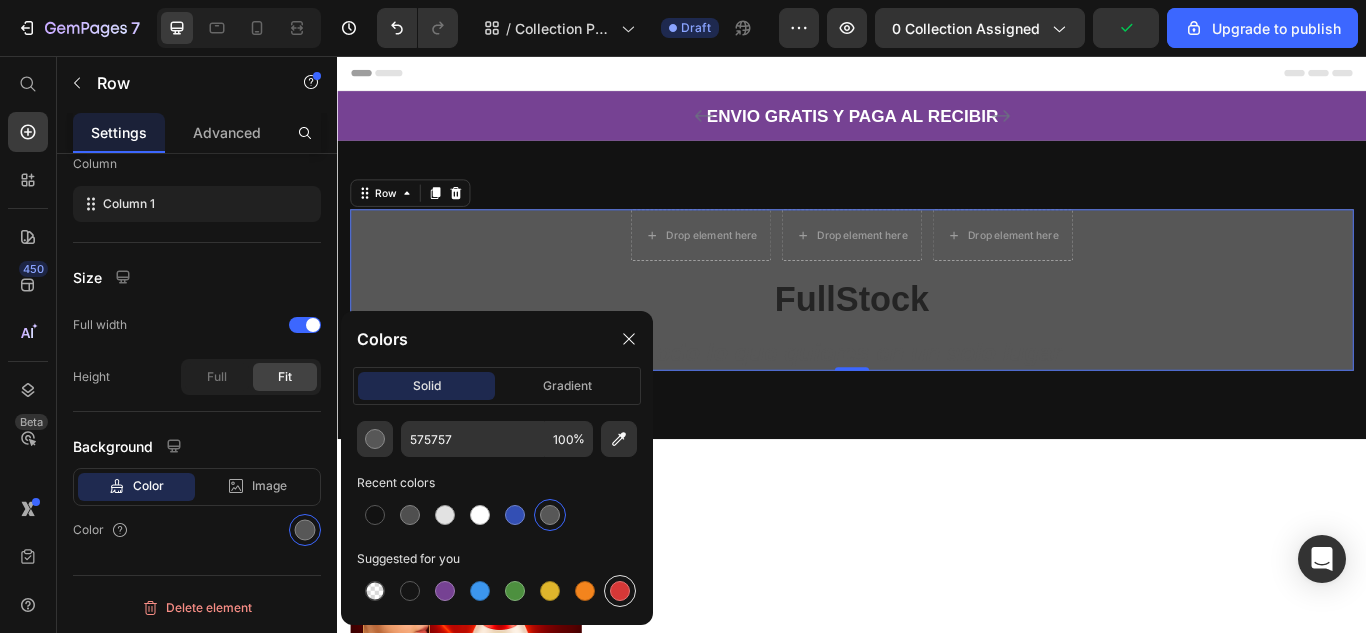 click at bounding box center (620, 591) 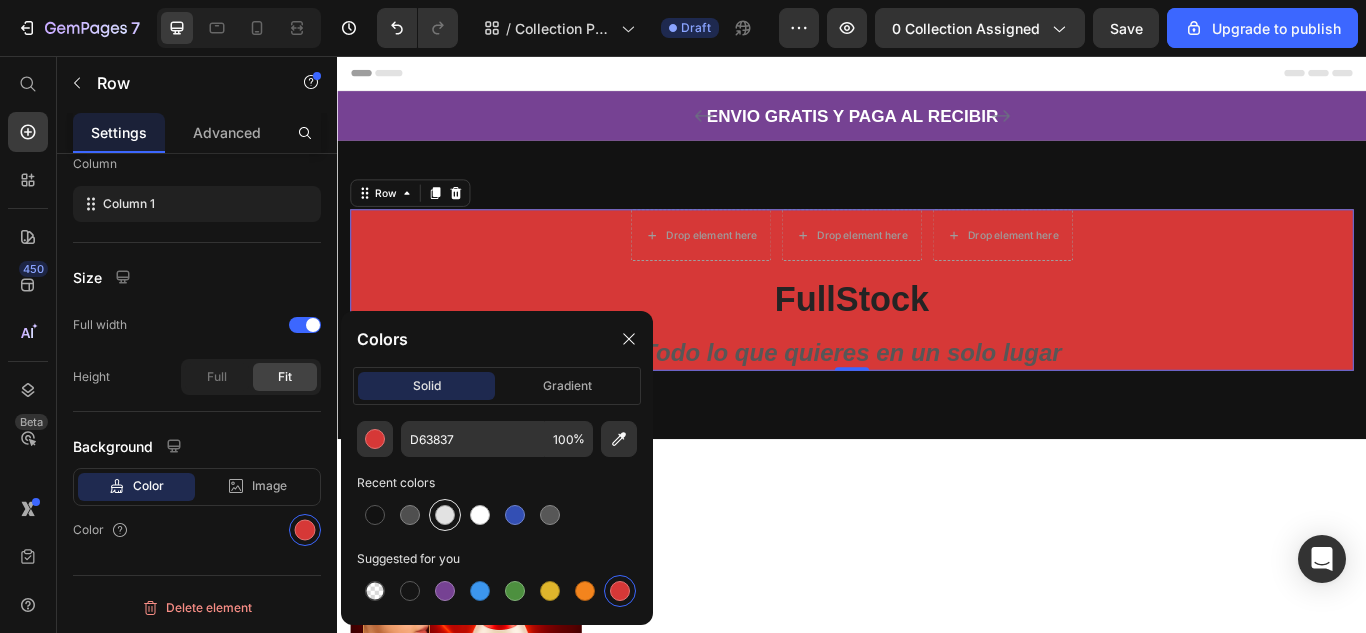 click at bounding box center [445, 515] 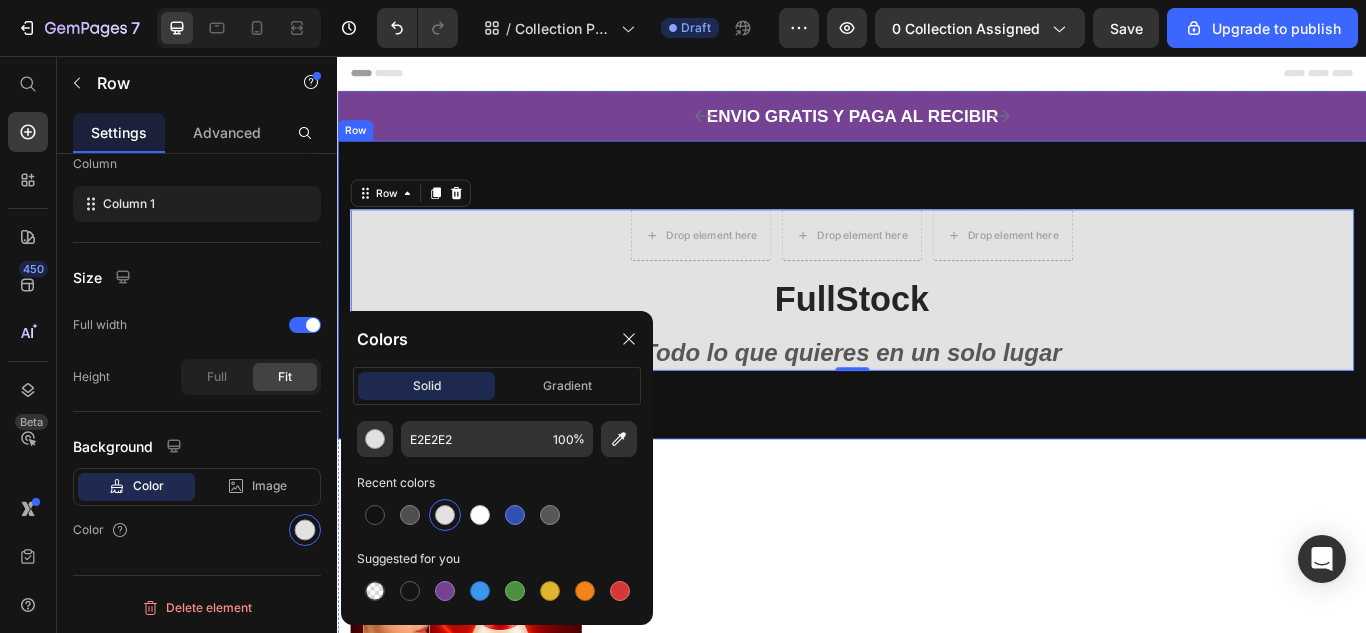 click on "Drop element here
Drop element here
Drop element here Row FullStock Heading Todo lo que quieres en un solo lugar Text block Row   0 Row Row" at bounding box center [937, 329] 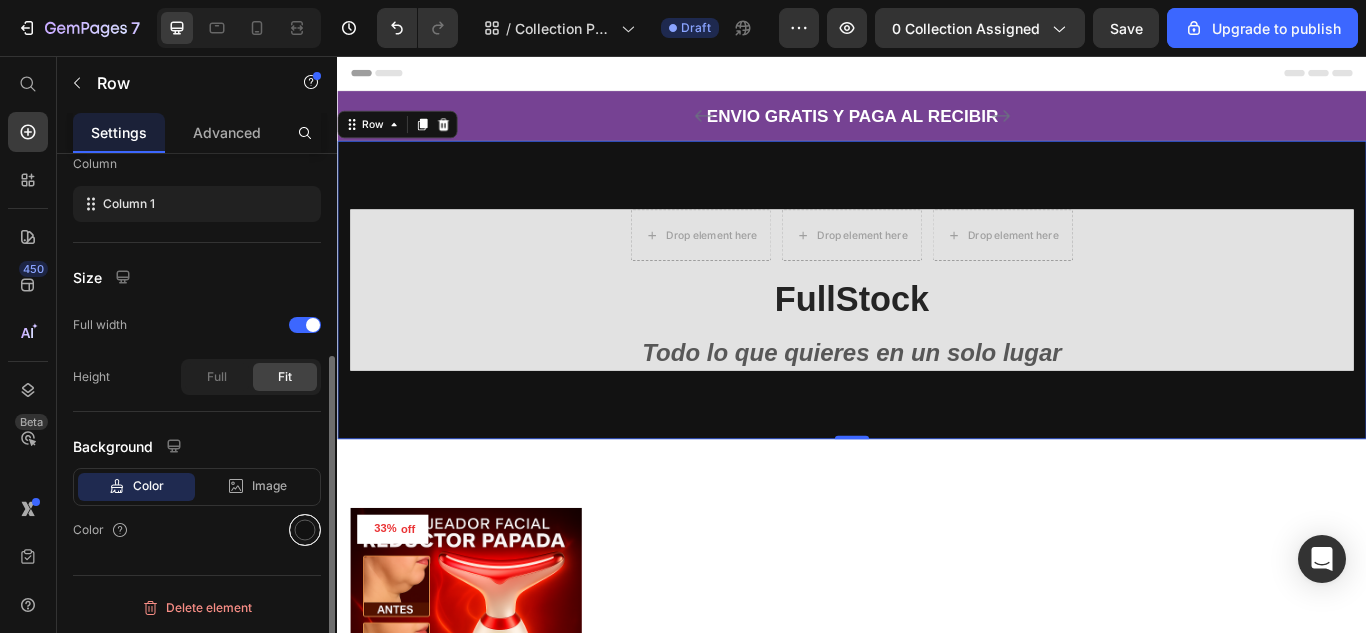 click at bounding box center [305, 530] 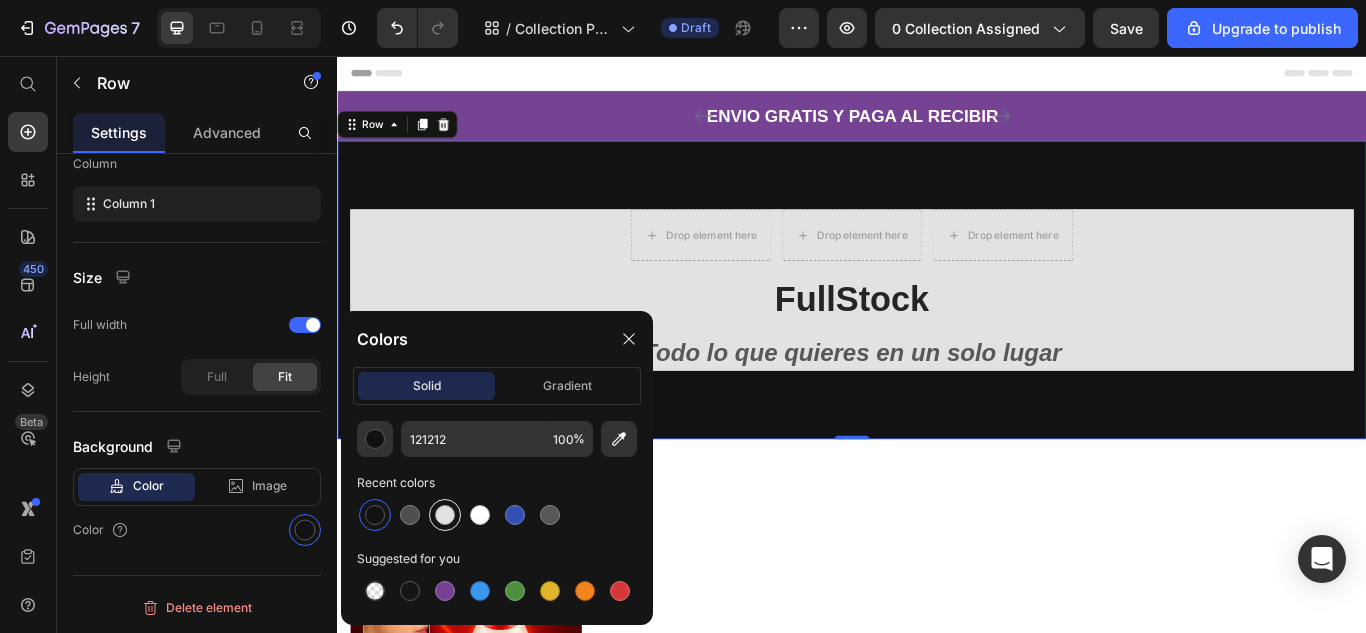 click at bounding box center (445, 515) 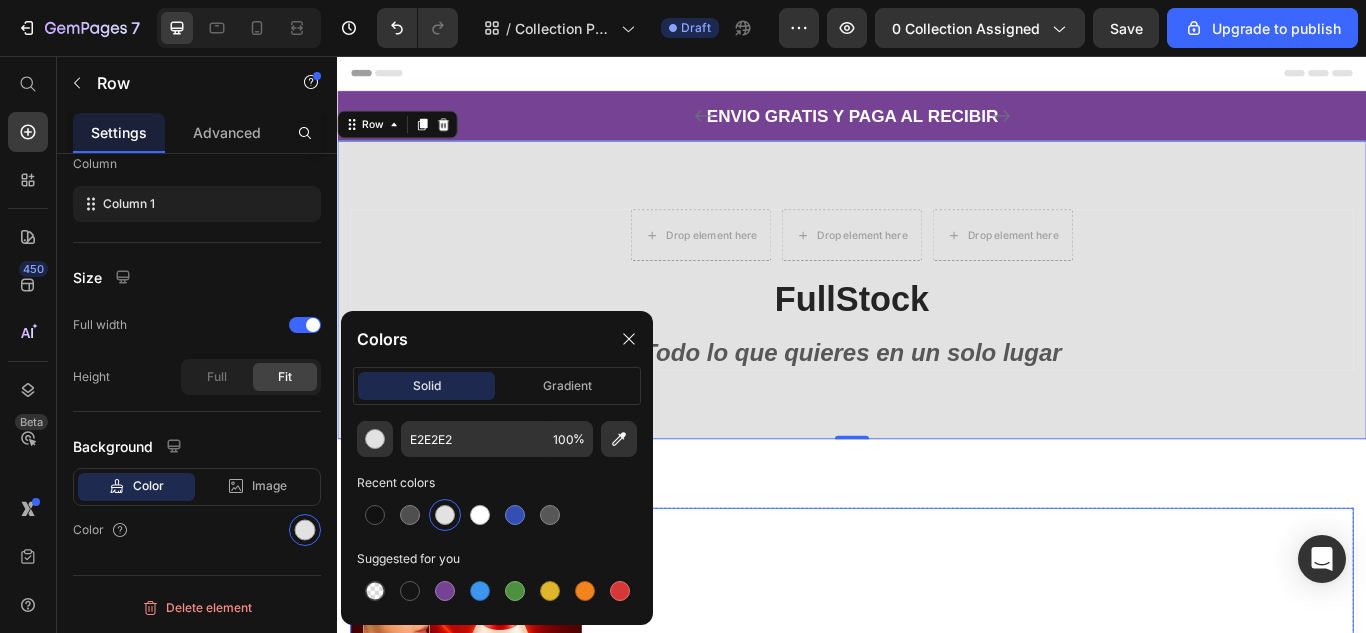 click on "33% off (P) Tag Product Images & Gallery Row Masajeador facial reductor papada (P) Title $79.990,00 (P) Price $119.990,00 (P) Price Row Row Add to cart (P) Cart Button" at bounding box center (937, 788) 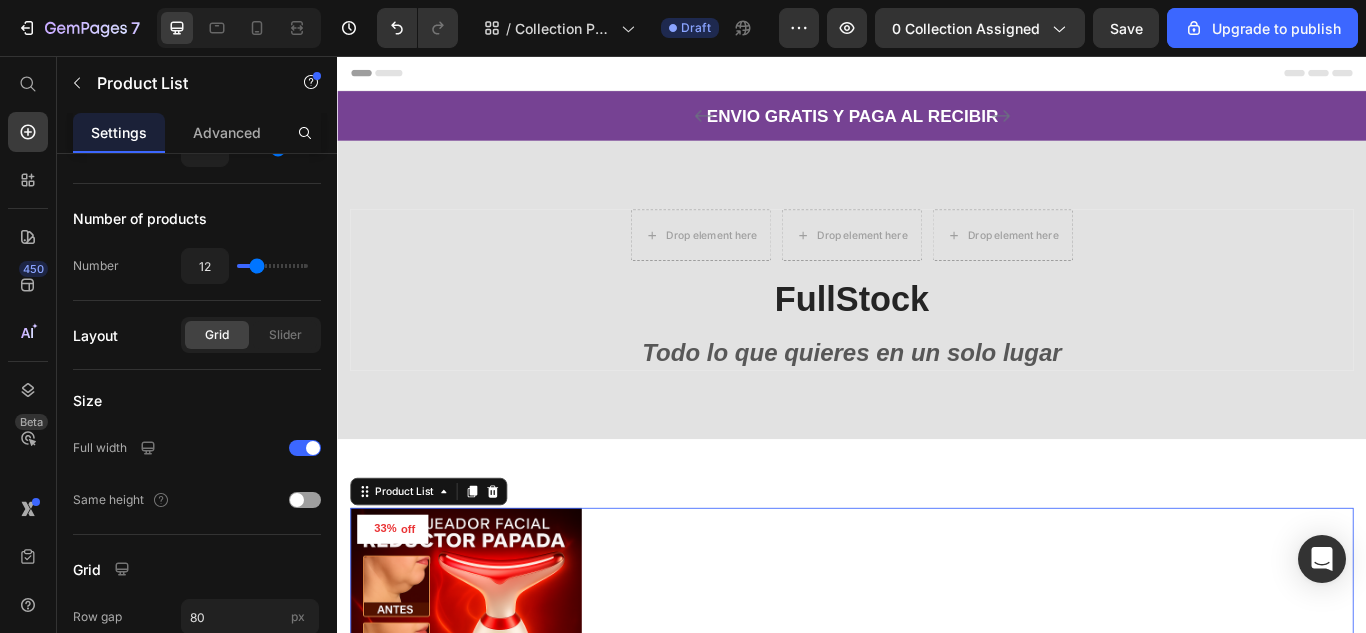 scroll, scrollTop: 0, scrollLeft: 0, axis: both 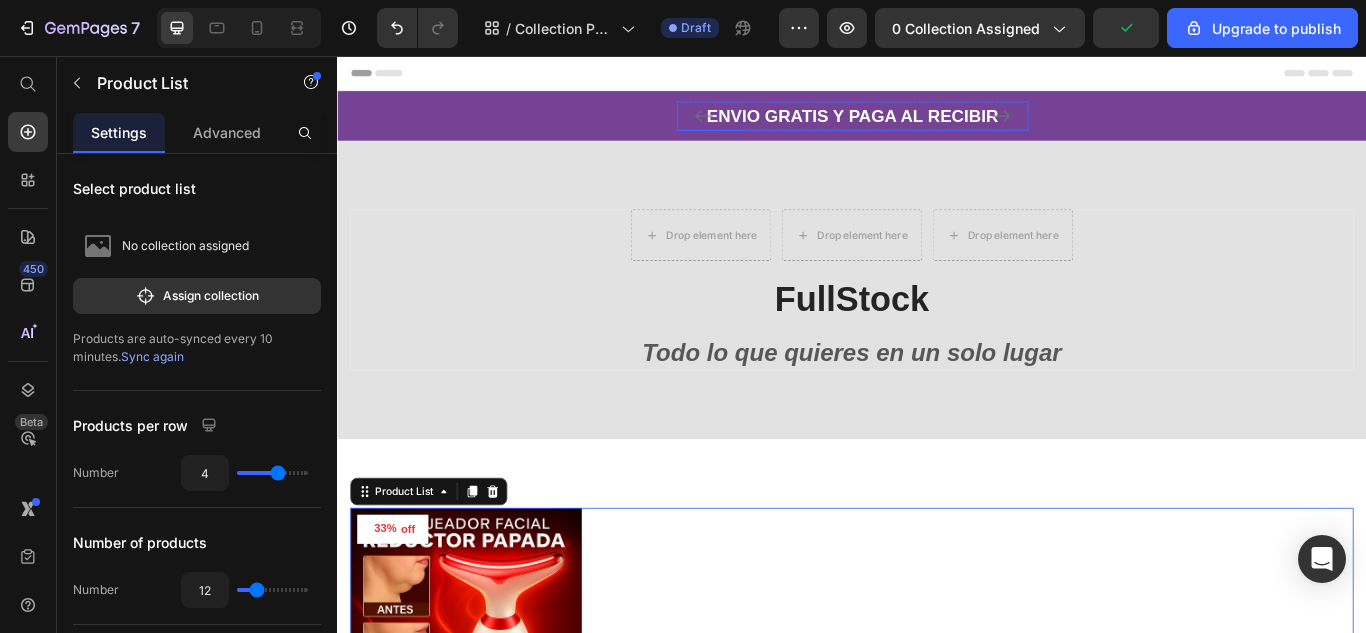click on "ENVIO GRATIS Y PAGA AL RECIBIR Text block 5000+ Text block                Icon                Icon                Icon                Icon                Icon Icon List Hoz REVIEWS Text block Row 60-DAY FREE RETURNS Text block
Carousel Row" at bounding box center [937, 126] 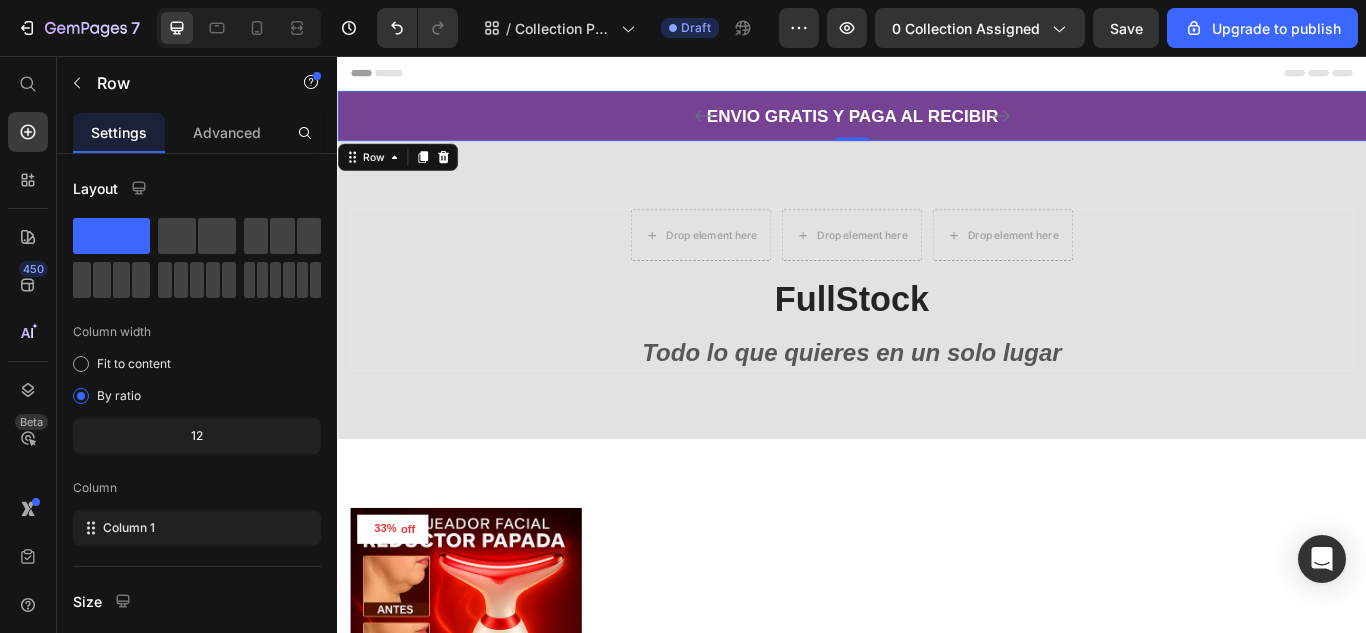 scroll, scrollTop: 324, scrollLeft: 0, axis: vertical 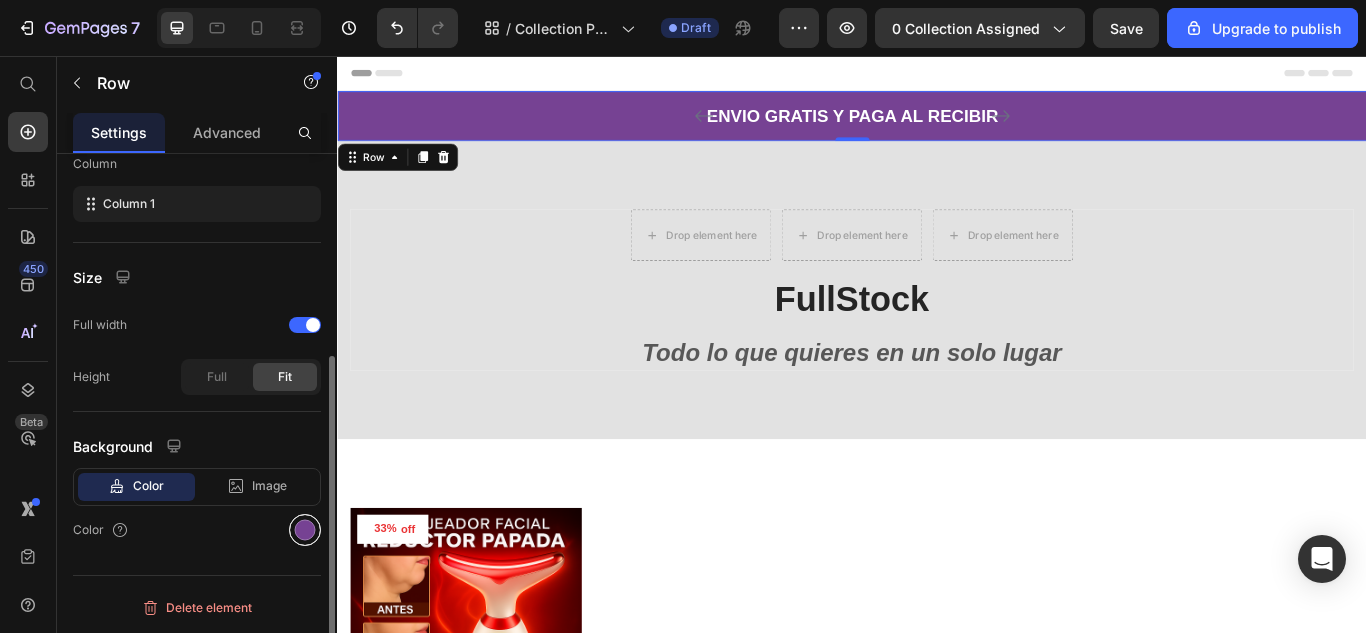 click at bounding box center (305, 530) 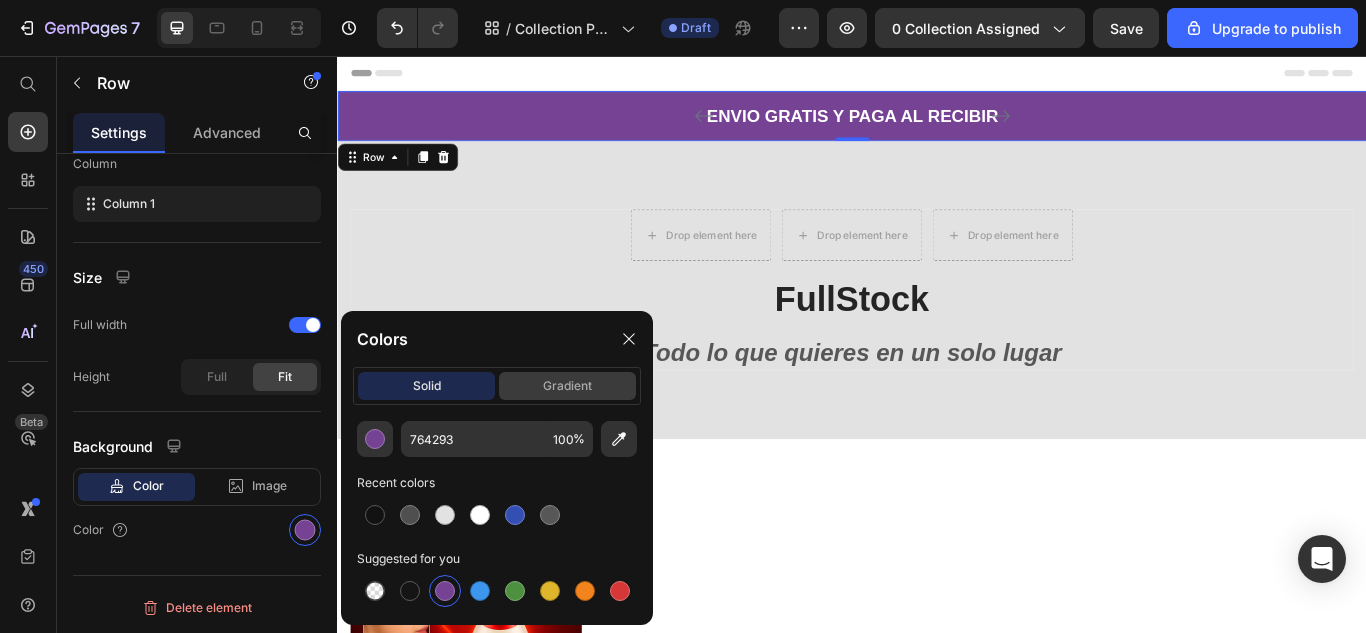 click on "gradient" 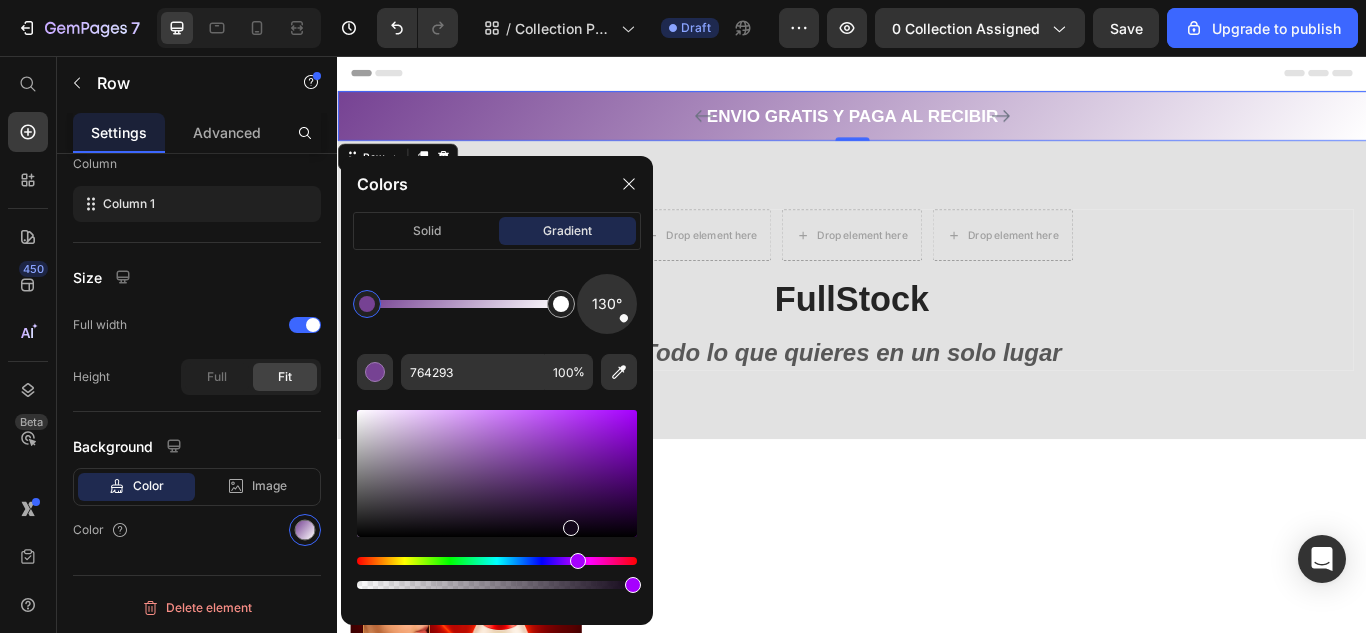drag, startPoint x: 524, startPoint y: 471, endPoint x: 569, endPoint y: 525, distance: 70.292244 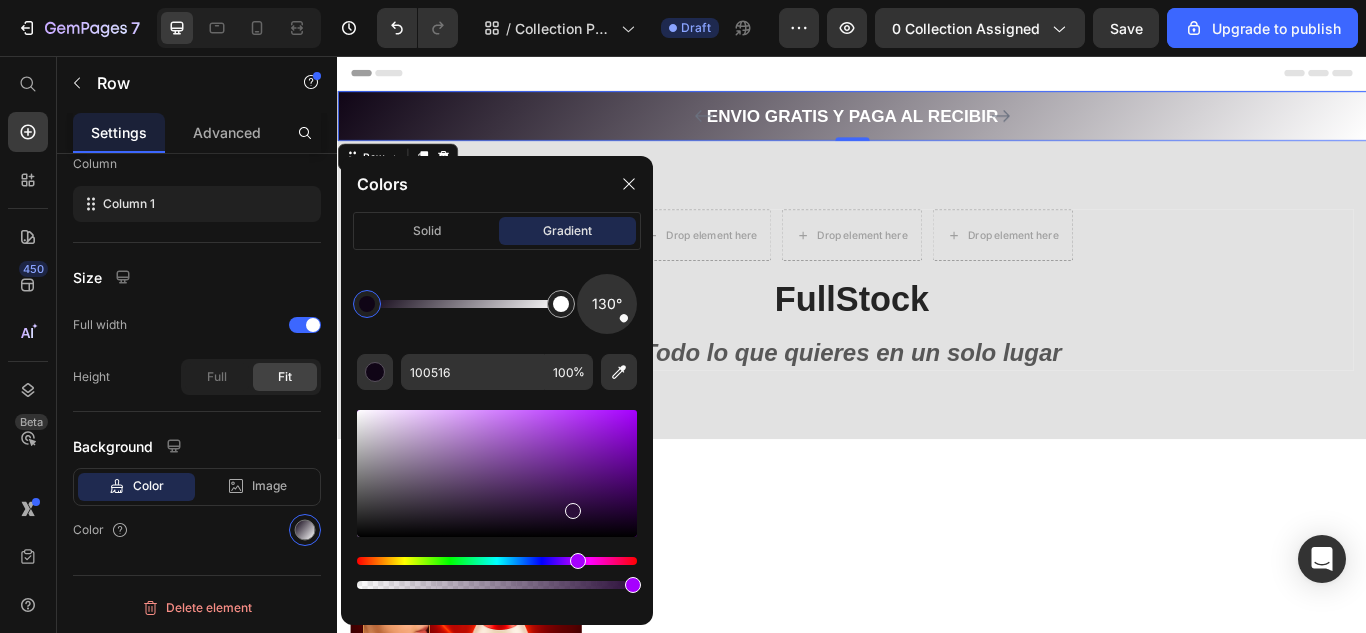 drag, startPoint x: 575, startPoint y: 531, endPoint x: 571, endPoint y: 502, distance: 29.274563 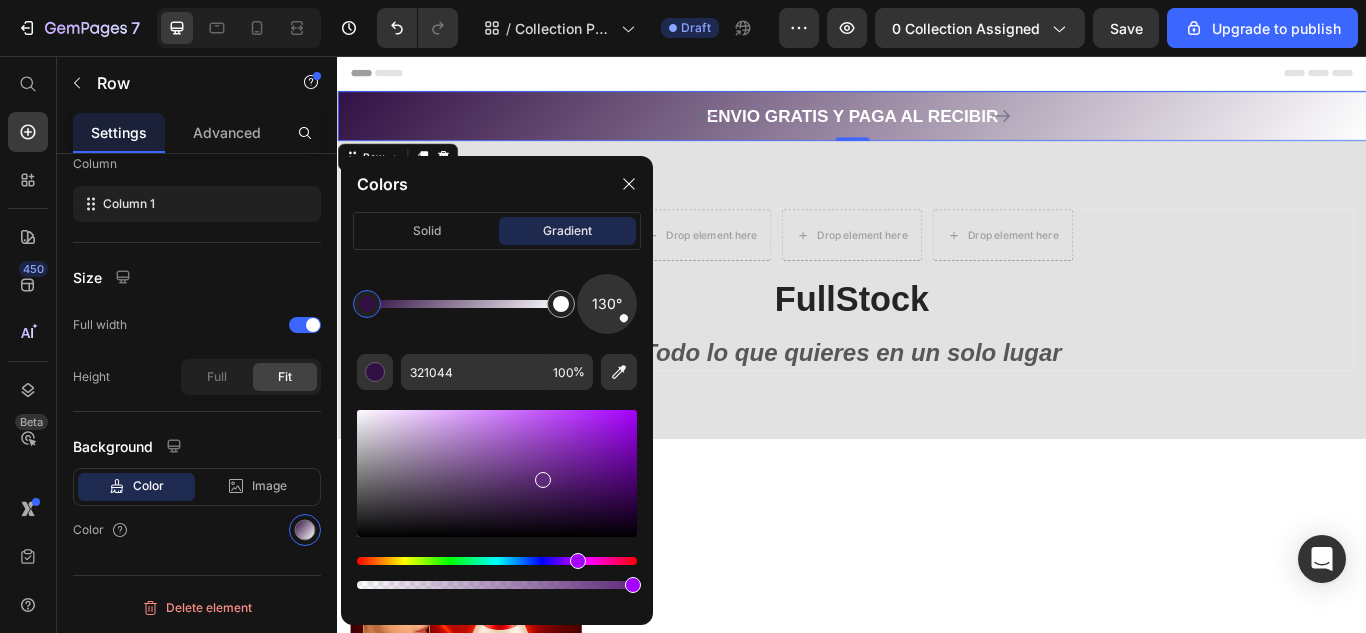 drag, startPoint x: 579, startPoint y: 514, endPoint x: 539, endPoint y: 475, distance: 55.86591 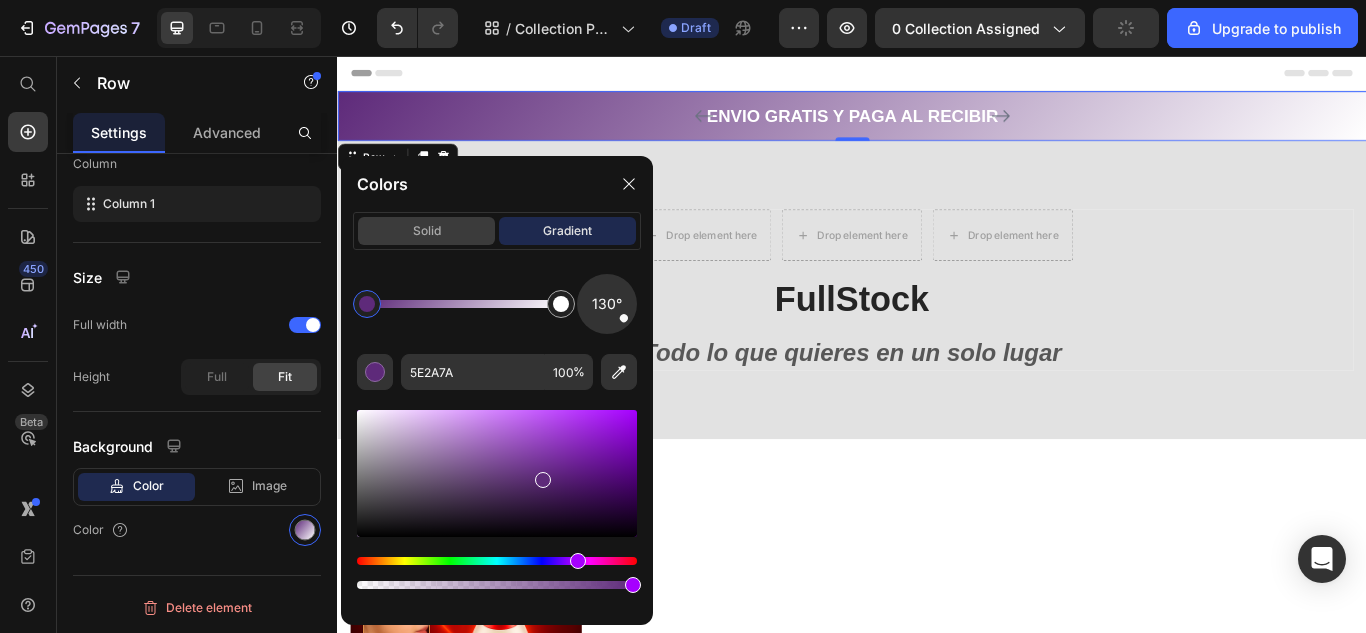click on "solid" 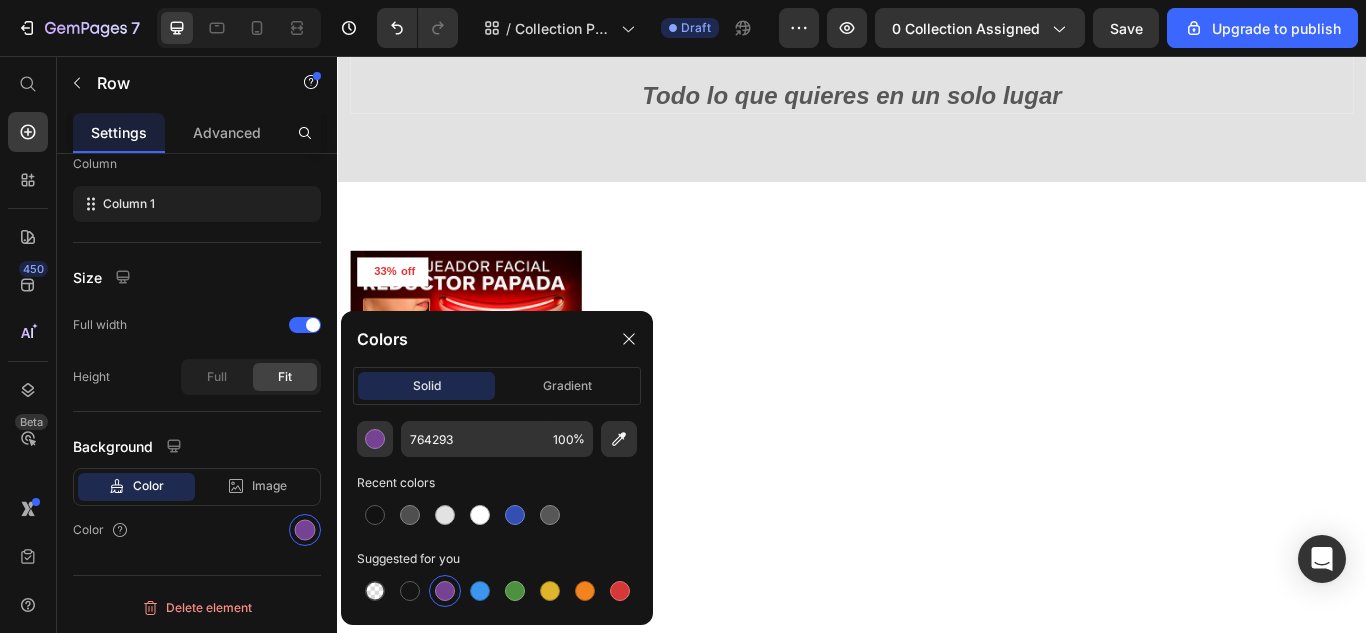 scroll, scrollTop: 0, scrollLeft: 0, axis: both 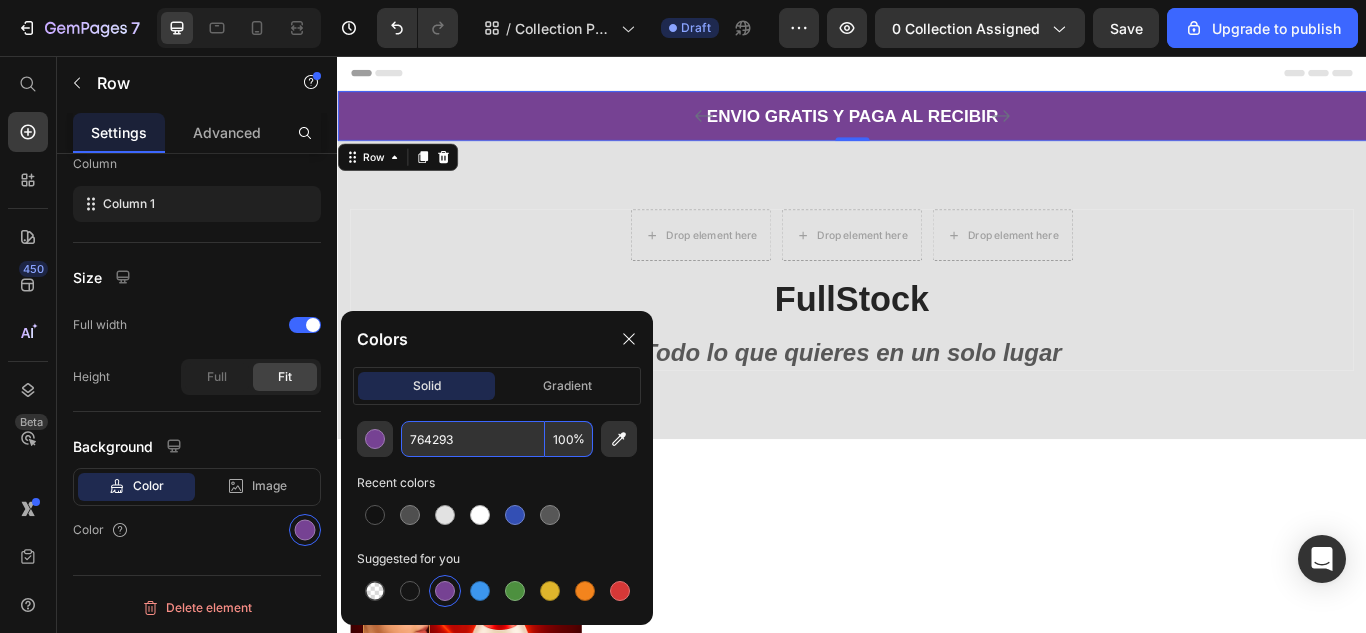 click on "764293" at bounding box center (473, 439) 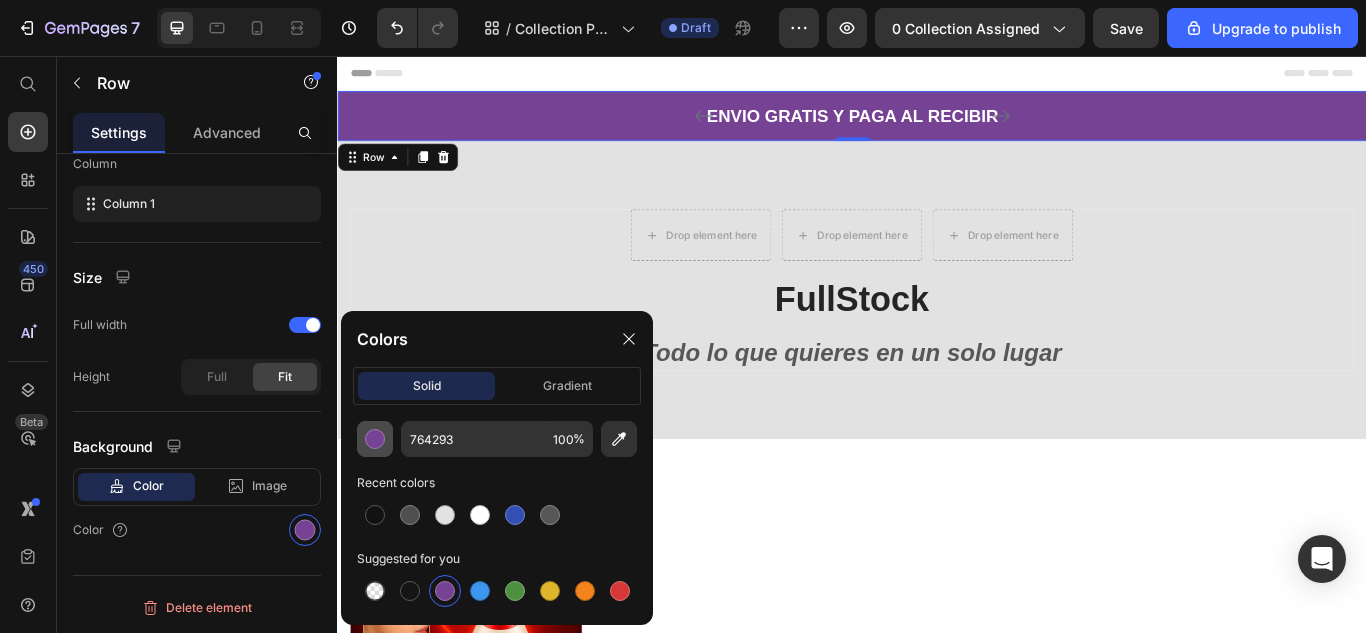 click at bounding box center (375, 439) 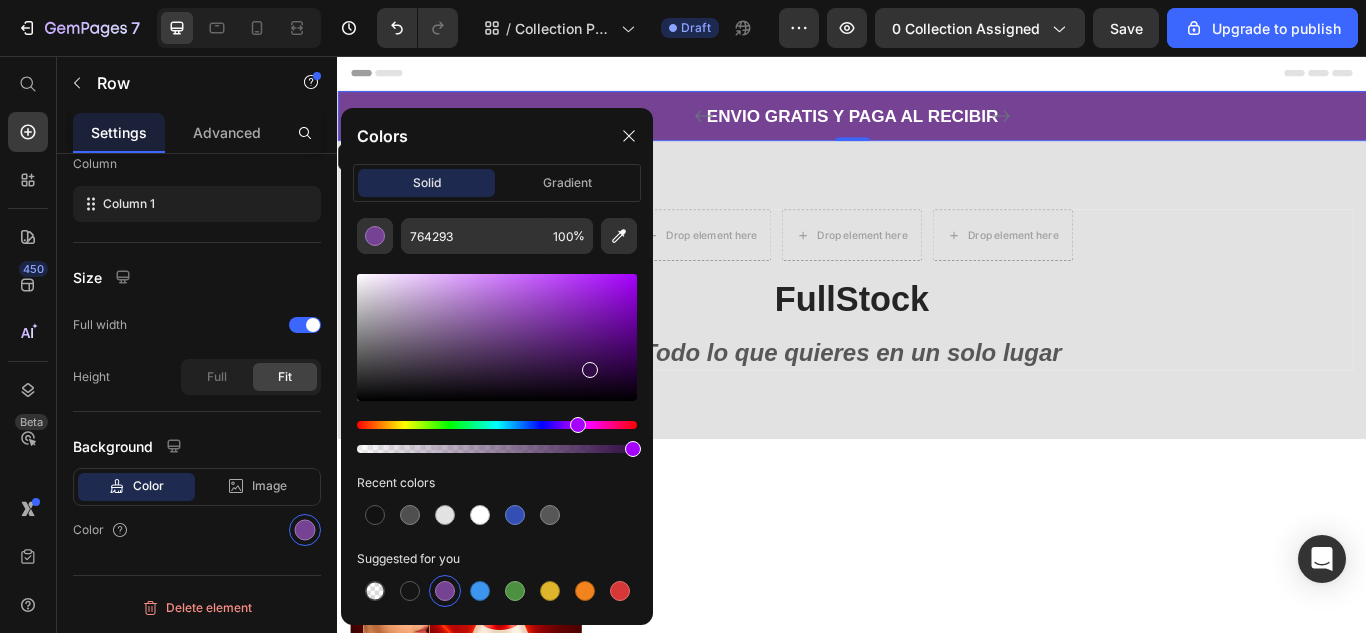 drag, startPoint x: 520, startPoint y: 331, endPoint x: 581, endPoint y: 363, distance: 68.88396 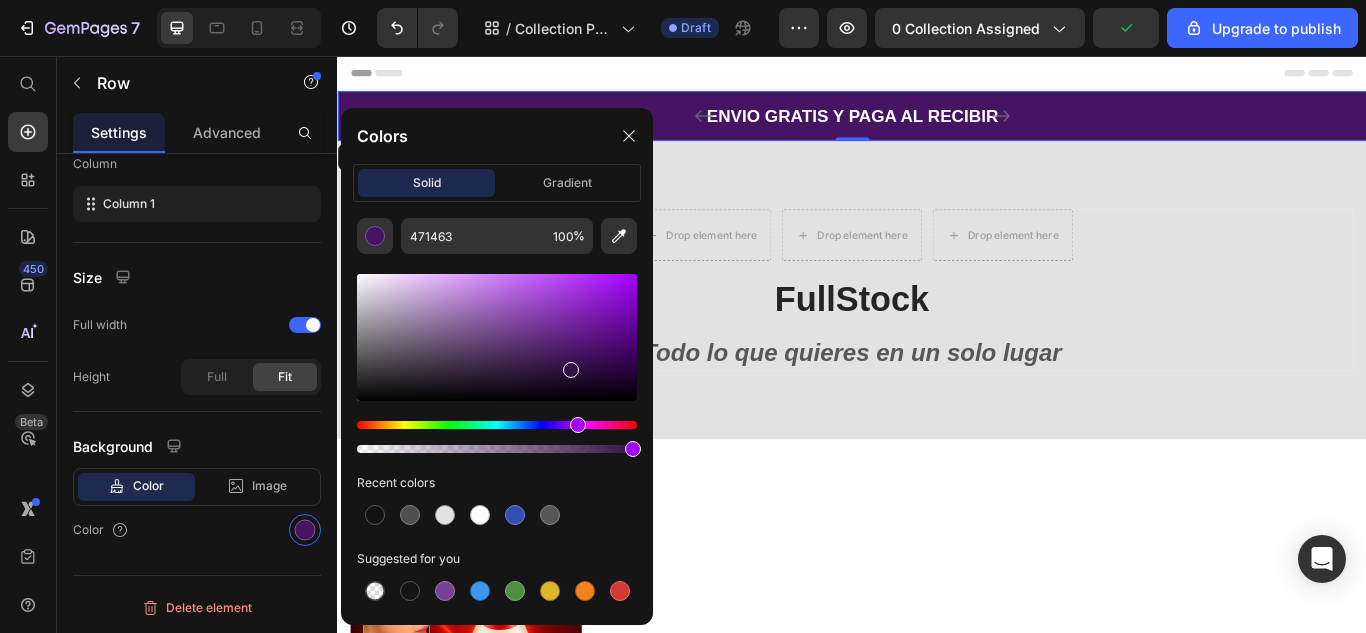 drag, startPoint x: 580, startPoint y: 366, endPoint x: 568, endPoint y: 366, distance: 12 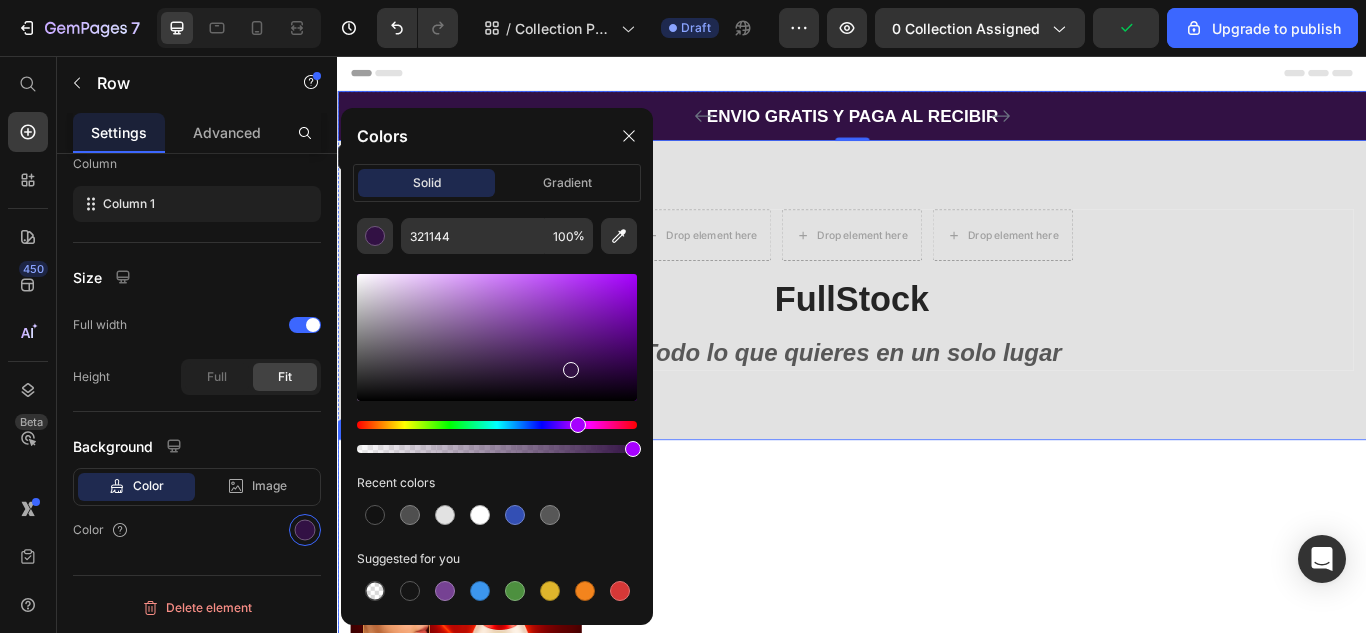 click on "33% off (P) Tag Product Images & Gallery Row Masajeador facial reductor papada (P) Title $79.990,00 (P) Price $119.990,00 (P) Price Row Row Add to cart (P) Cart Button Product List Row Row" at bounding box center (937, 788) 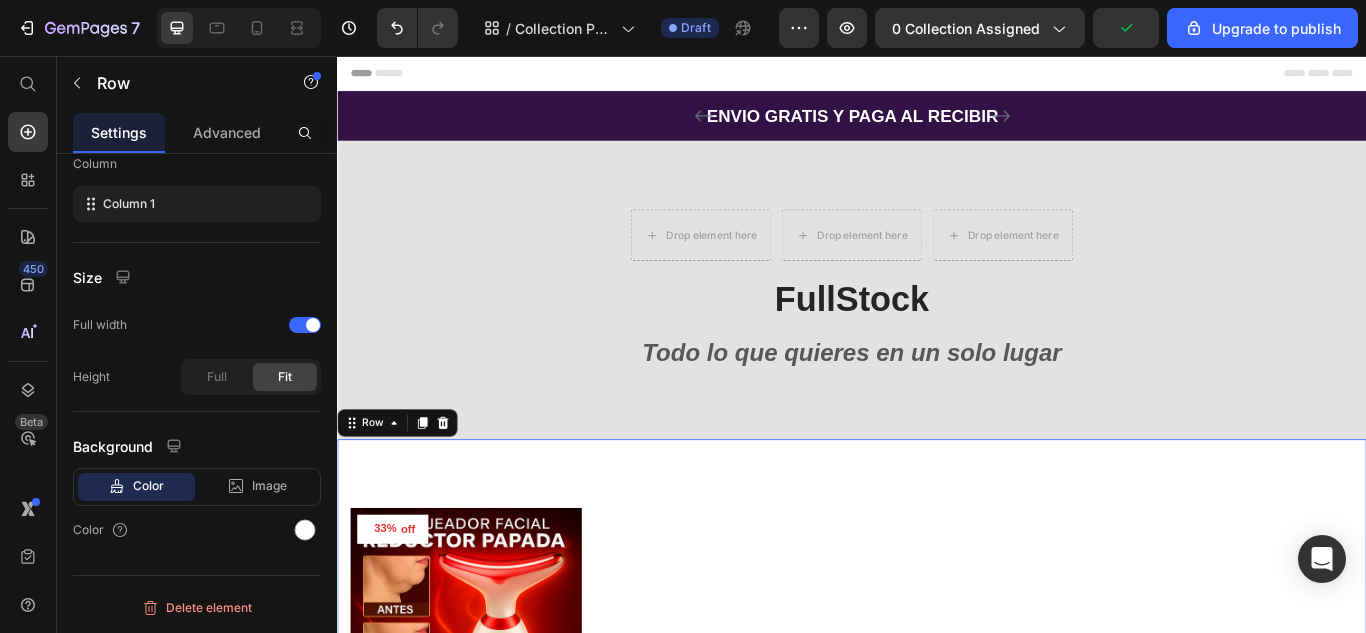 click on "33% off (P) Tag Product Images & Gallery Row Masajeador facial reductor papada (P) Title $79.990,00 (P) Price $119.990,00 (P) Price Row Row Add to cart (P) Cart Button Product List Row Row   0" at bounding box center [937, 788] 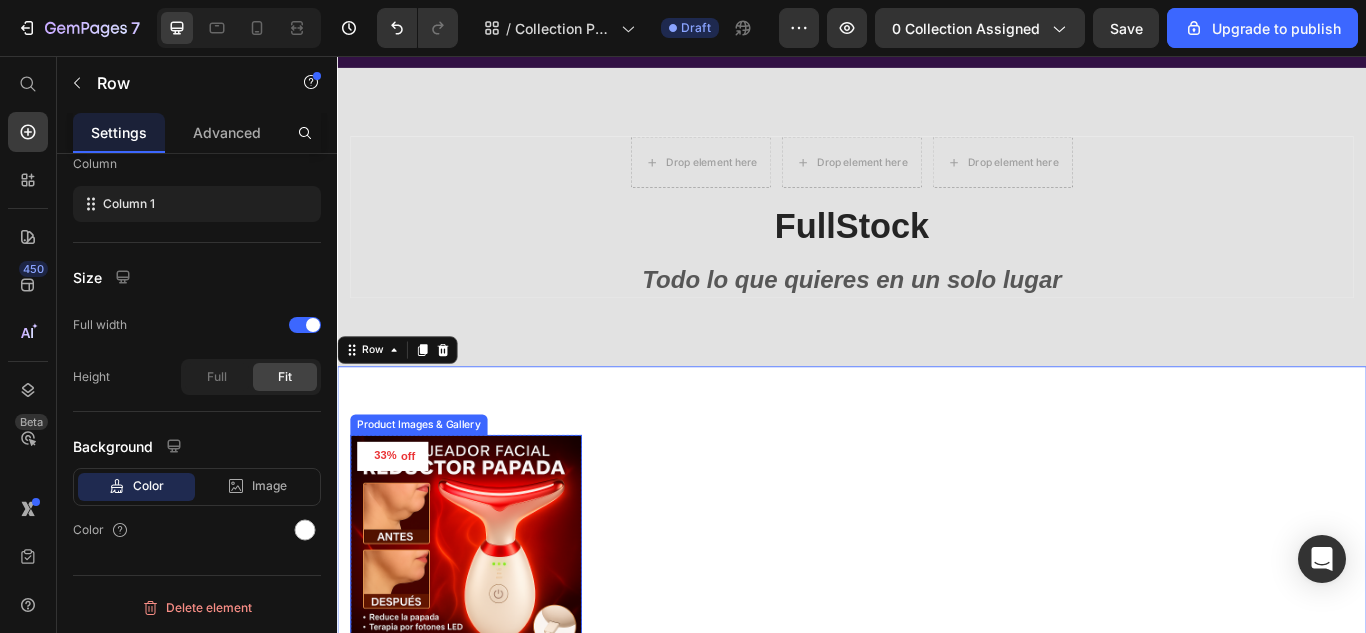 scroll, scrollTop: 400, scrollLeft: 0, axis: vertical 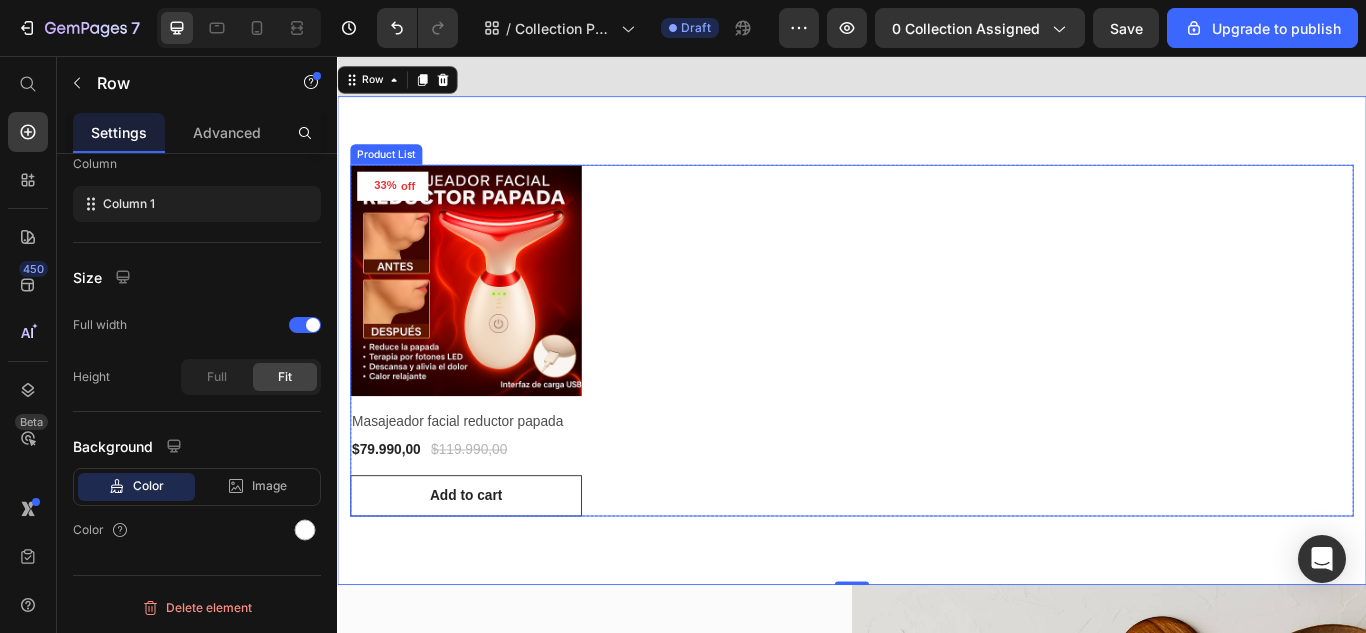 click on "33% off (P) Tag Product Images & Gallery Row Masajeador facial reductor papada (P) Title $79.990,00 (P) Price $119.990,00 (P) Price Row Row Add to cart (P) Cart Button" at bounding box center [937, 388] 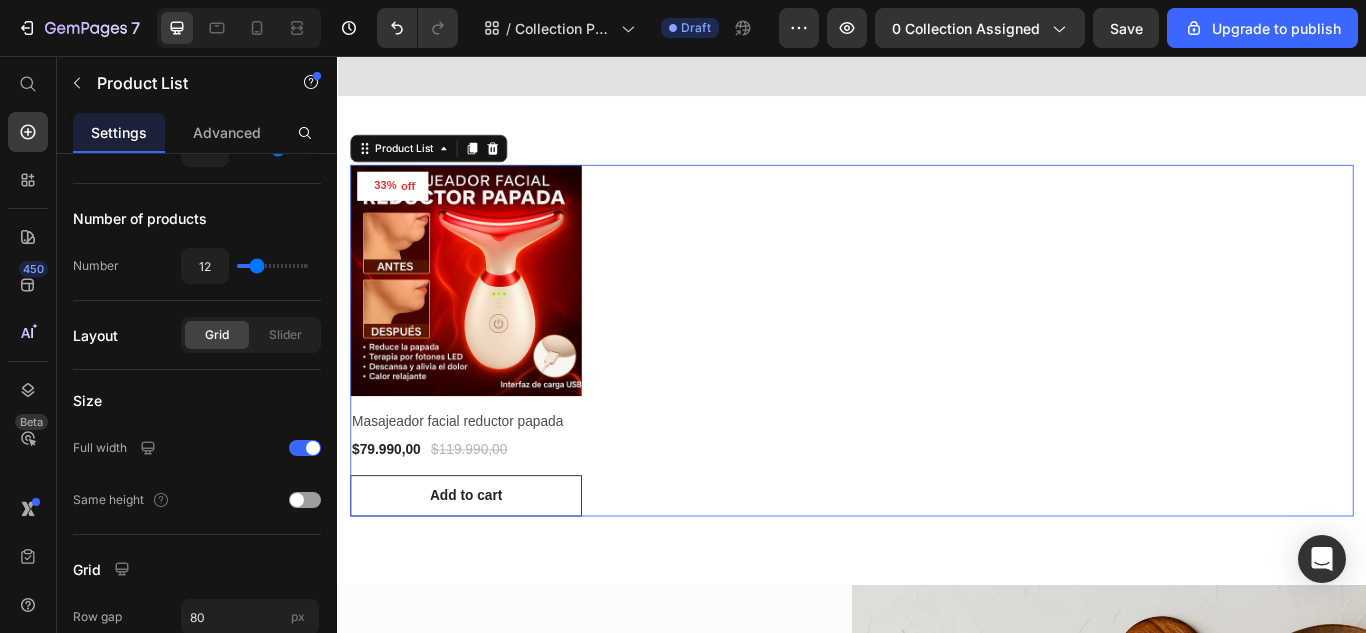 scroll, scrollTop: 0, scrollLeft: 0, axis: both 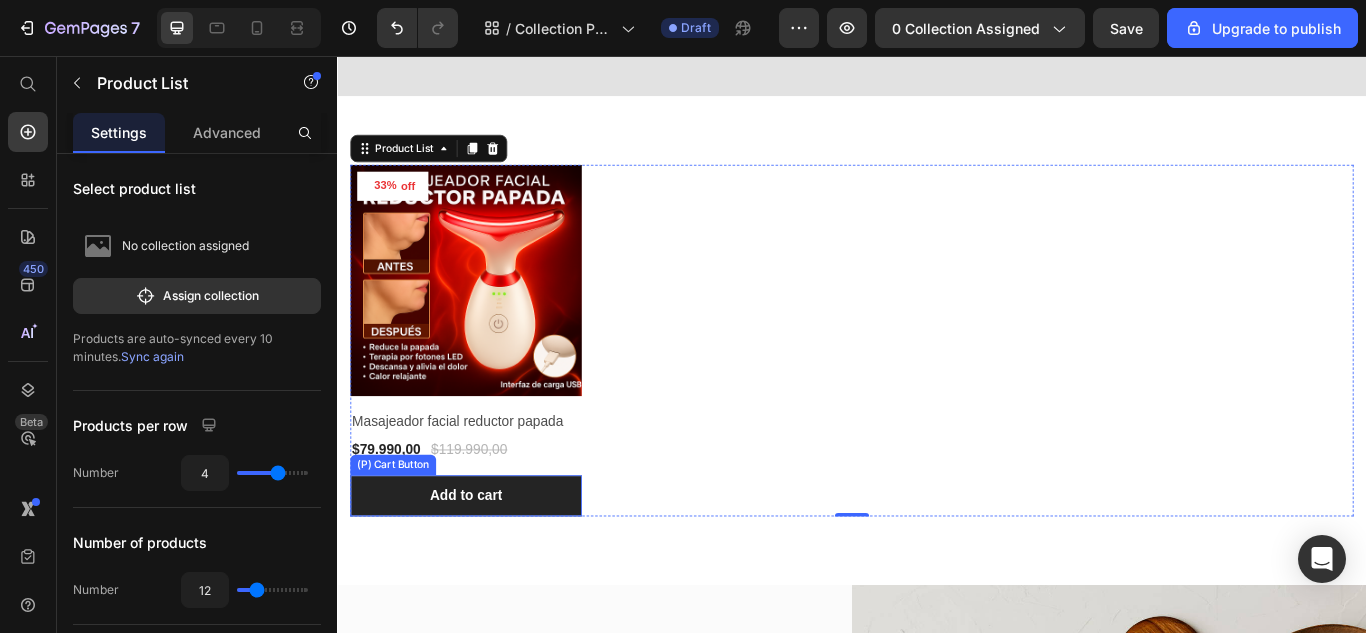 click on "Add to cart" at bounding box center [487, 569] 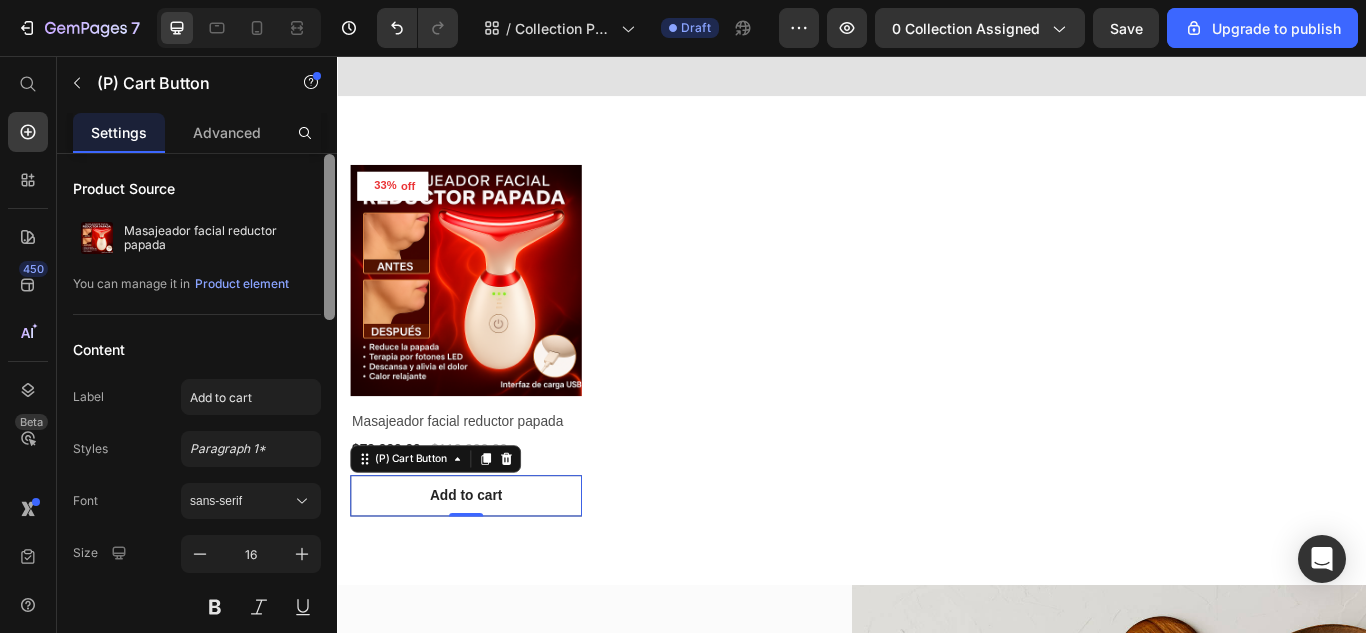 click on "Product element" at bounding box center (242, 284) 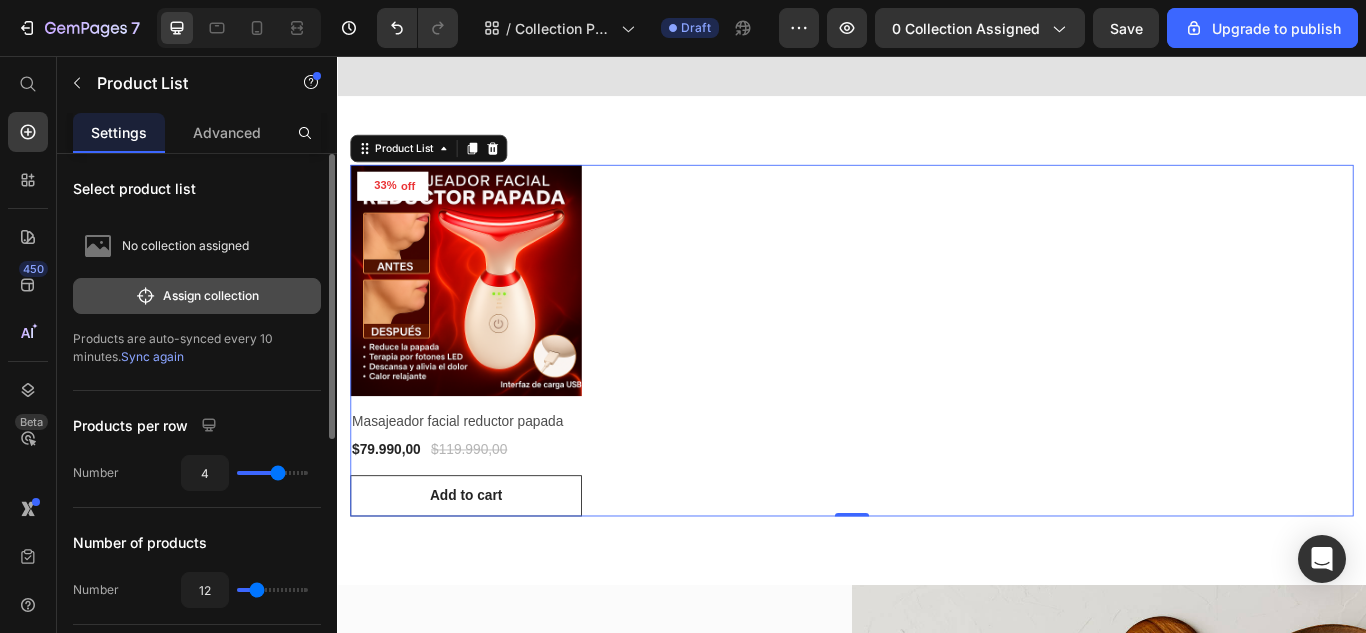 click on "Assign collection" at bounding box center [197, 296] 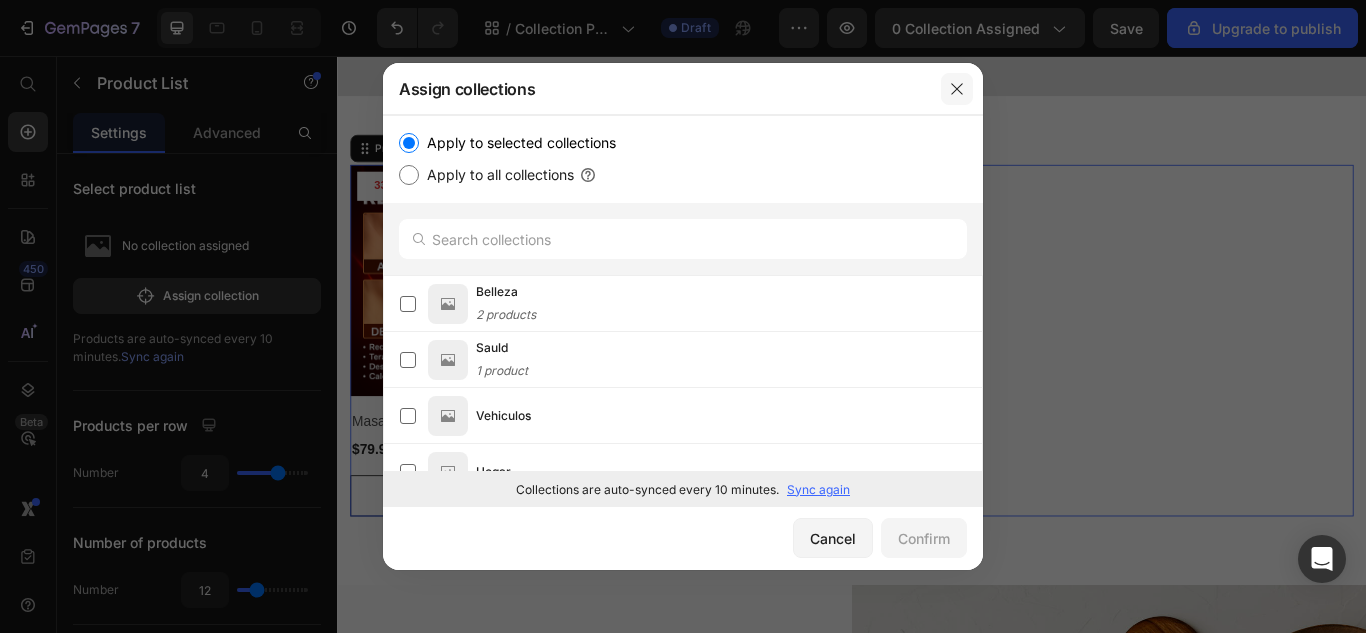 click 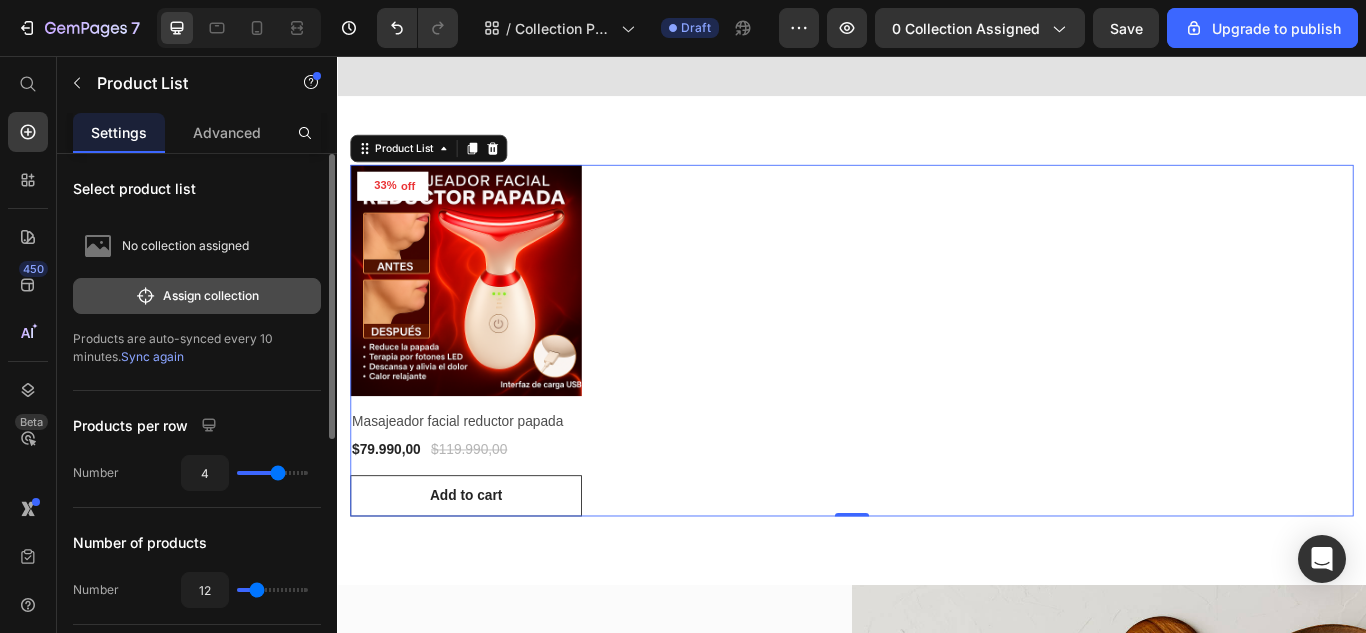 click on "Assign collection" at bounding box center [197, 296] 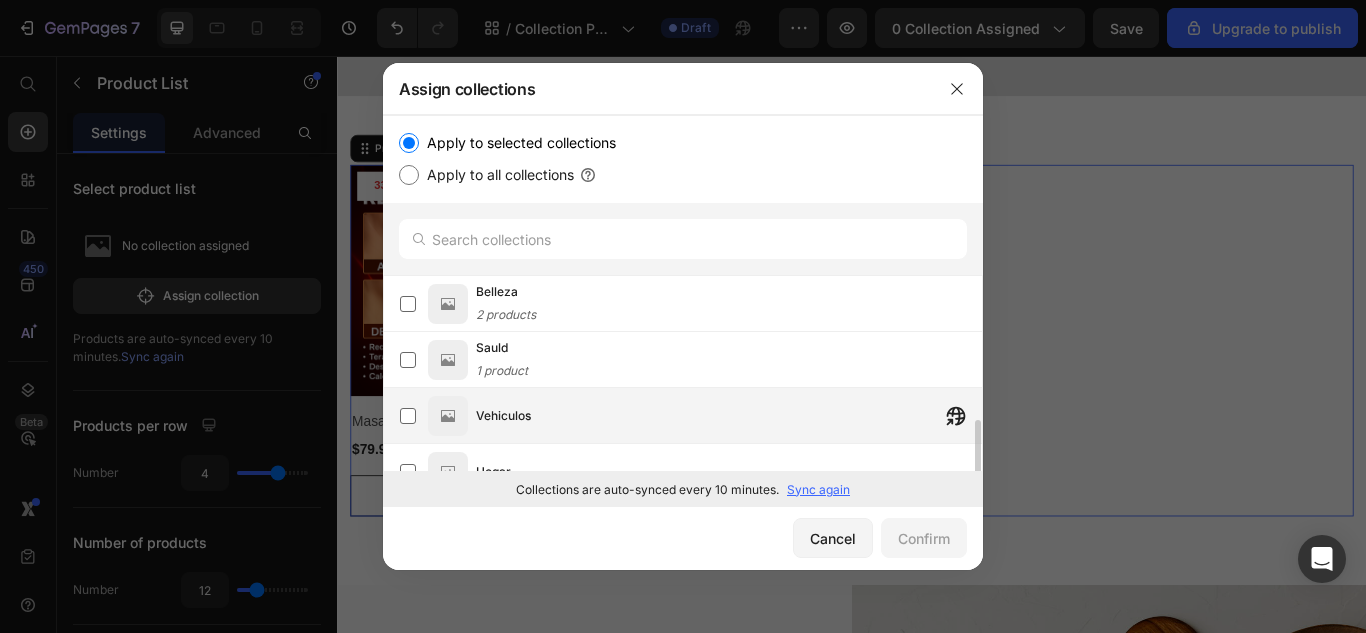 scroll, scrollTop: 85, scrollLeft: 0, axis: vertical 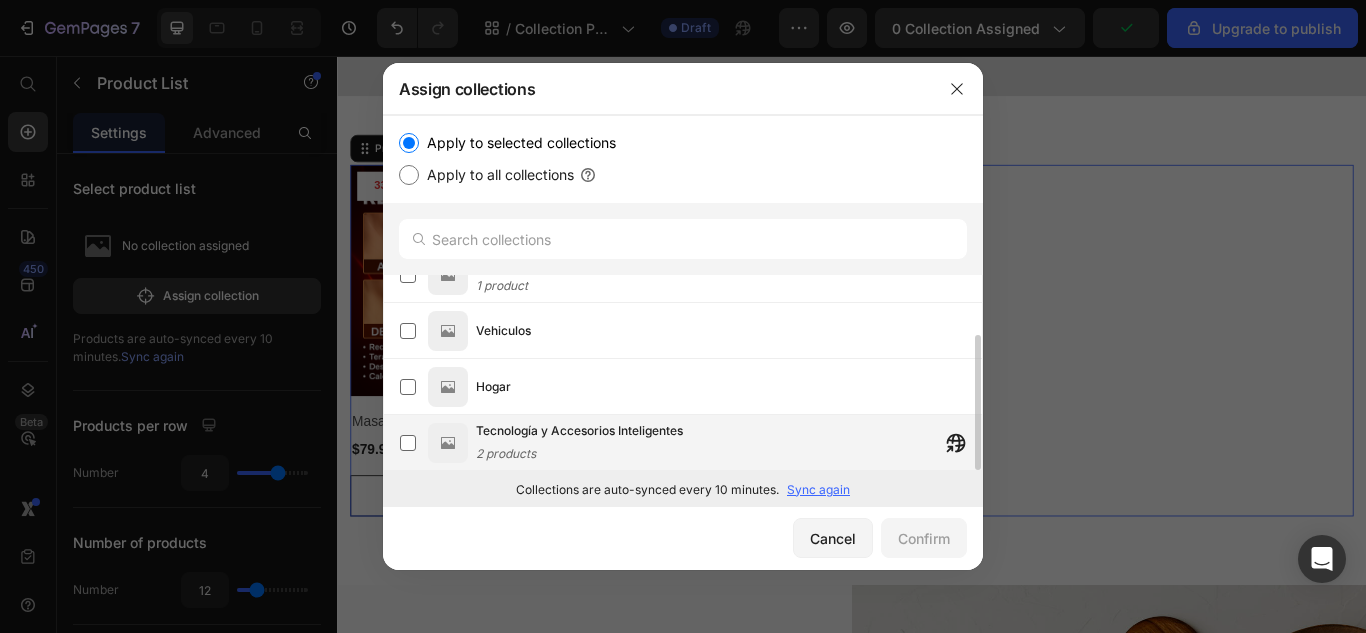 click on "Tecnología y Accesorios Inteligentes" at bounding box center (579, 431) 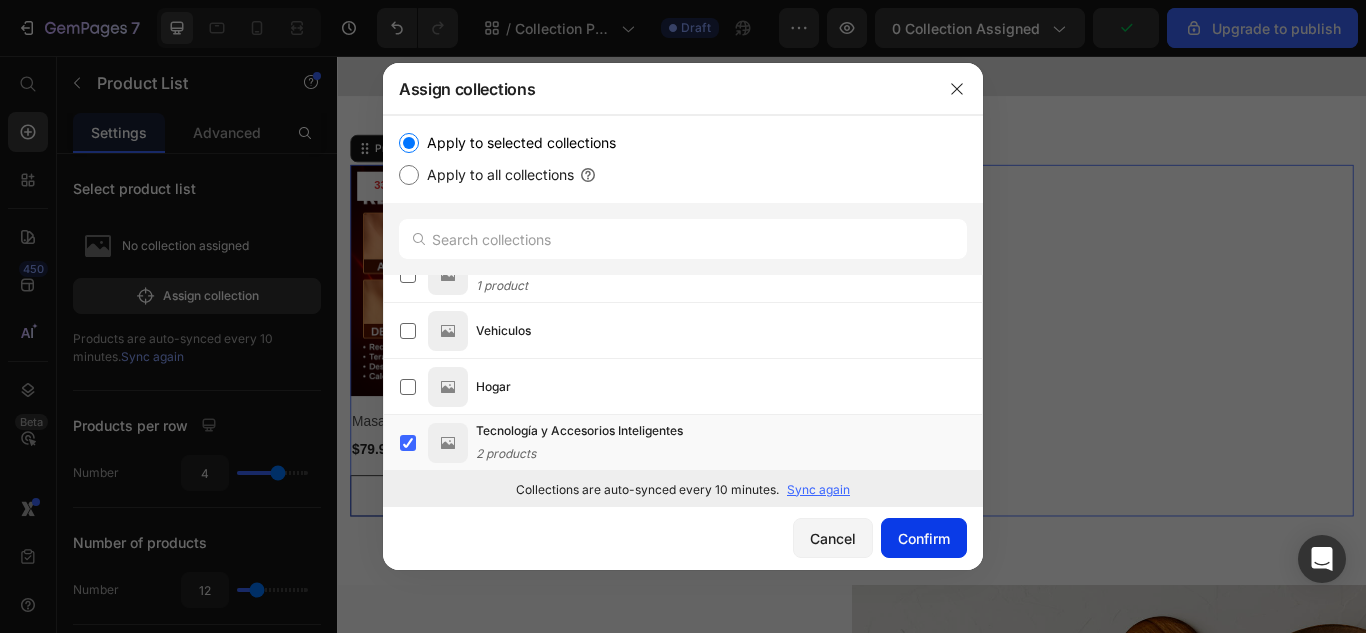 click on "Confirm" at bounding box center [924, 538] 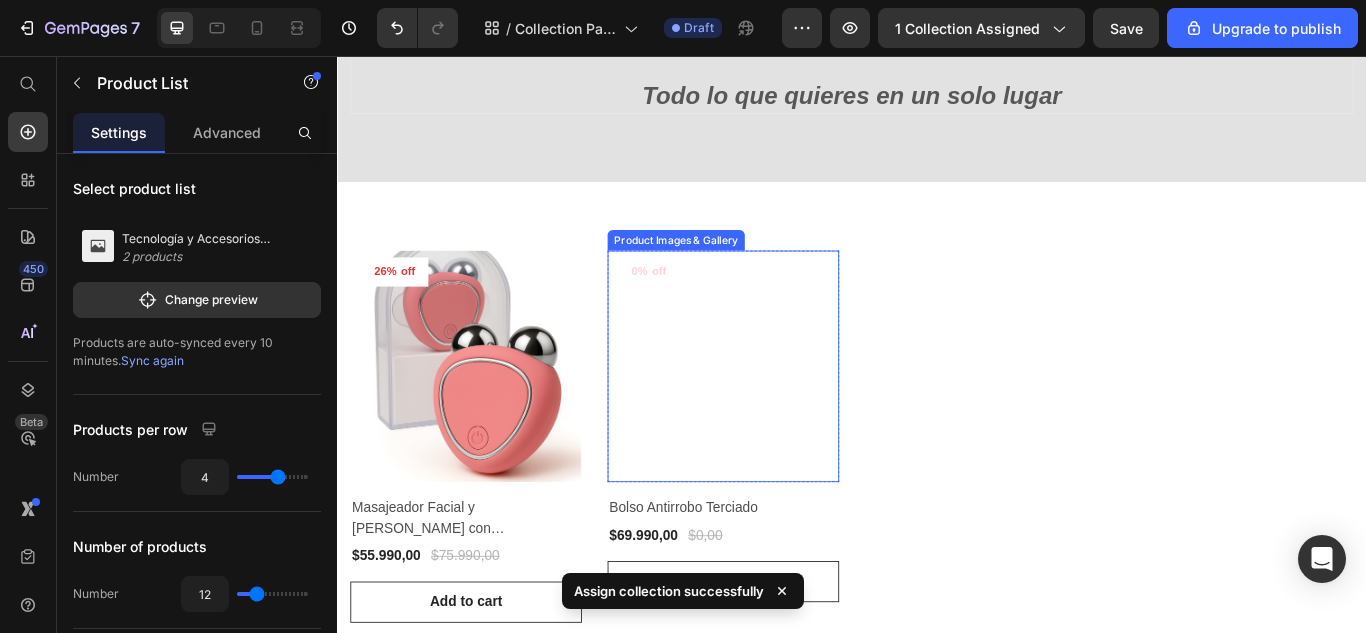 scroll, scrollTop: 400, scrollLeft: 0, axis: vertical 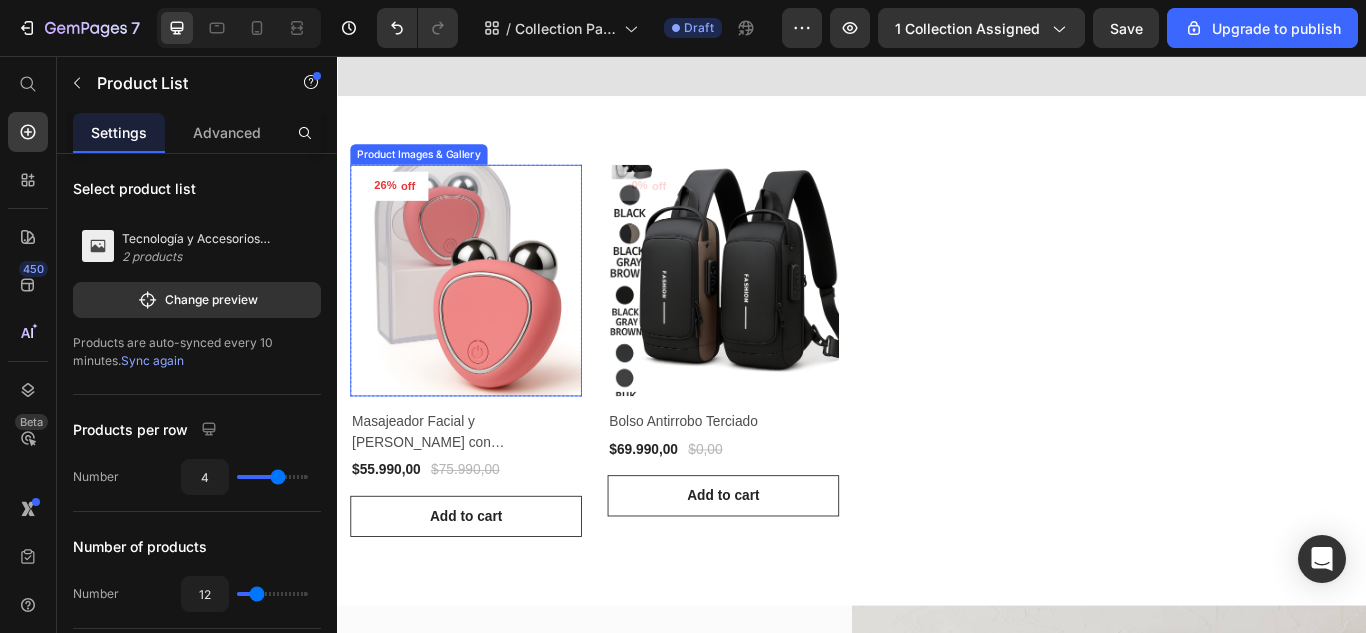 click at bounding box center [487, 318] 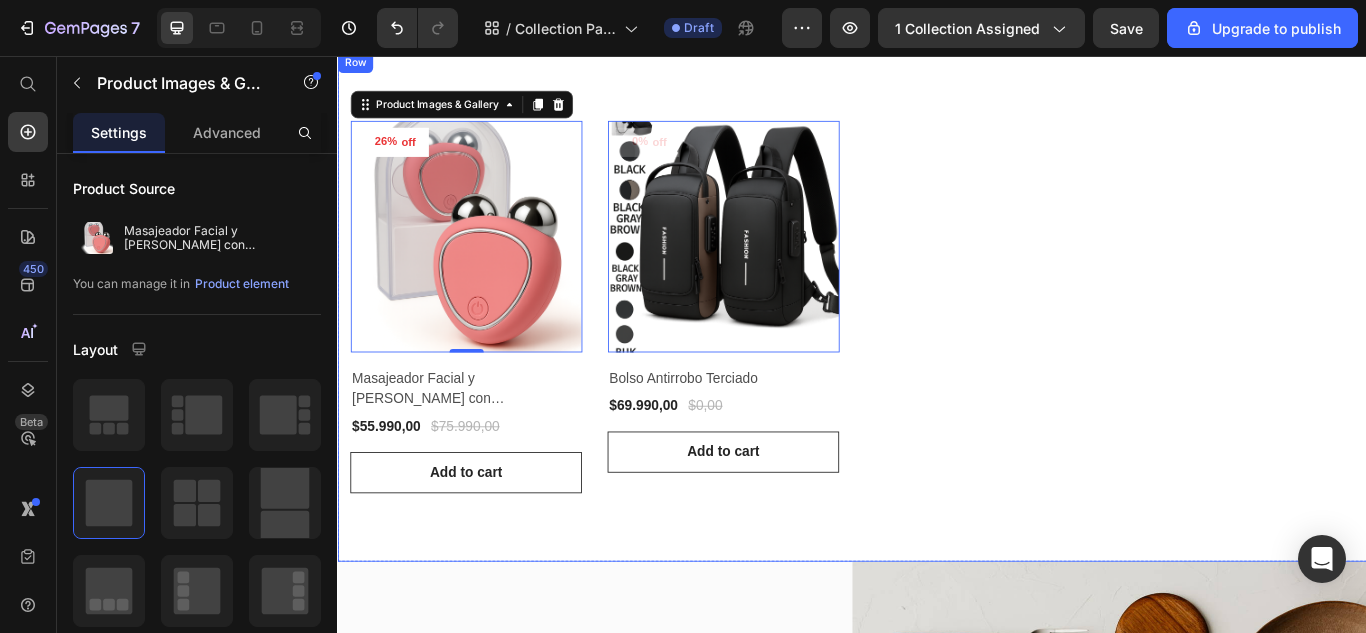 scroll, scrollTop: 600, scrollLeft: 0, axis: vertical 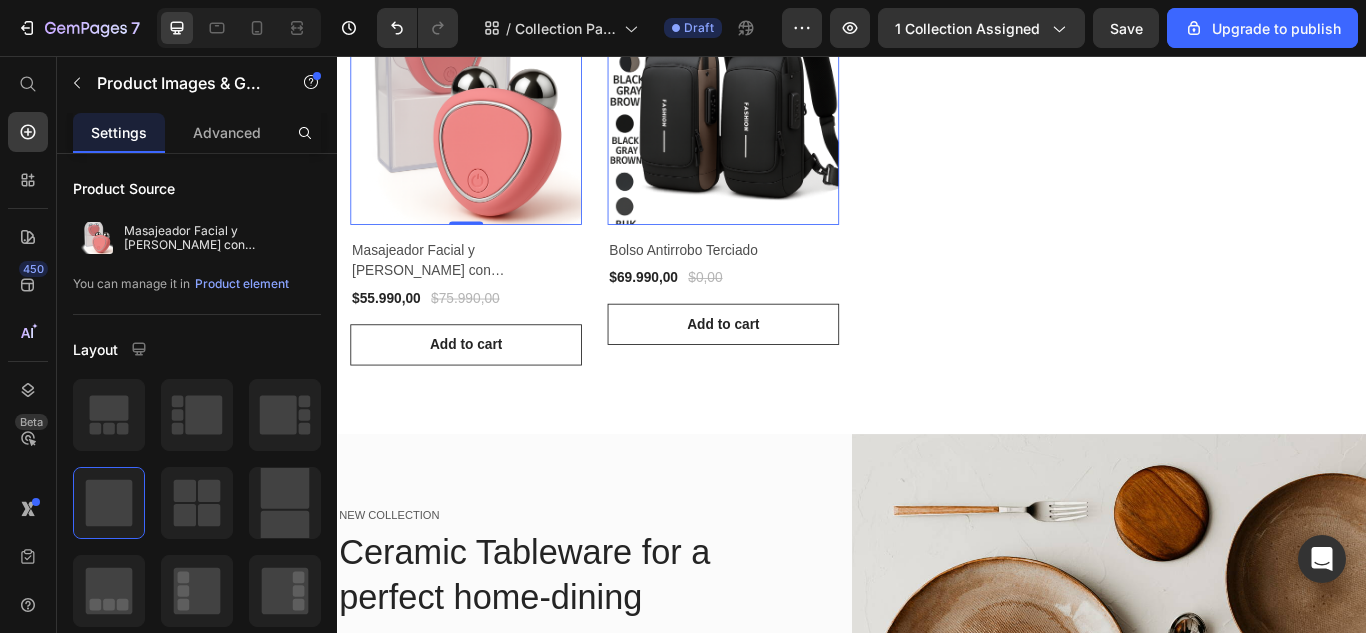 click at bounding box center [487, 118] 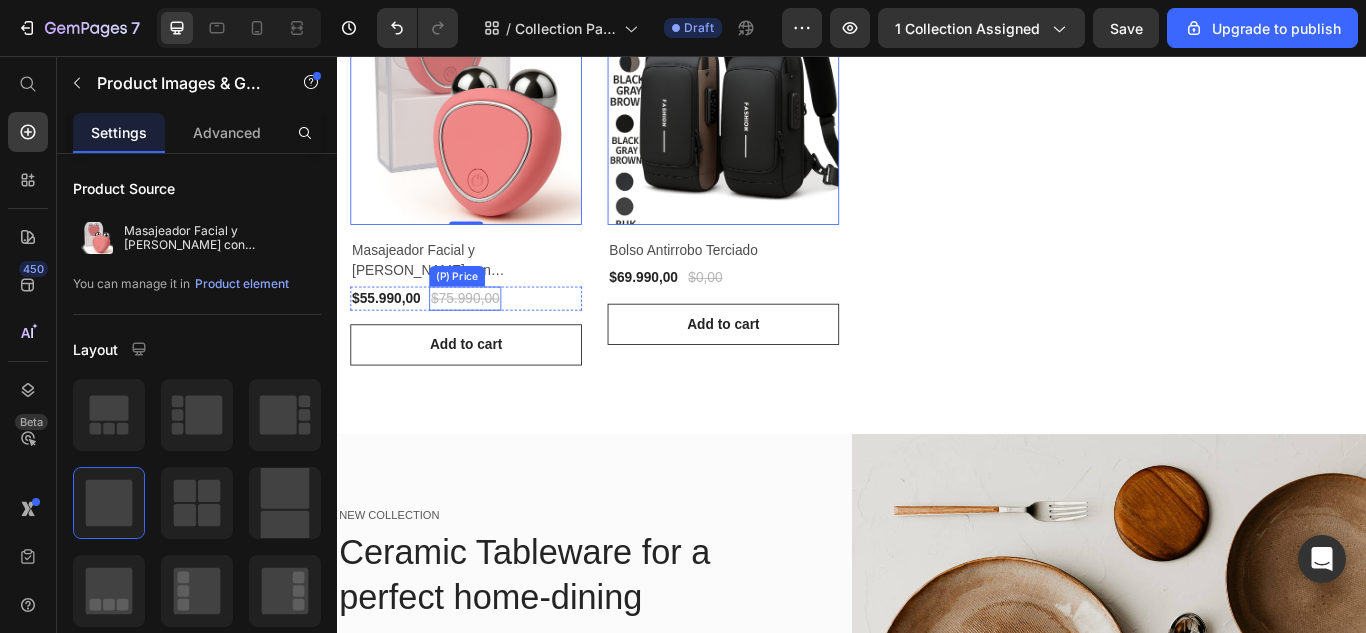 click on "$75.990,00" at bounding box center [486, 339] 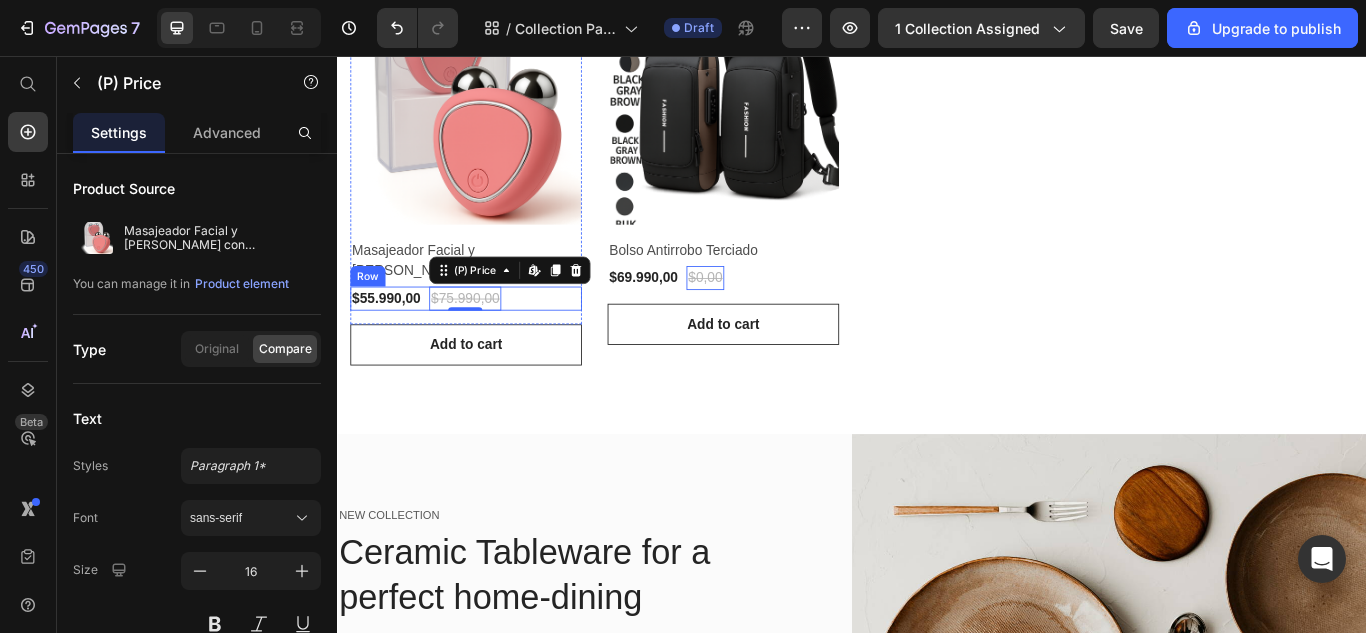 click on "$55.990,00 (P) Price $75.990,00 (P) Price   Edit content in Shopify 0 Row" at bounding box center (487, 339) 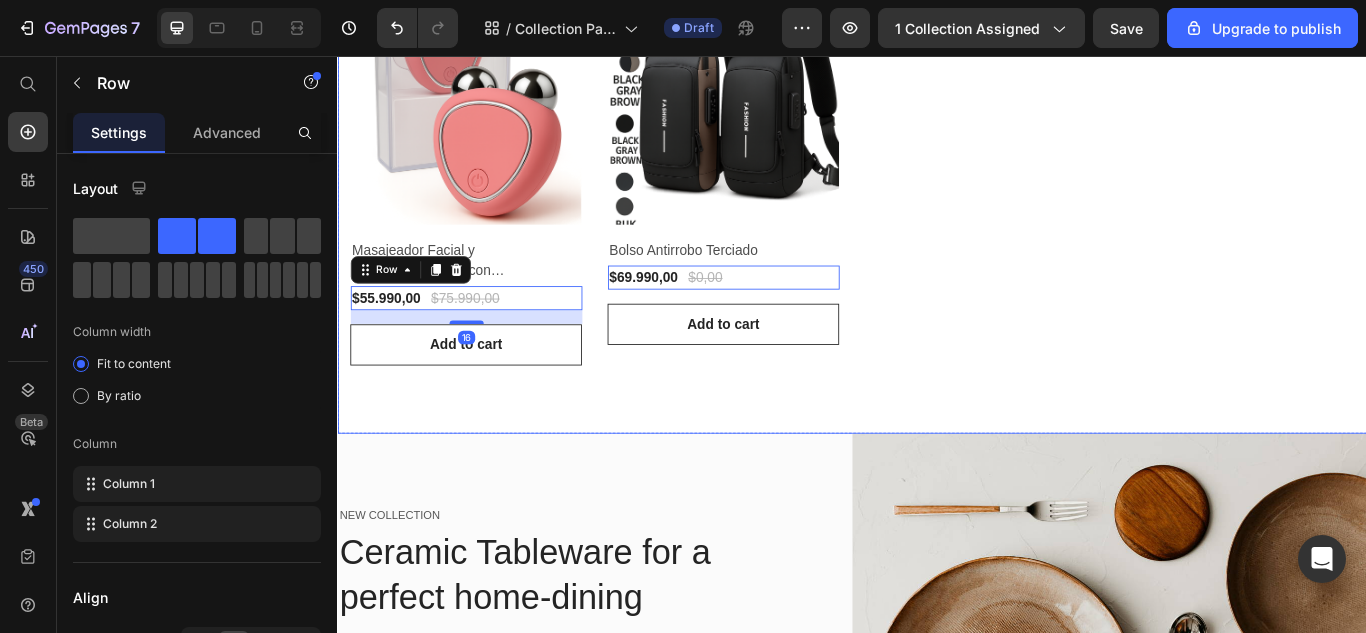 click on "26% off (P) Tag Product Images & Gallery Row Masajeador Facial y [PERSON_NAME] con Microcorrientes | Lifting Efecto Inmediato (P) Title $55.990,00 (P) Price $75.990,00 (P) Price Row   16 Row Add to cart (P) Cart Button 0% off (P) Tag Product Images & Gallery Row Bolso Antirrobo Terciado (P) Title $69.990,00 (P) Price $0,00 (P) Price Row   0 Row Add to cart (P) Cart Button Product List Row Row" at bounding box center [937, 200] 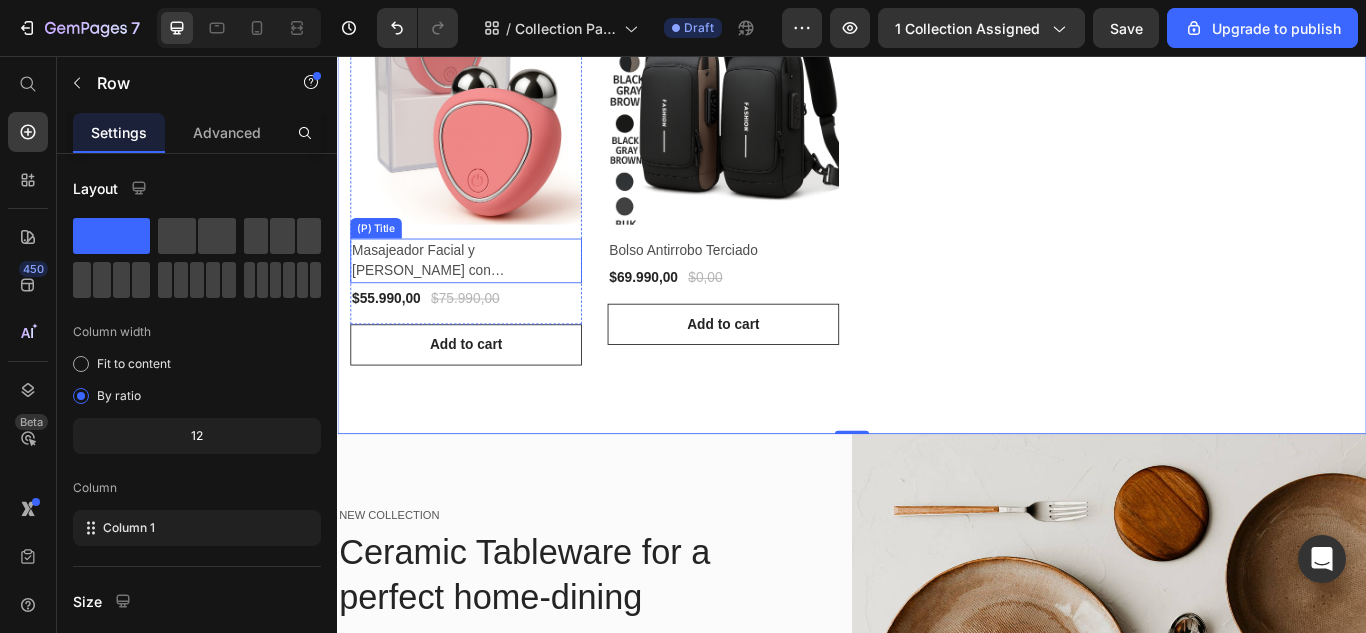 click on "Masajeador Facial y [PERSON_NAME] con Microcorrientes | Lifting Efecto Inmediato" at bounding box center [487, 295] 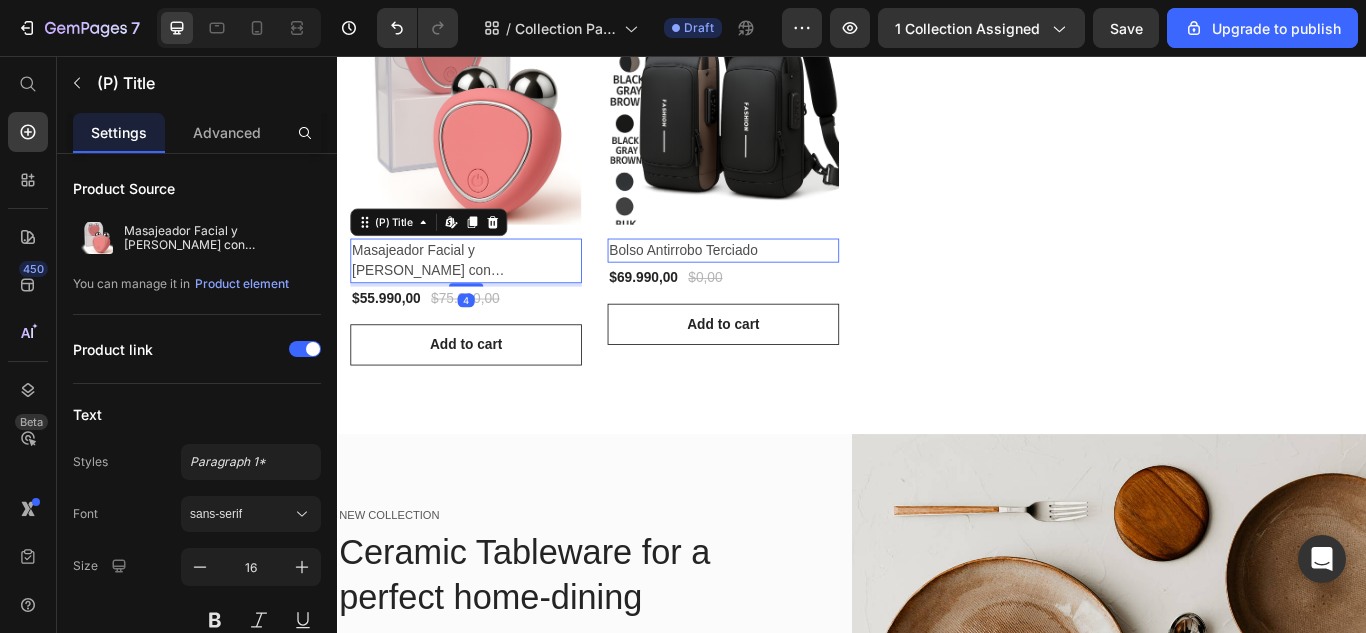 click on "Masajeador Facial y [PERSON_NAME] con Microcorrientes | Lifting Efecto Inmediato" at bounding box center [487, 295] 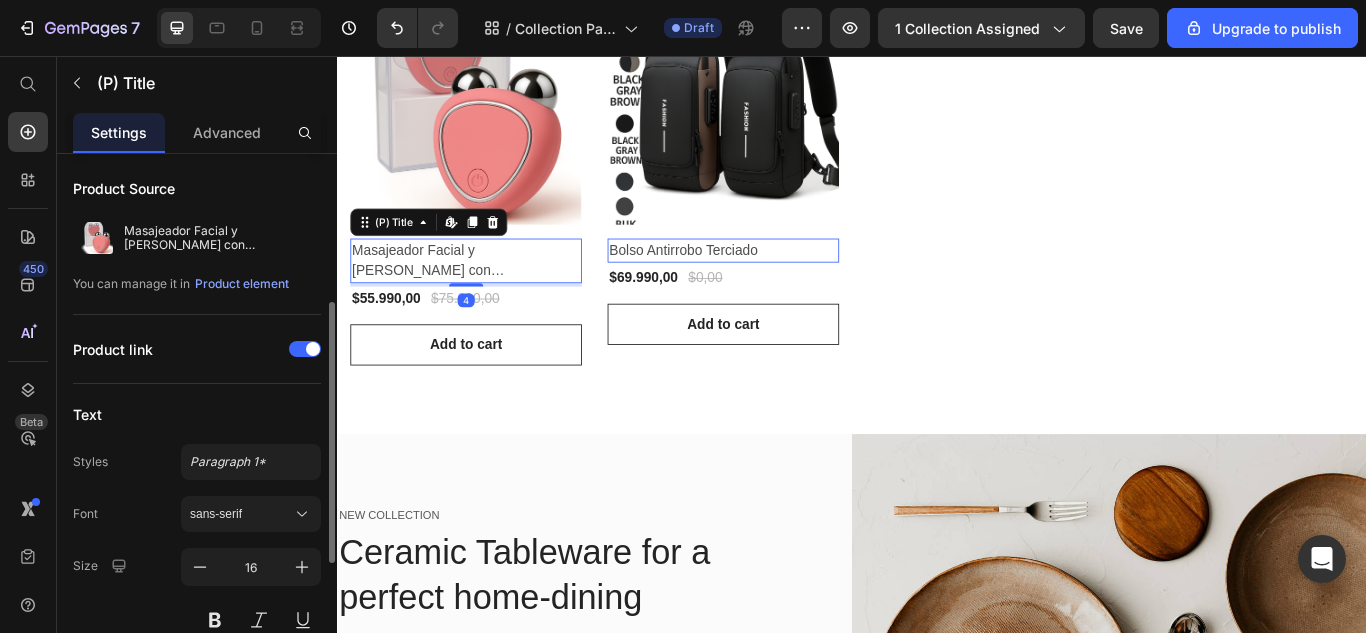 scroll, scrollTop: 100, scrollLeft: 0, axis: vertical 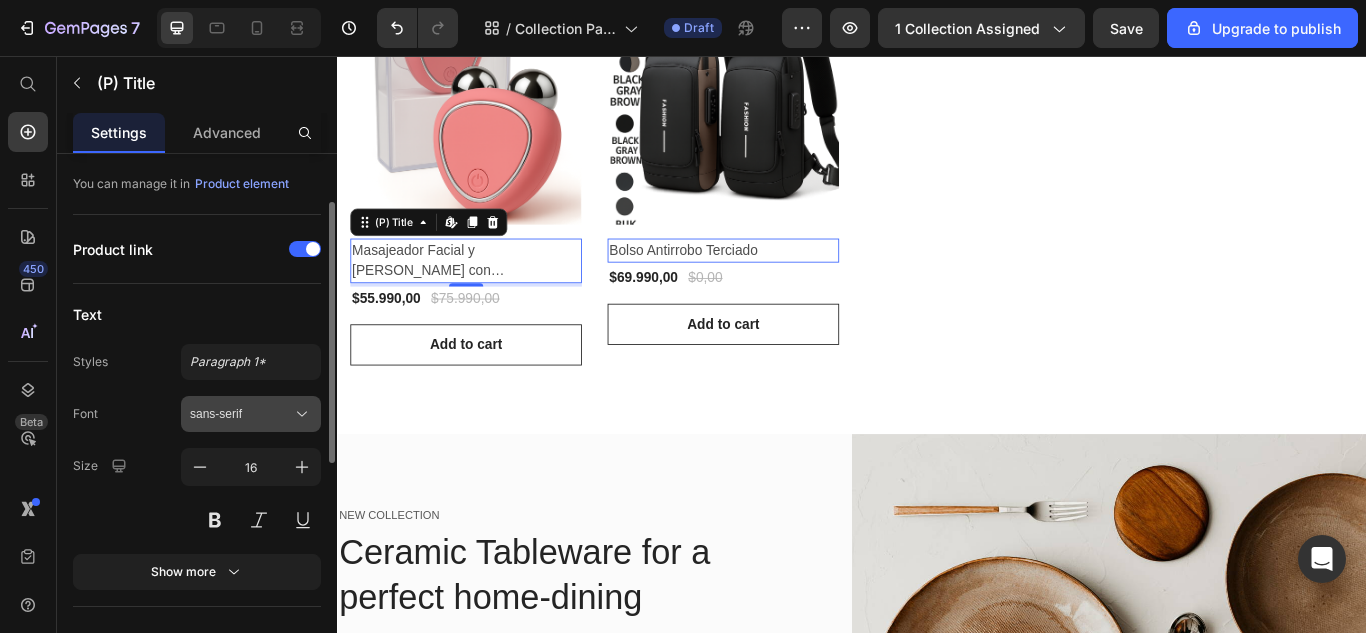 click 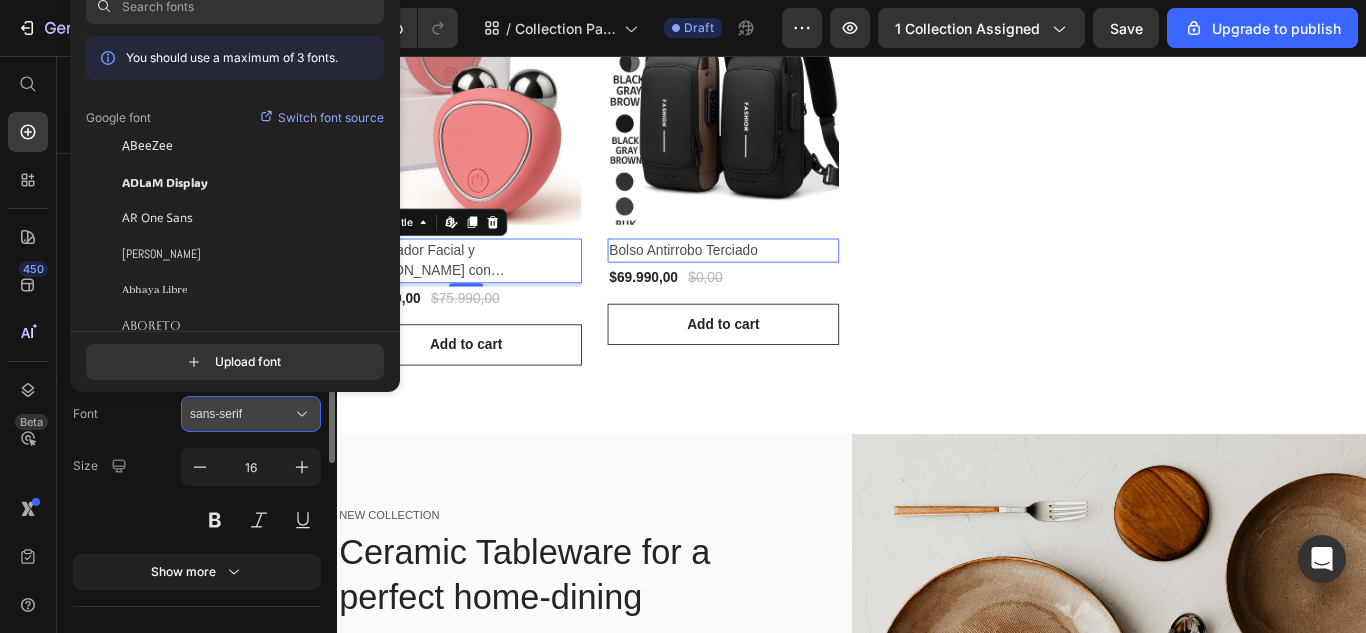click 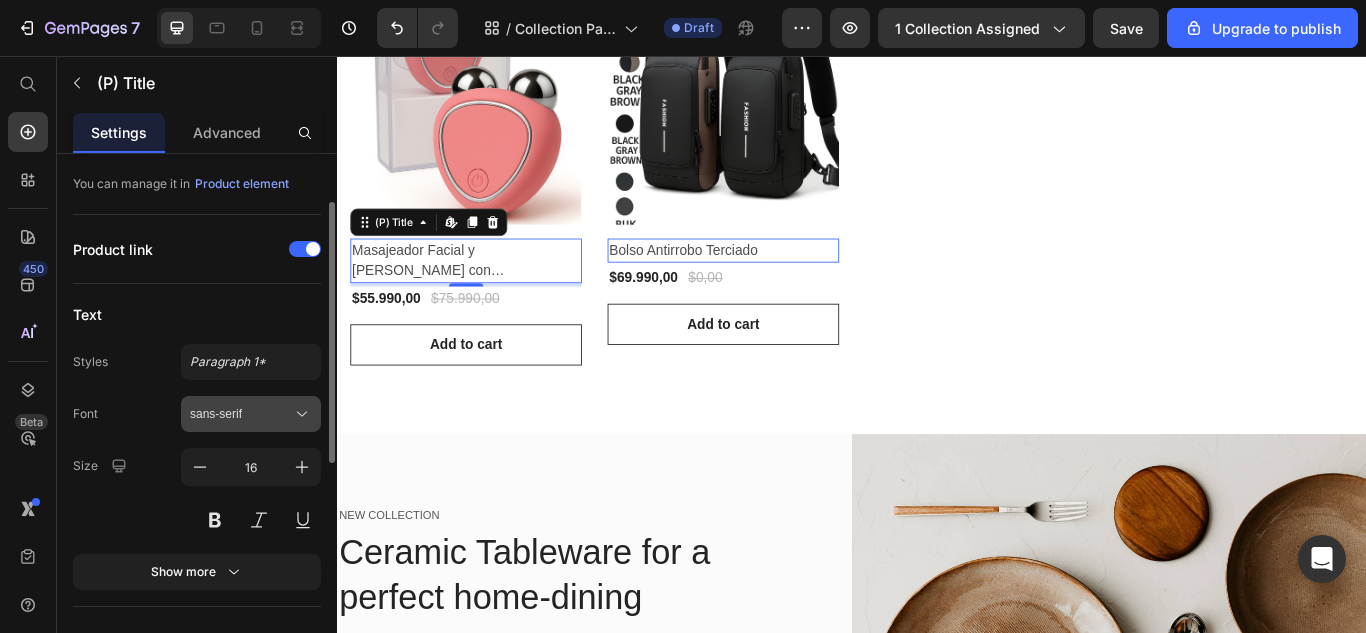 click 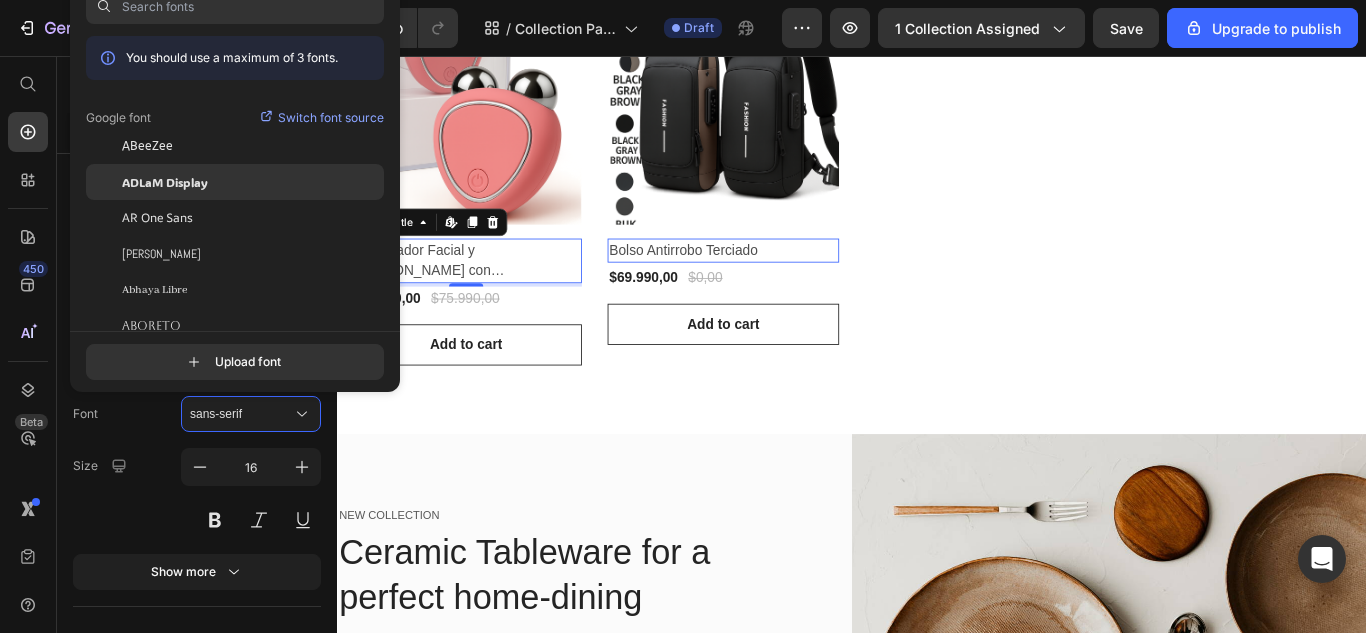 click on "ADLaM Display" 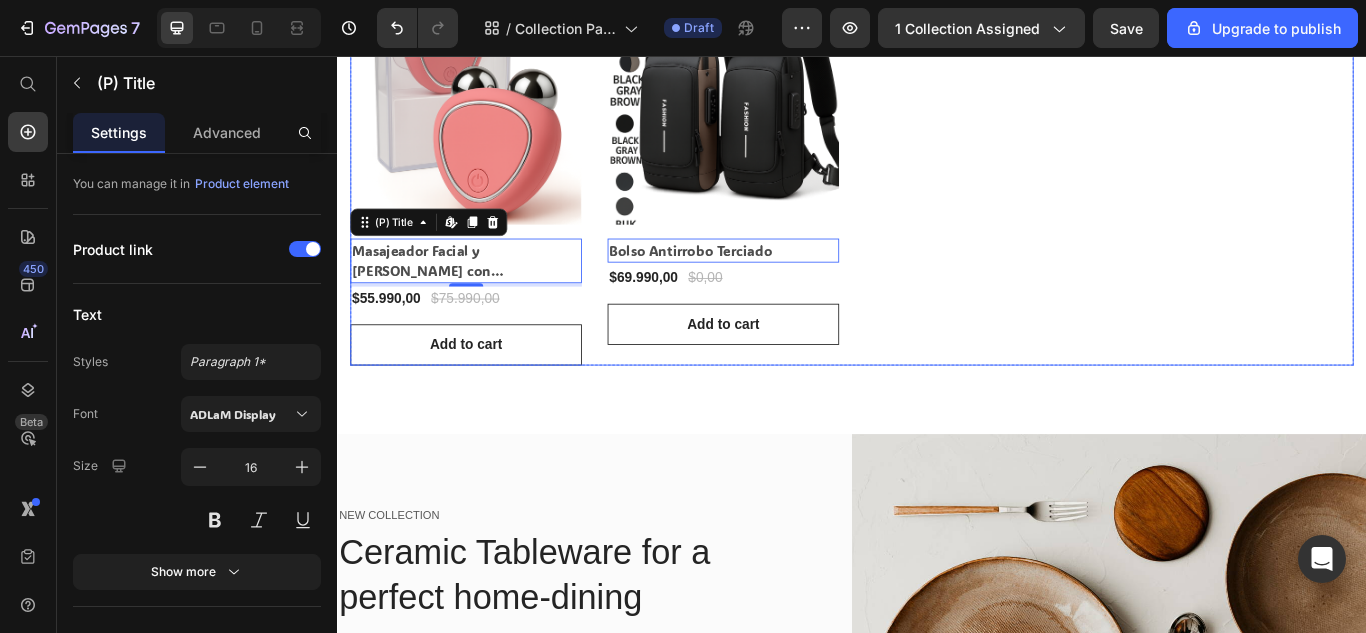 click on "26% off (P) Tag Product Images & Gallery Row Masajeador Facial y [PERSON_NAME] con Microcorrientes | Lifting Efecto Inmediato (P) Title   Edit content in Shopify 4 $55.990,00 (P) Price $75.990,00 (P) Price Row Row Add to cart (P) Cart Button 0% off (P) Tag Product Images & Gallery Row Bolso Antirrobo Terciado (P) Title   Edit content in Shopify 0 $69.990,00 (P) Price $0,00 (P) Price Row Row Add to cart (P) Cart Button" at bounding box center [937, 200] 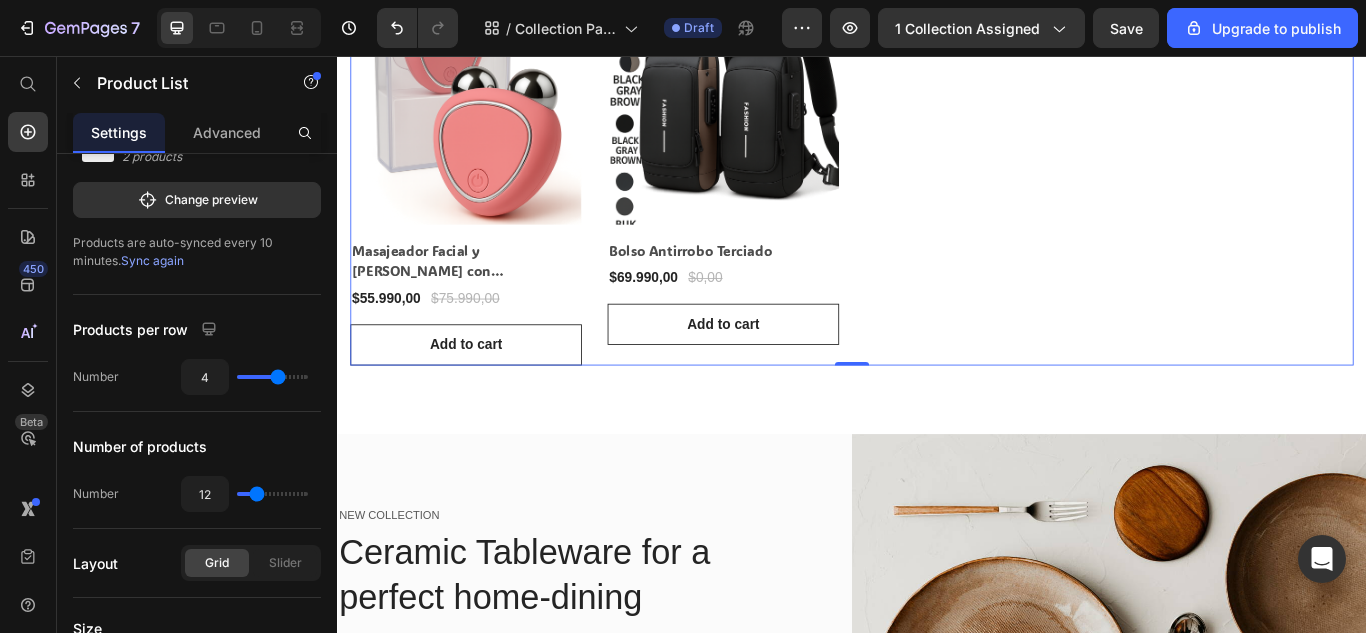 scroll, scrollTop: 0, scrollLeft: 0, axis: both 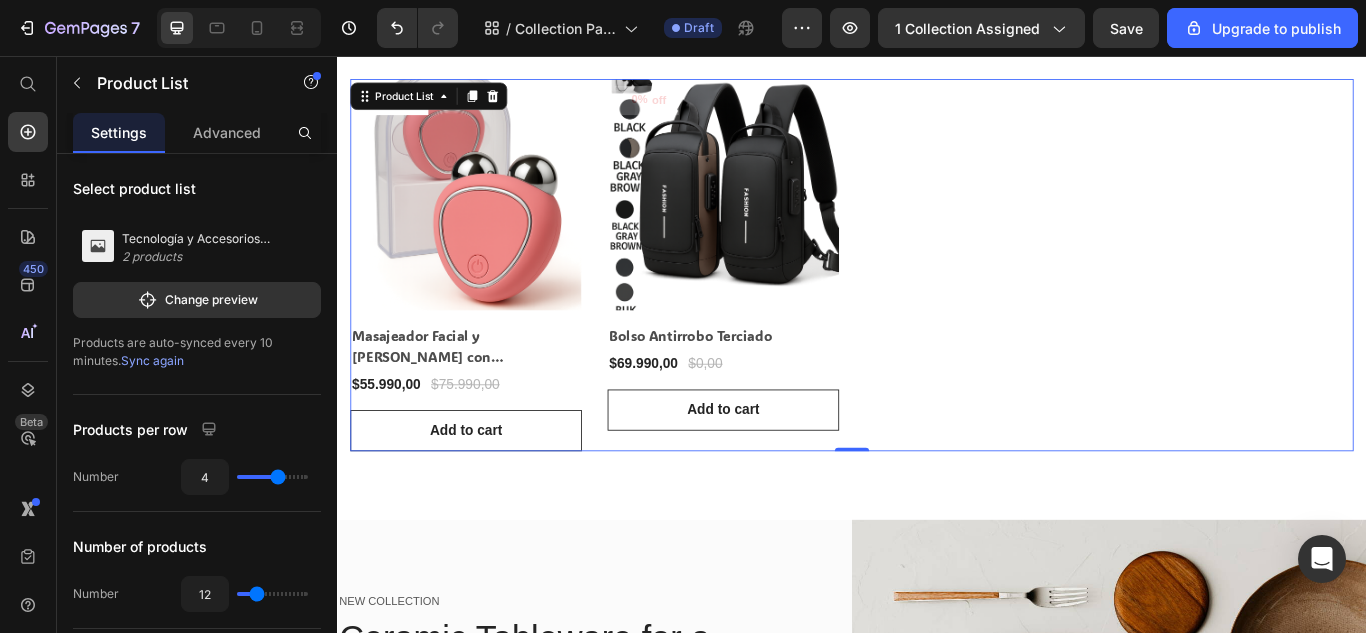 click on "26% off (P) Tag Product Images & Gallery Row Masajeador Facial y [PERSON_NAME] con Microcorrientes | Lifting Efecto Inmediato (P) Title $55.990,00 (P) Price $75.990,00 (P) Price Row Row Add to cart (P) Cart Button 0% off (P) Tag Product Images & Gallery Row Bolso Antirrobo Terciado (P) Title $69.990,00 (P) Price $0,00 (P) Price Row Row Add to cart (P) Cart Button" at bounding box center [937, 300] 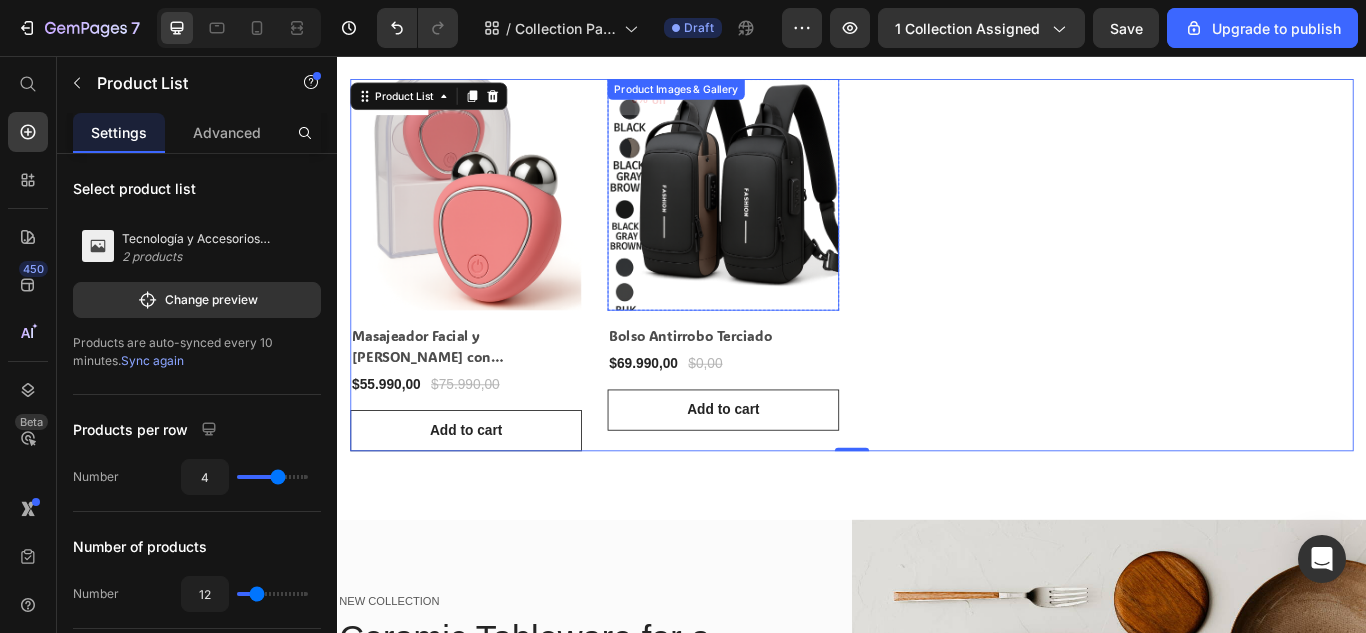 click at bounding box center [787, 218] 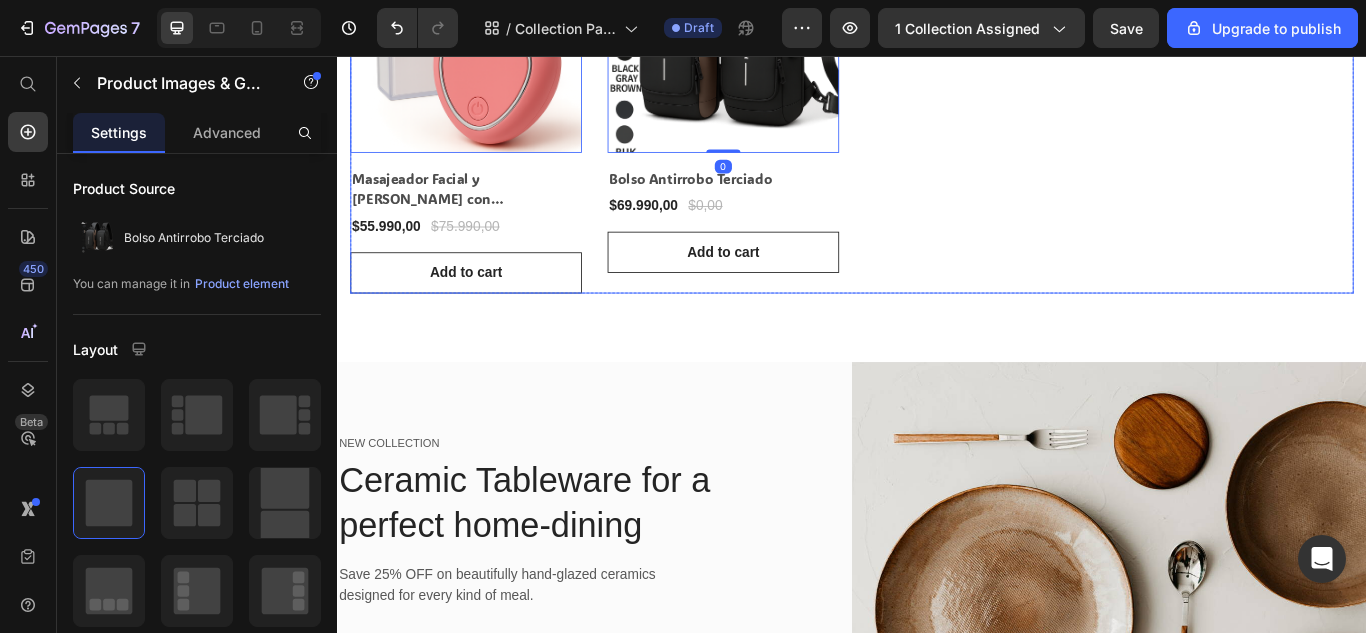 scroll, scrollTop: 700, scrollLeft: 0, axis: vertical 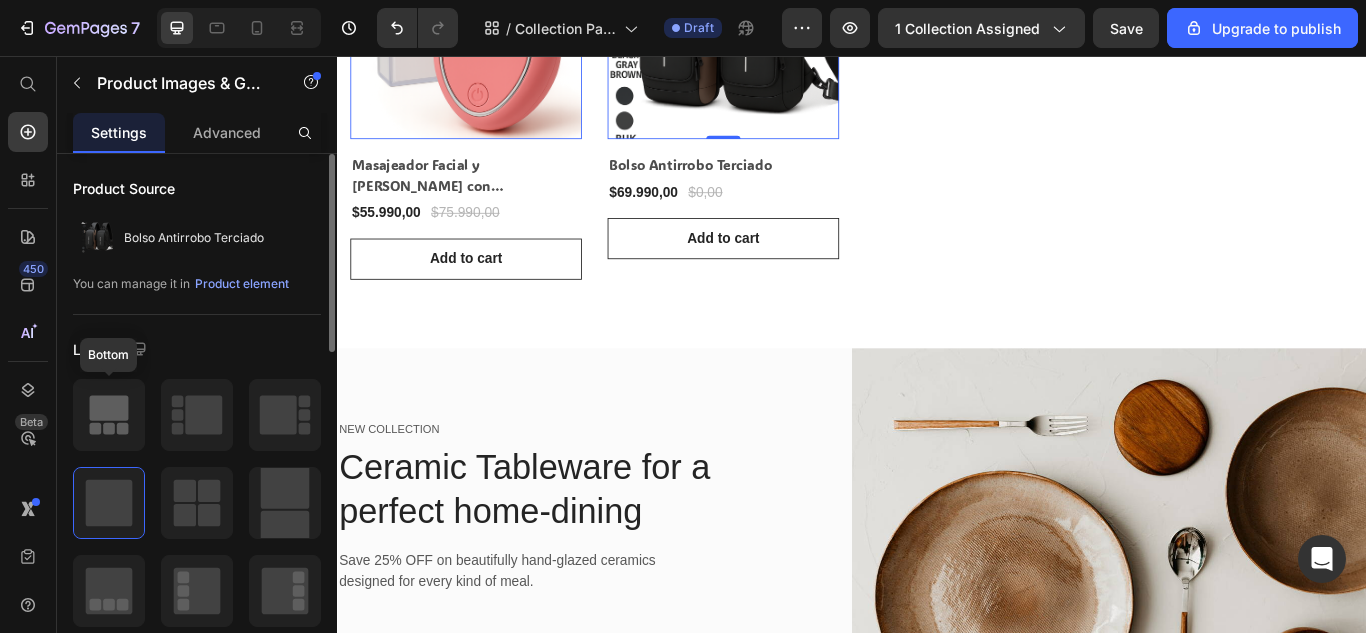 click 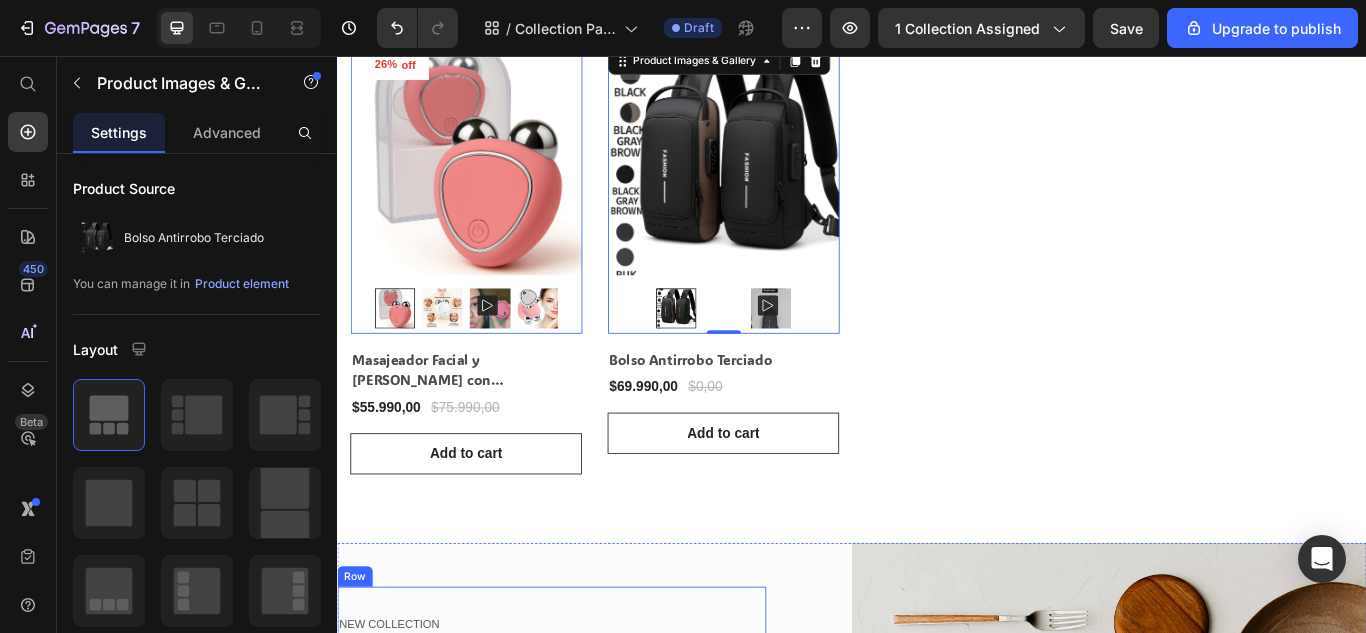 scroll, scrollTop: 500, scrollLeft: 0, axis: vertical 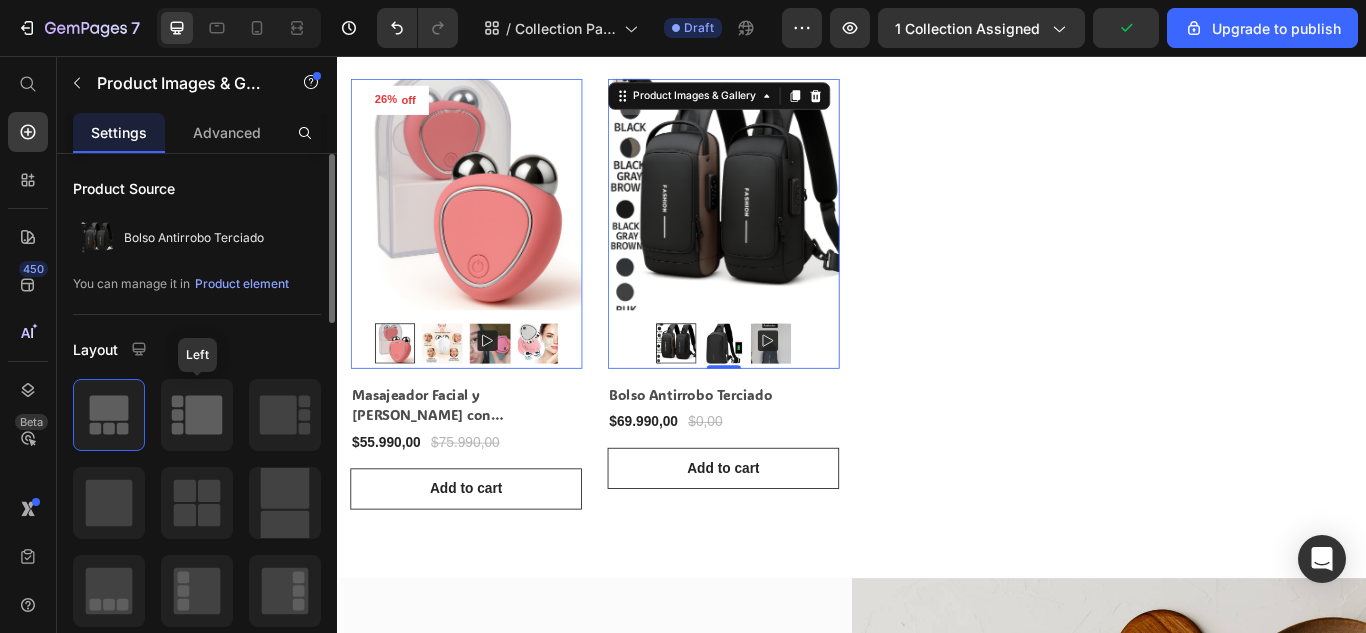 click 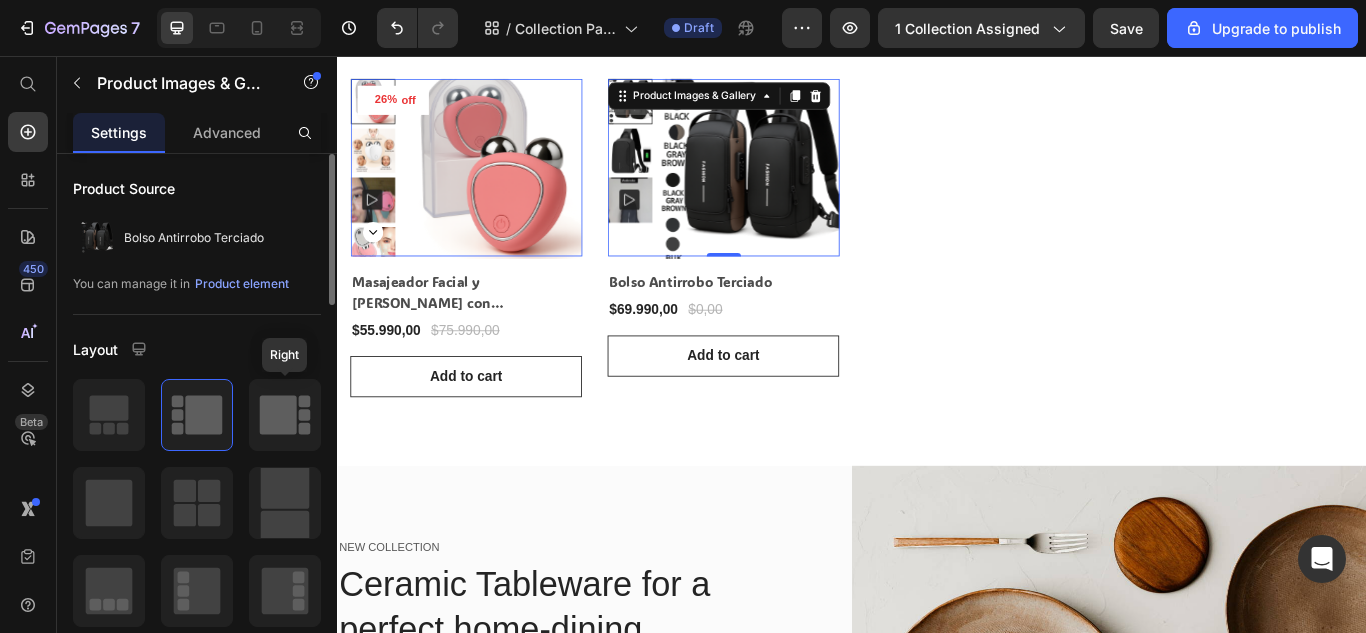 click 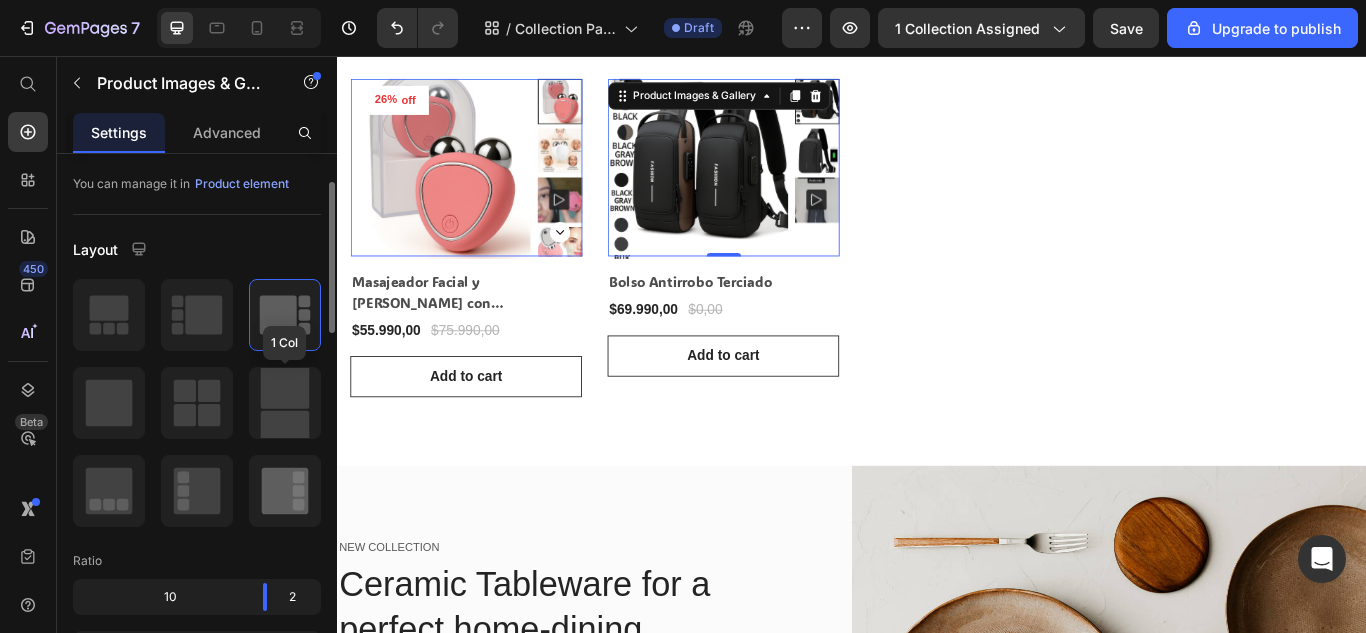 scroll, scrollTop: 200, scrollLeft: 0, axis: vertical 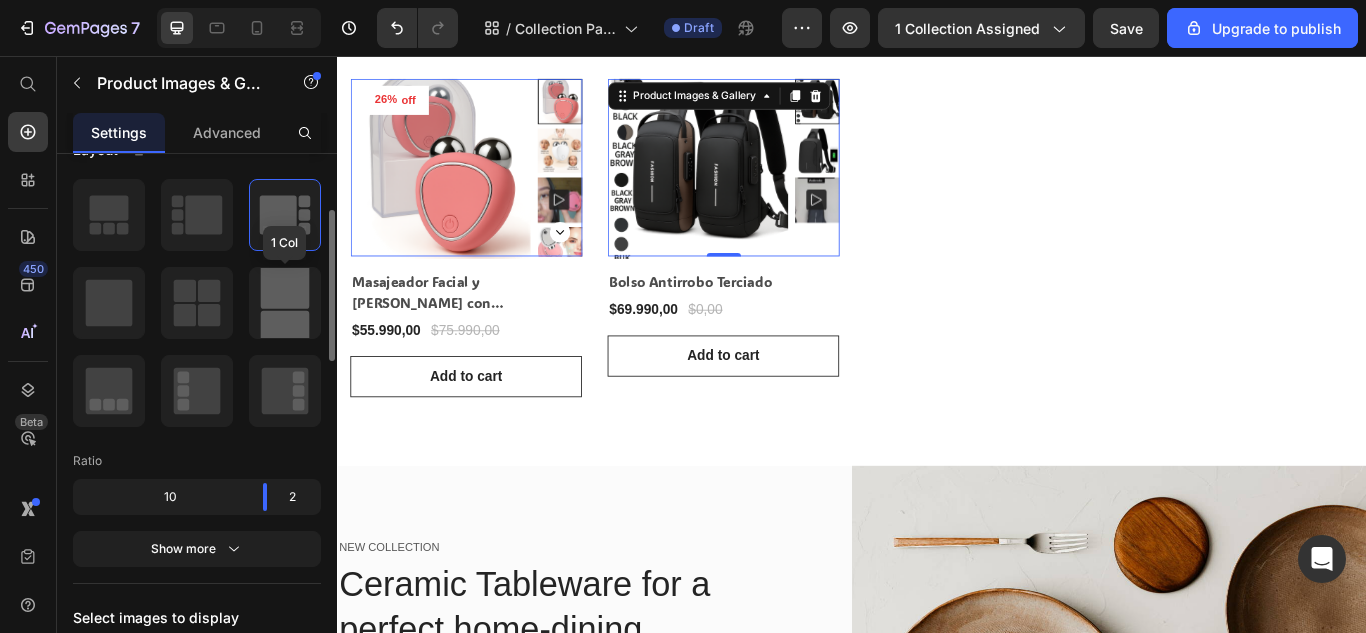 click 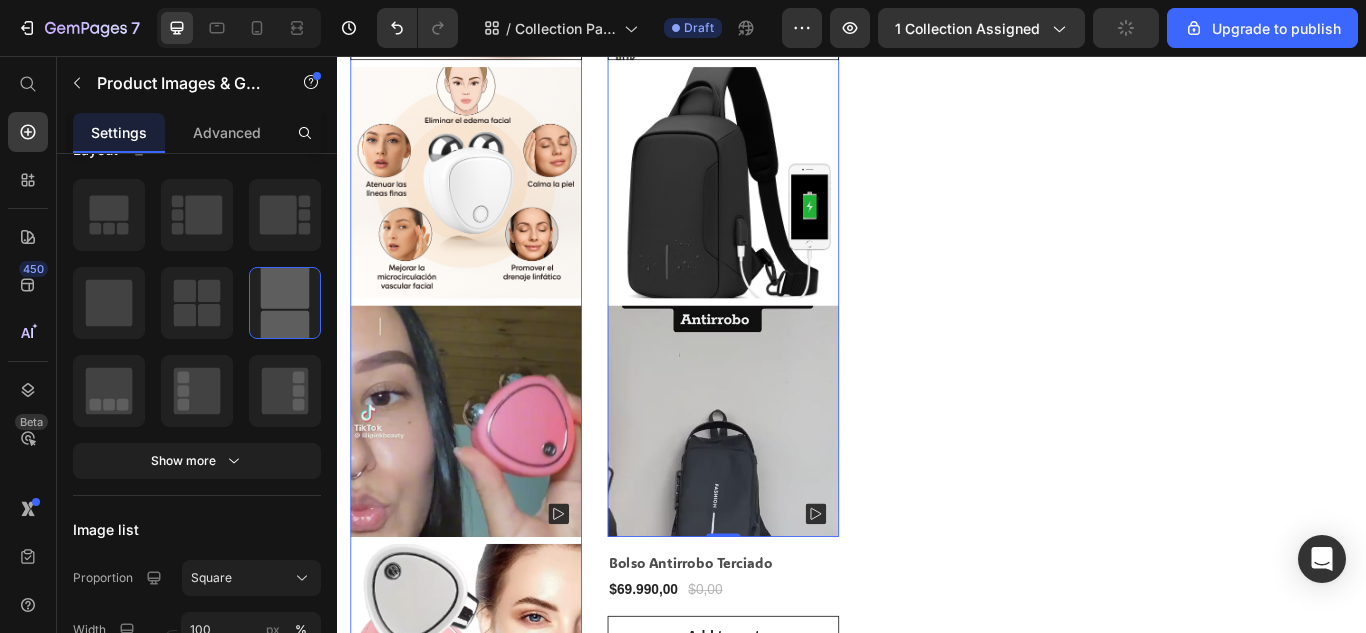 scroll, scrollTop: 800, scrollLeft: 0, axis: vertical 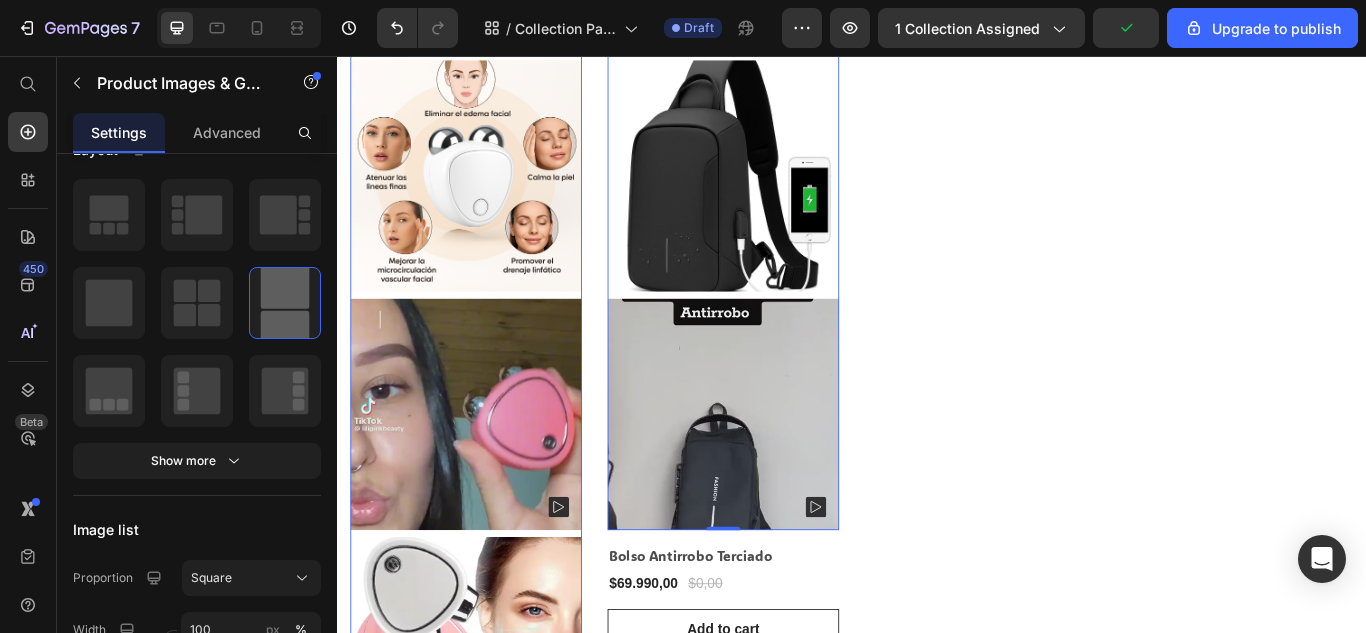 click at bounding box center (487, 474) 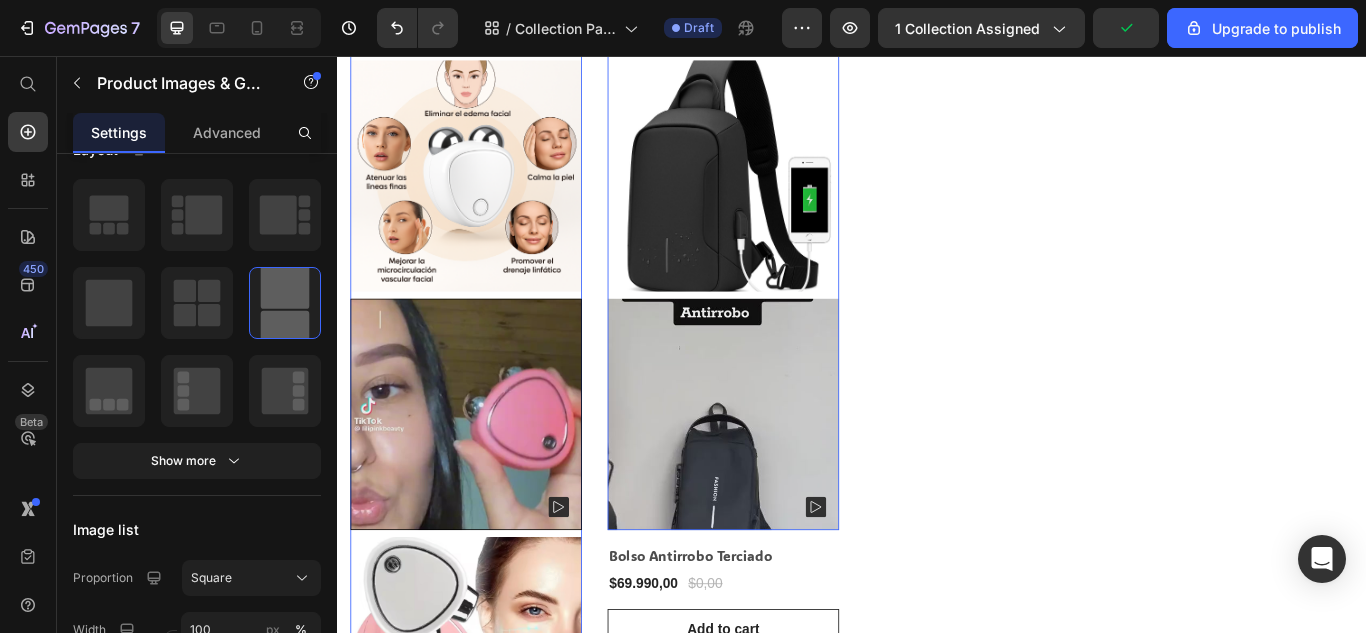click at bounding box center (487, 474) 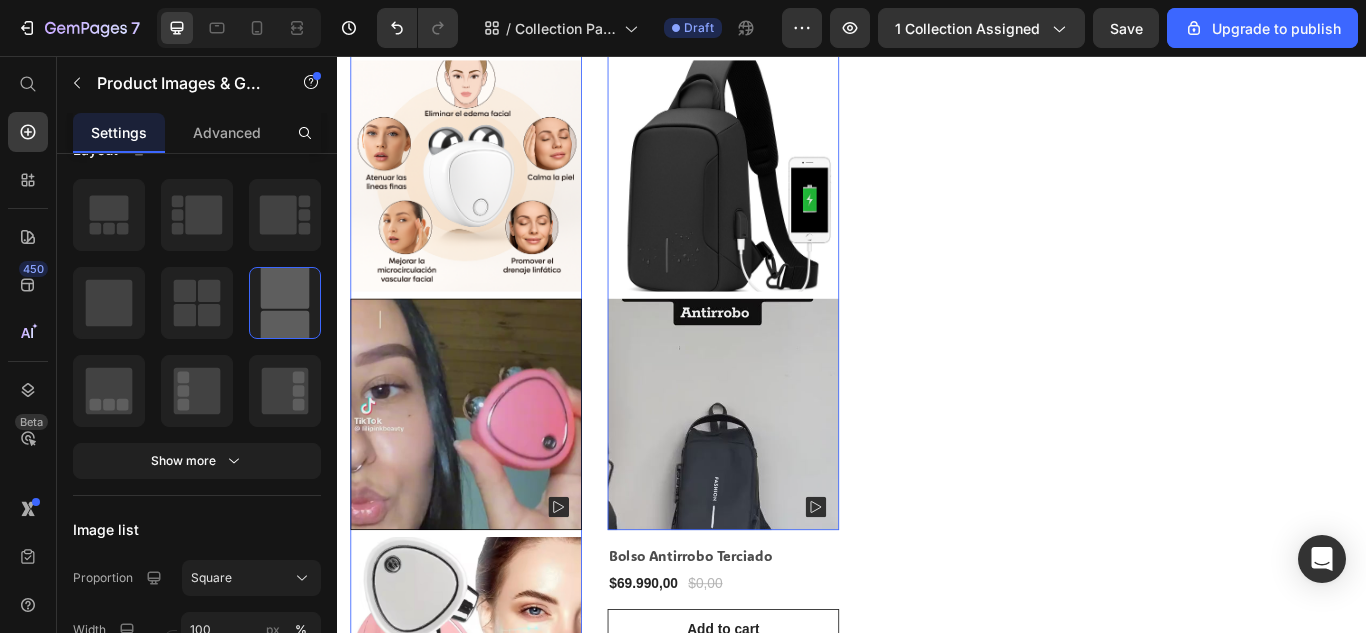 click on "26% off (P) Tag Product Images & Gallery   0 Row Masajeador Facial y [PERSON_NAME] con Microcorrientes | Lifting Efecto Inmediato (P) Title $55.990,00 (P) Price $75.990,00 (P) Price Row Row Add to cart (P) Cart Button 0% off (P) Tag Product Images & Gallery   0 Row Bolso Antirrobo Terciado (P) Title $69.990,00 (P) Price $0,00 (P) Price Row Row Add to cart (P) Cart Button" at bounding box center (937, 417) 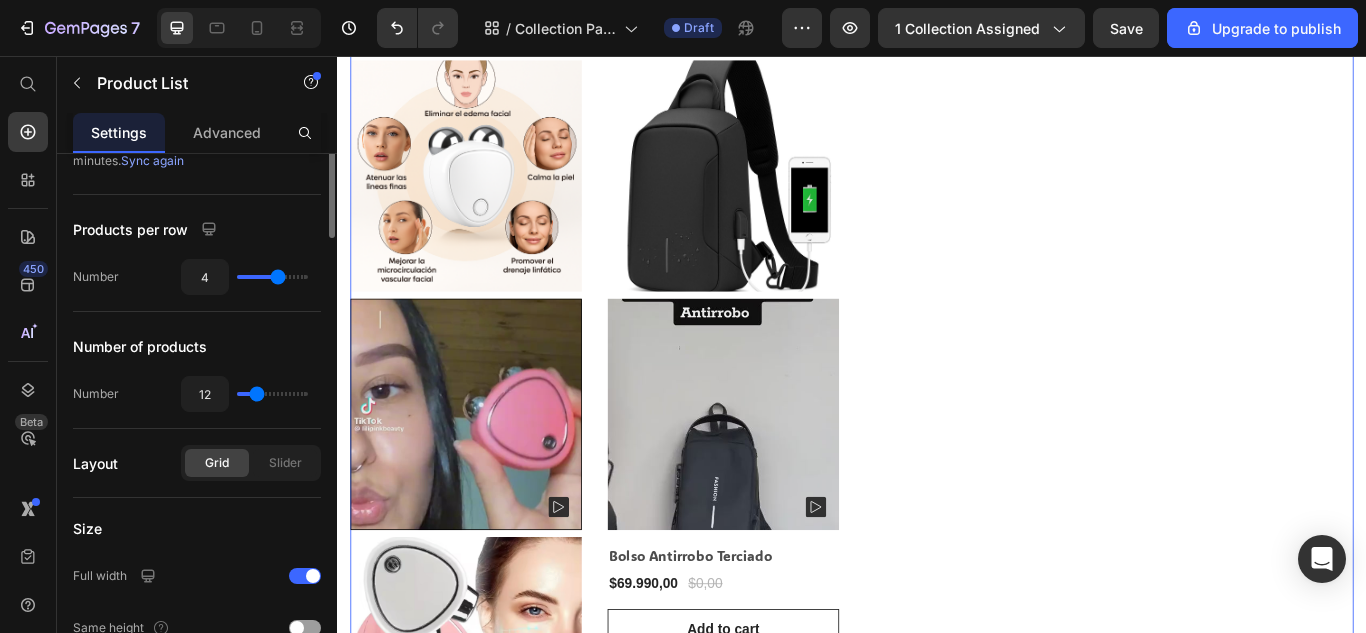 scroll, scrollTop: 0, scrollLeft: 0, axis: both 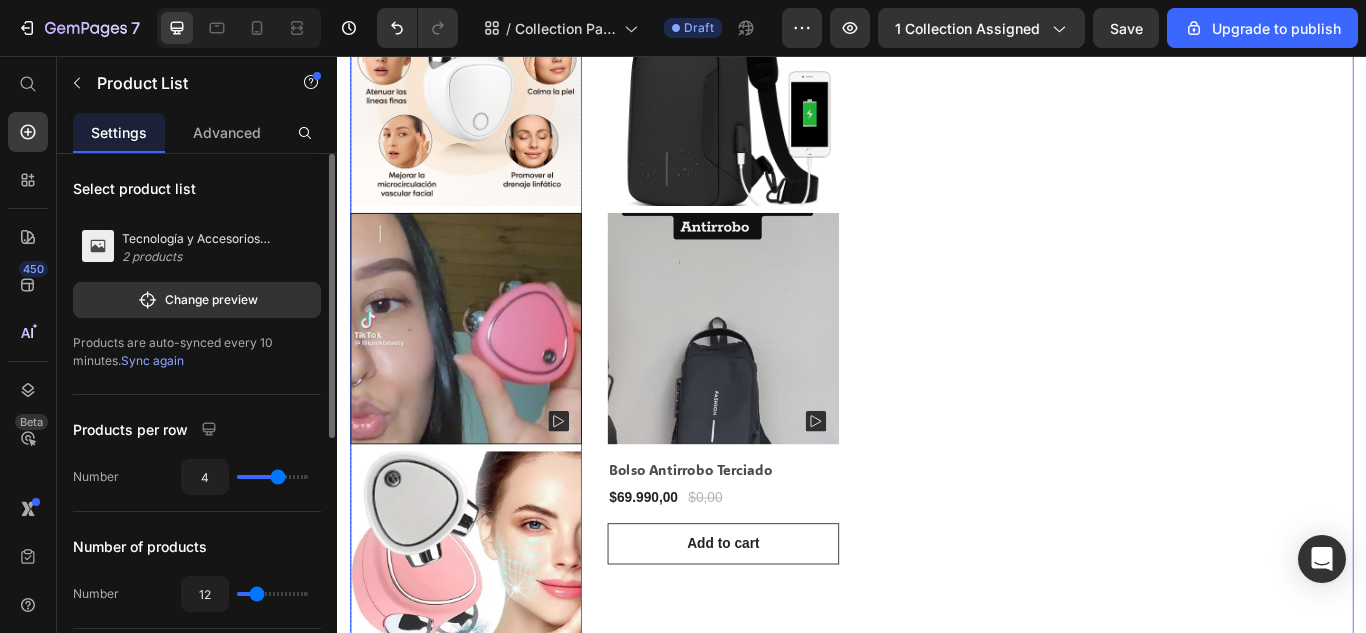 click at bounding box center [487, 374] 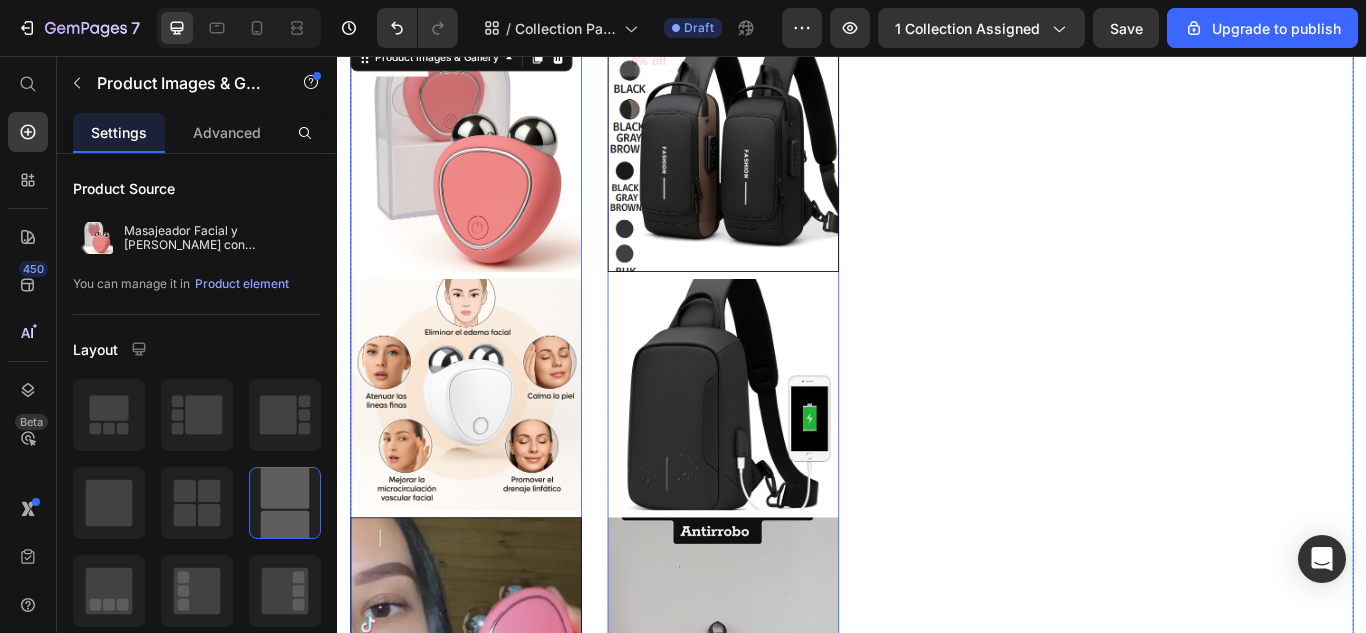 scroll, scrollTop: 423, scrollLeft: 0, axis: vertical 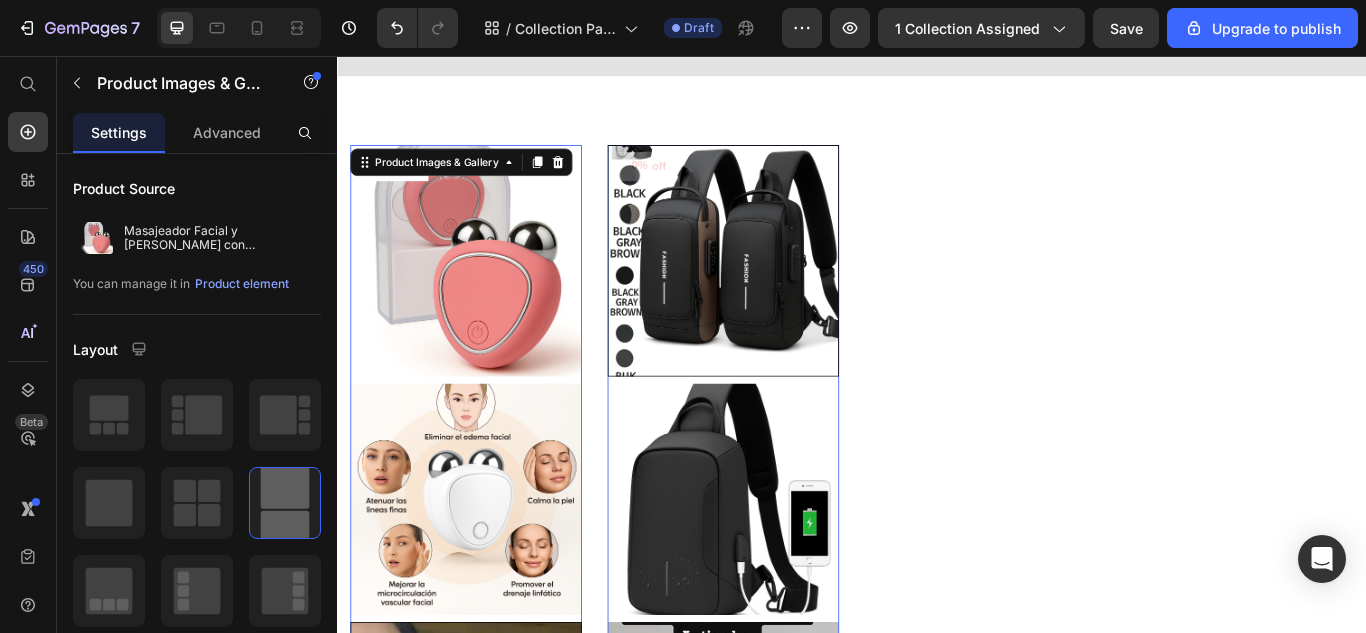 click at bounding box center [487, 295] 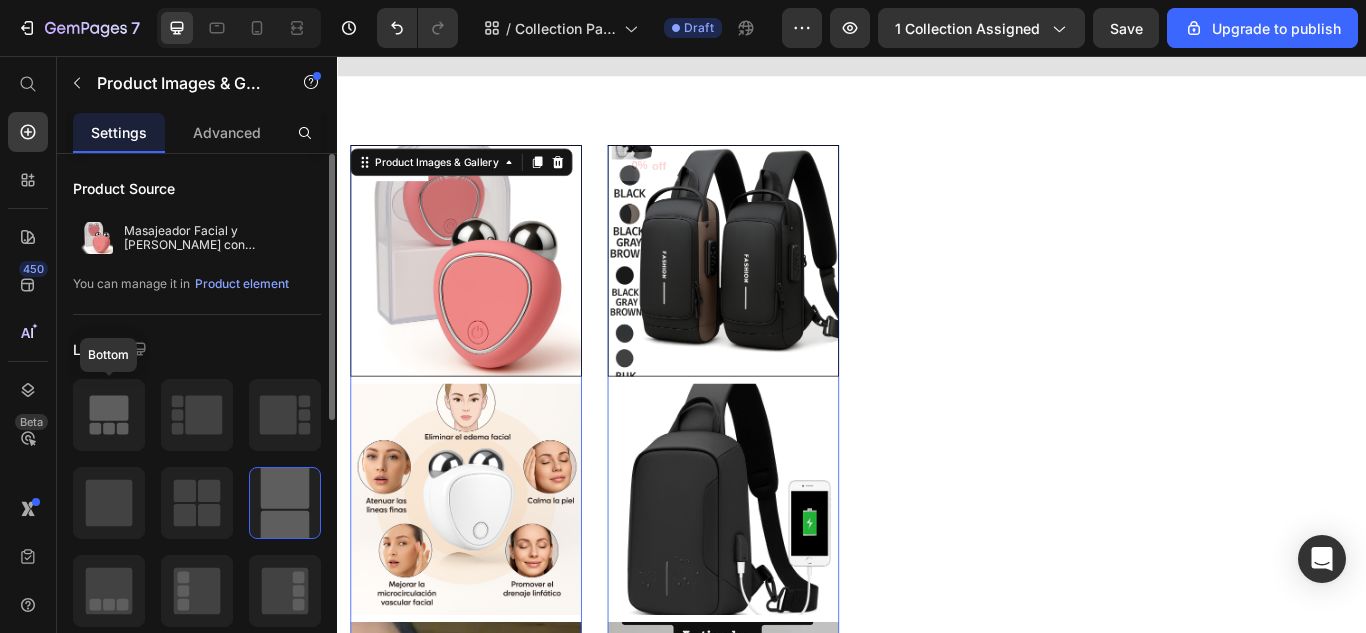 drag, startPoint x: 127, startPoint y: 403, endPoint x: 48, endPoint y: 523, distance: 143.66975 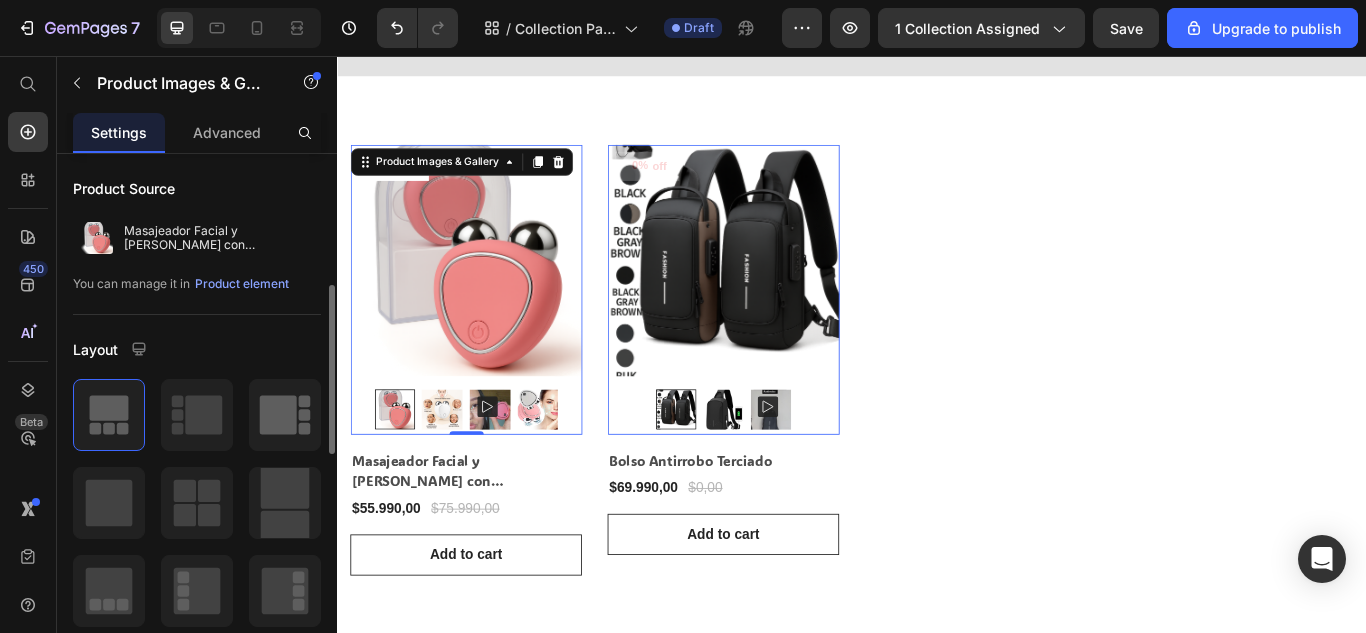 scroll, scrollTop: 200, scrollLeft: 0, axis: vertical 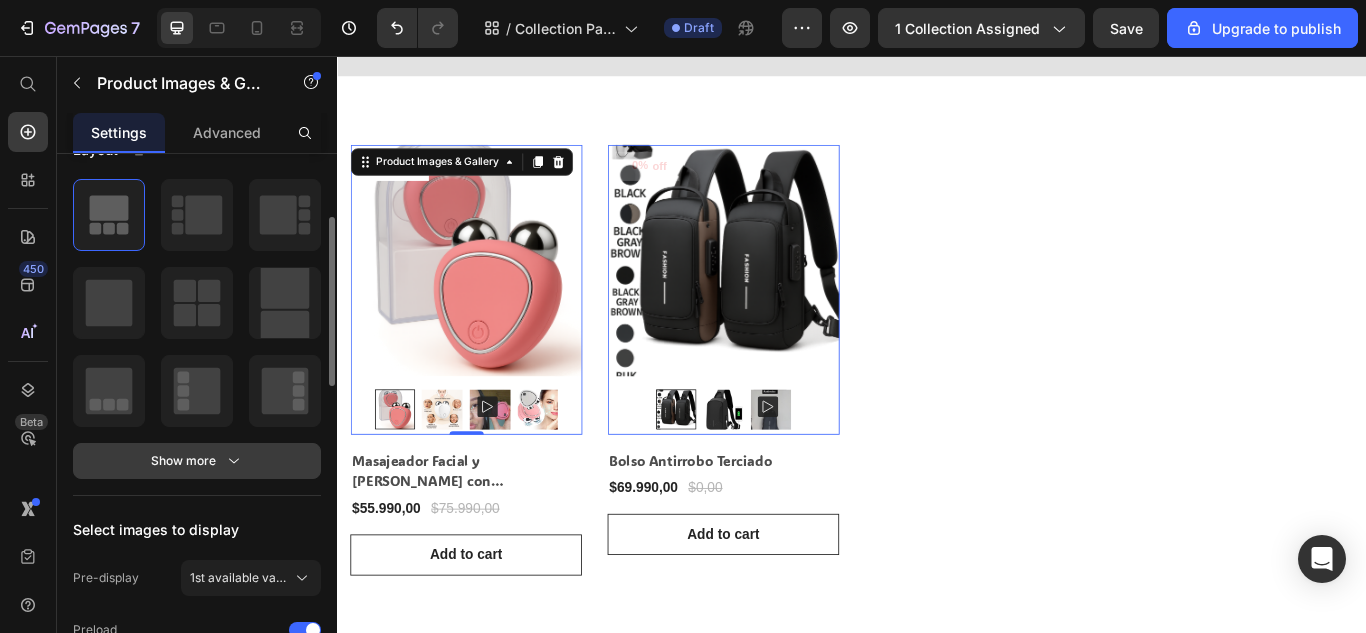click 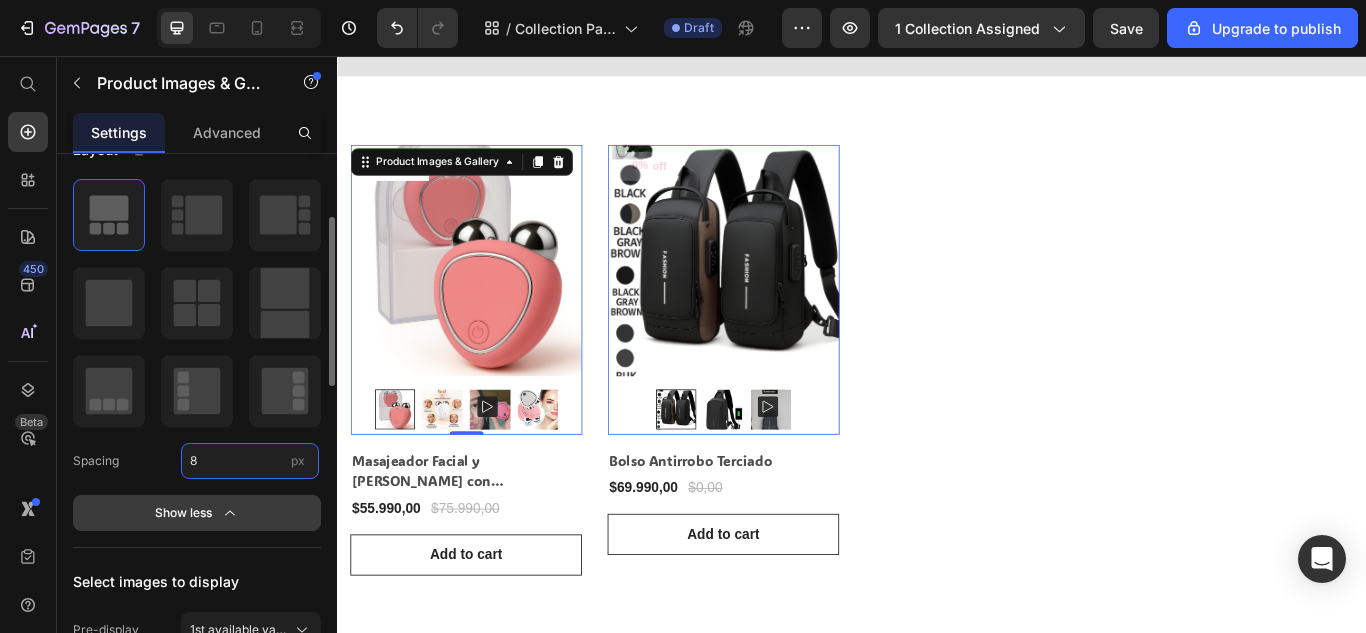 click on "8" at bounding box center (250, 461) 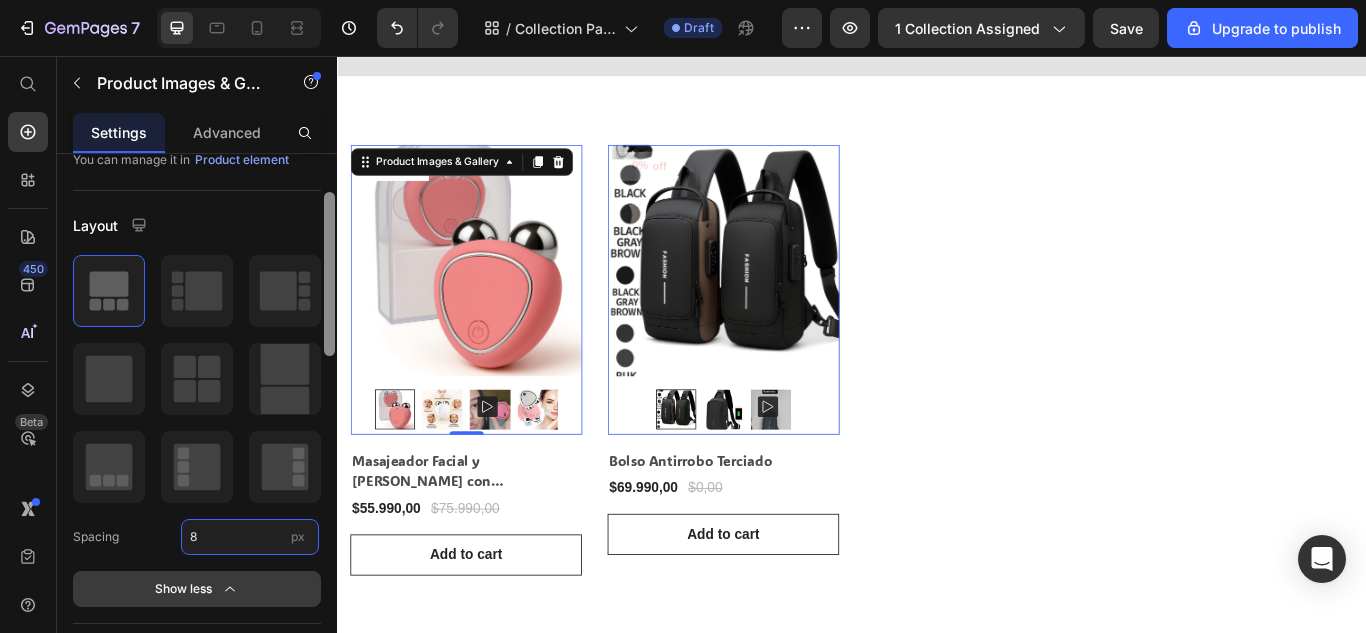 drag, startPoint x: 334, startPoint y: 343, endPoint x: 328, endPoint y: 324, distance: 19.924858 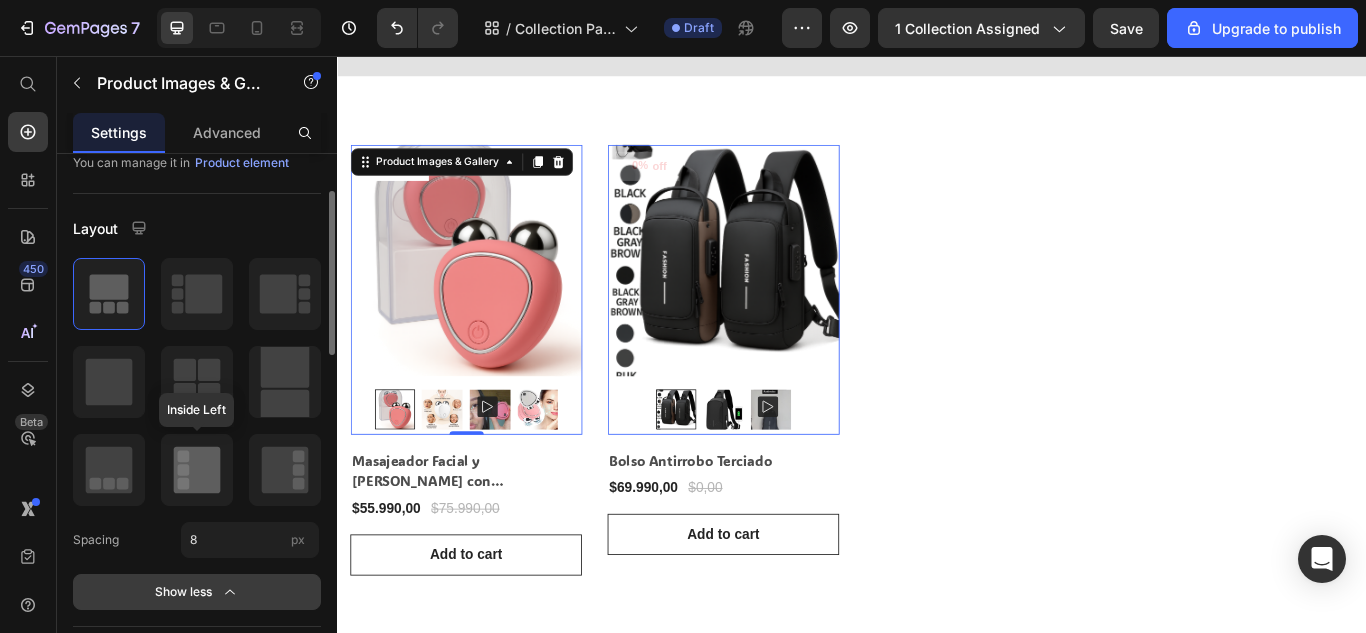 click 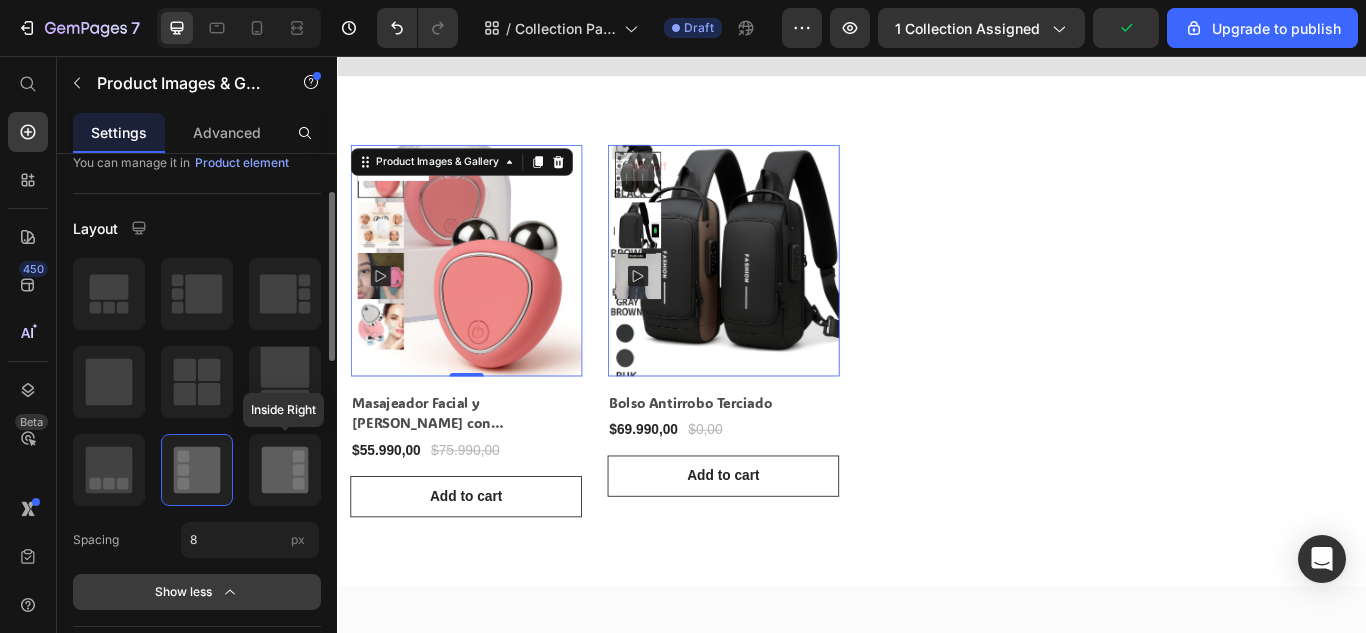 click 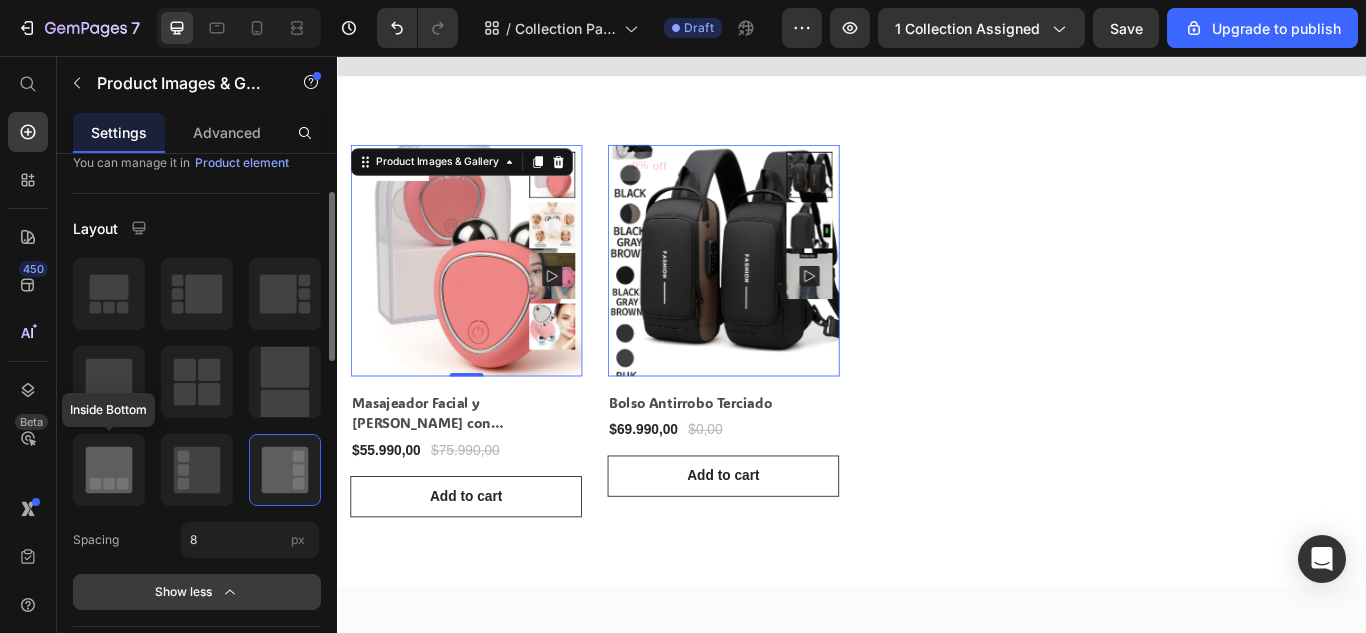 click 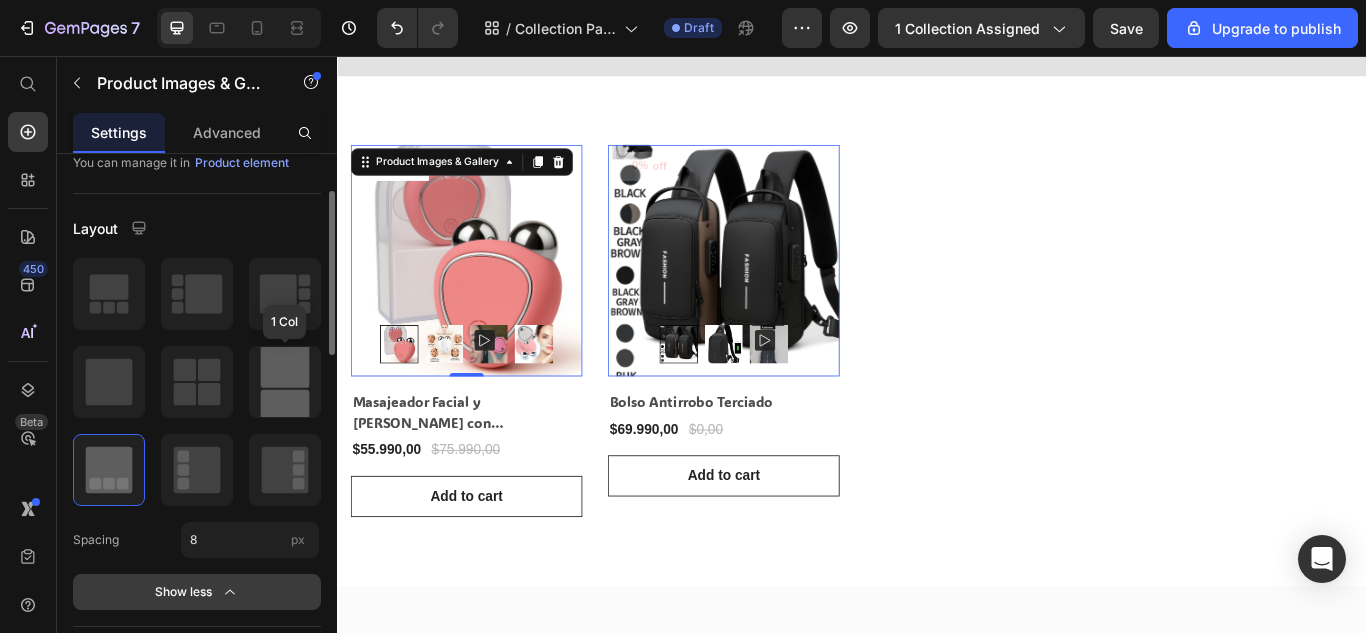 click 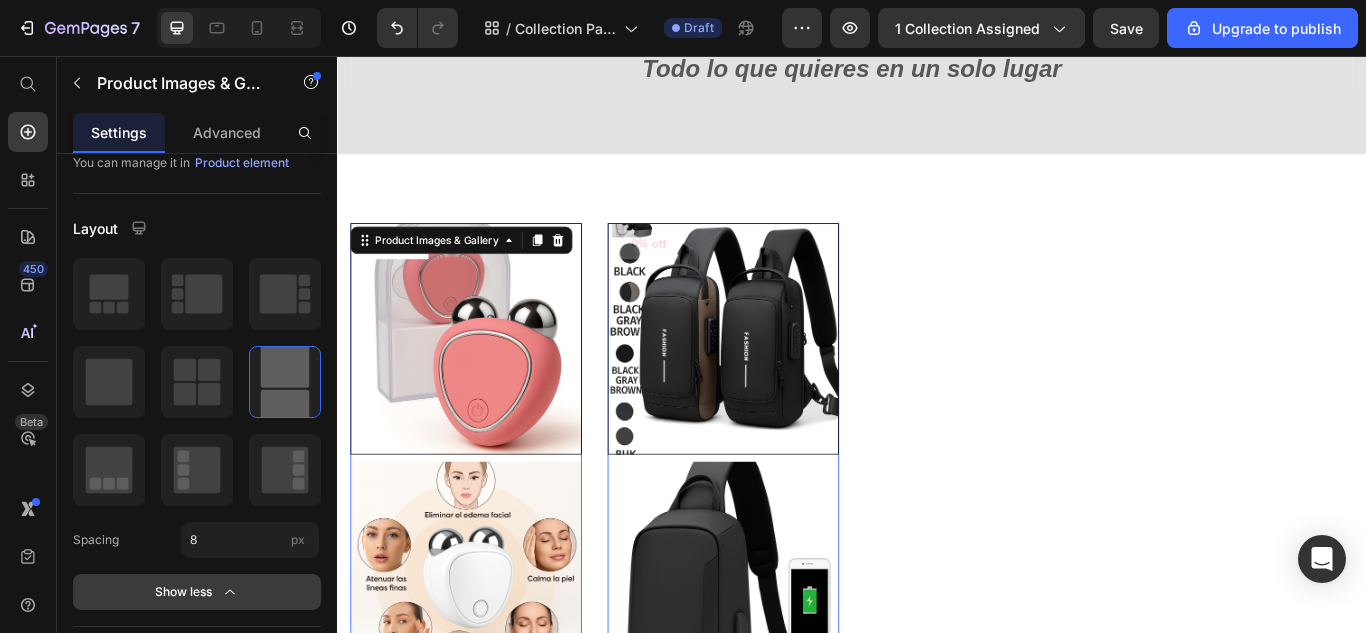 scroll, scrollTop: 323, scrollLeft: 0, axis: vertical 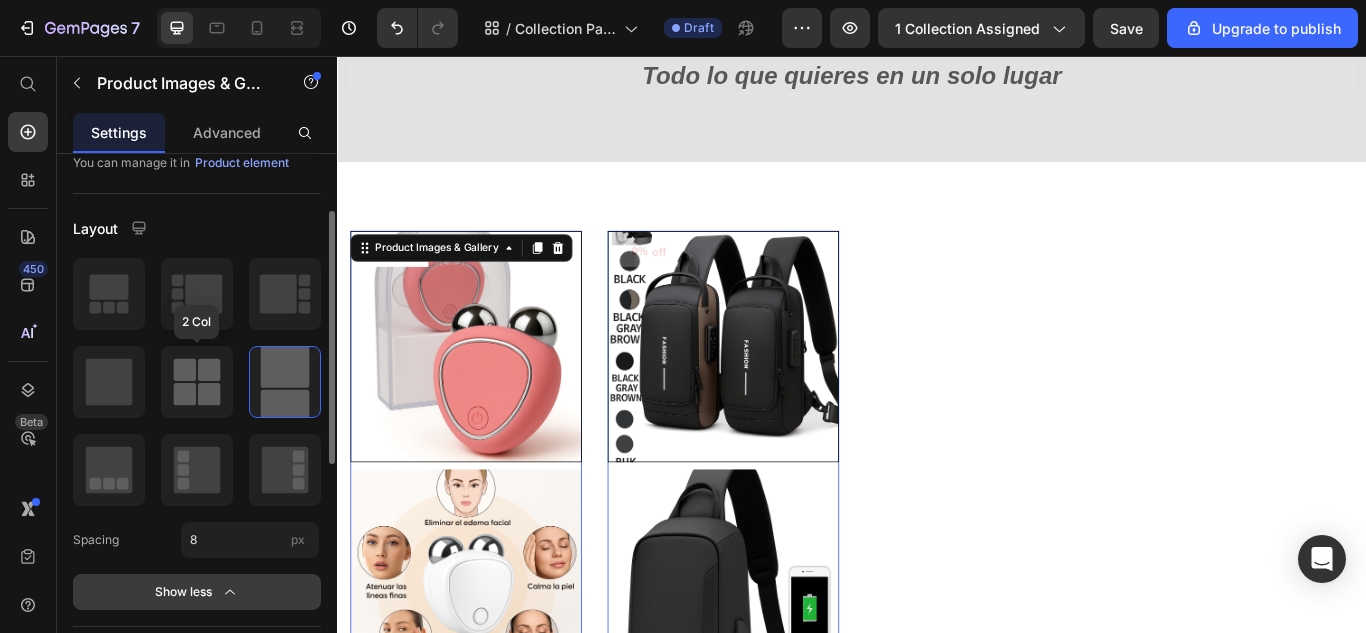 click 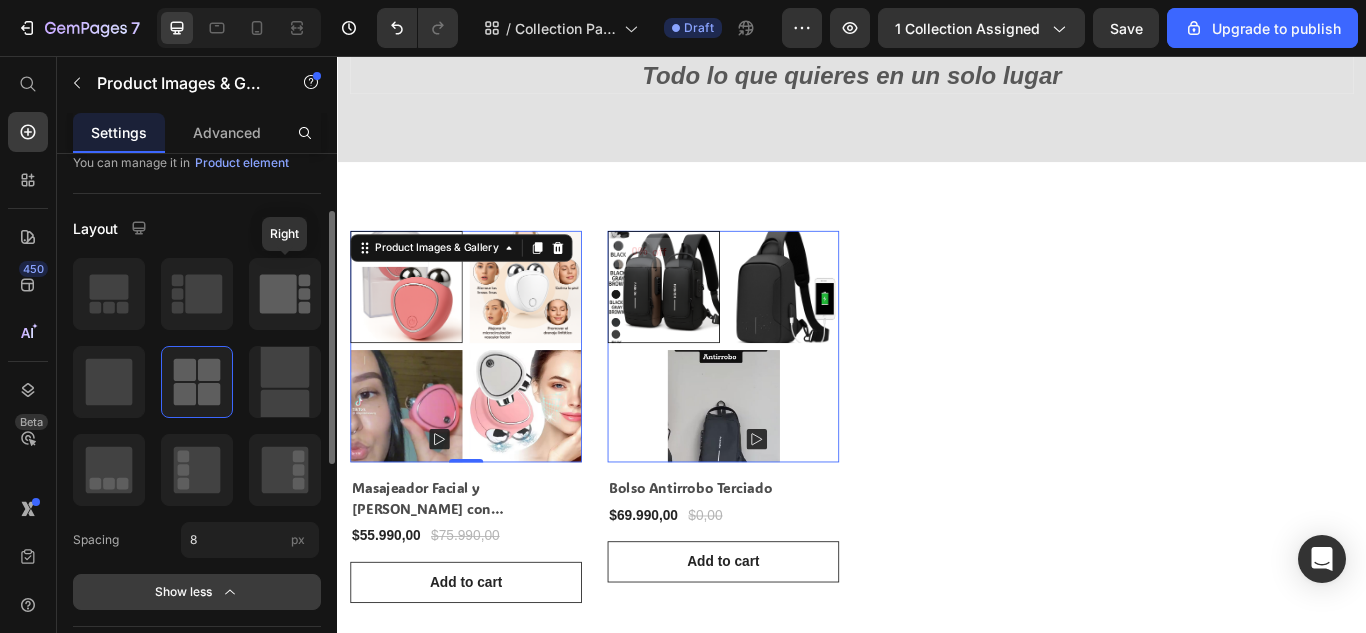 click 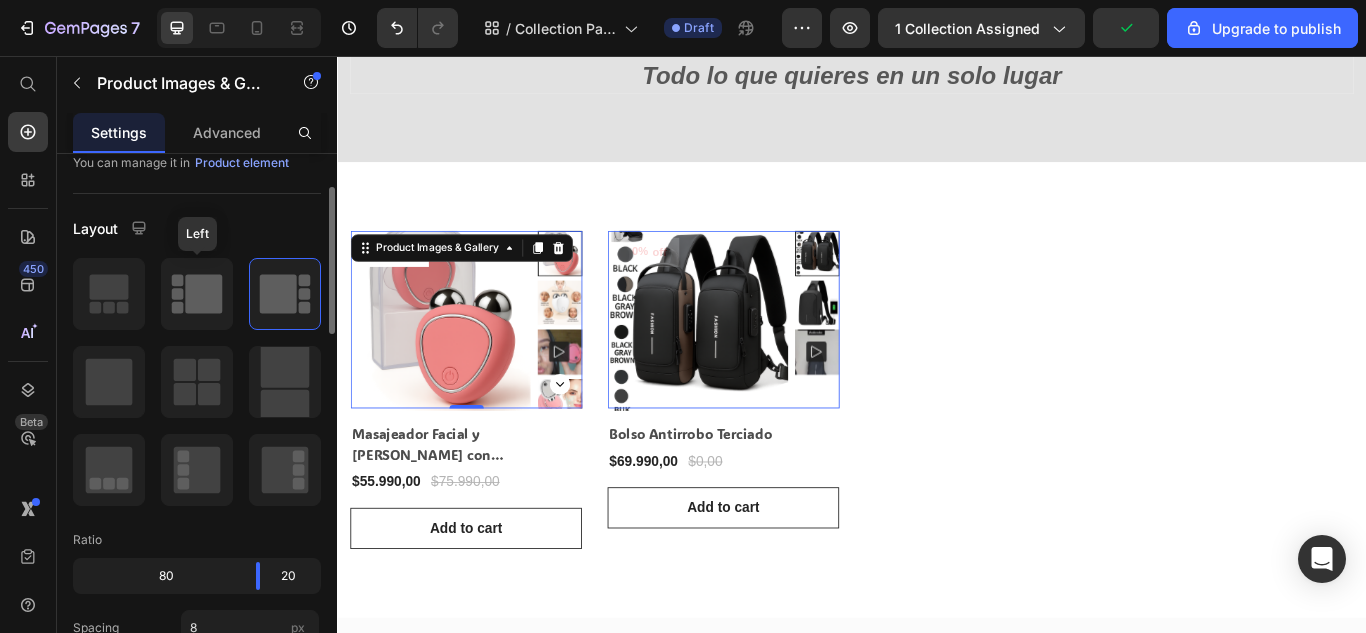 click 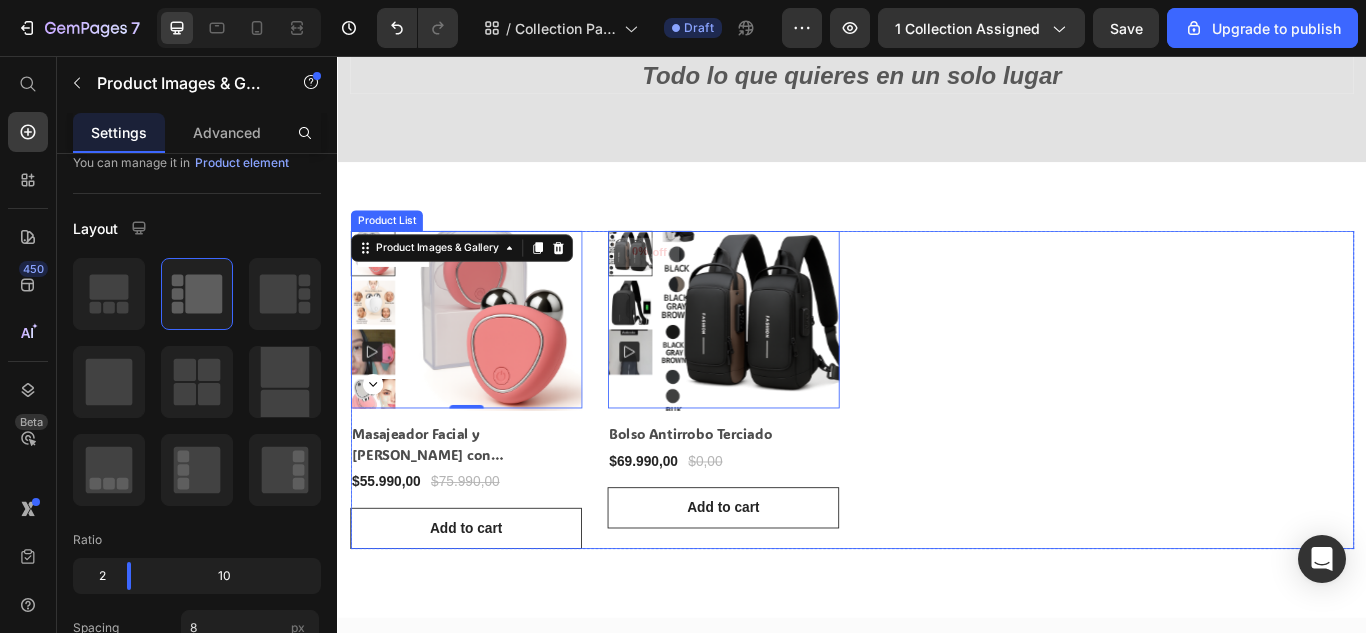 click on "26% off (P) Tag
Product Images & Gallery   0 Row Masajeador Facial y [PERSON_NAME] con Microcorrientes | Lifting Efecto Inmediato (P) Title $55.990,00 (P) Price $75.990,00 (P) Price Row Row Add to cart (P) Cart Button 0% off (P) Tag
Product Images & Gallery   0 Row Bolso Antirrobo Terciado (P) Title $69.990,00 (P) Price $0,00 (P) Price Row Row Add to cart (P) Cart Button" at bounding box center [937, 445] 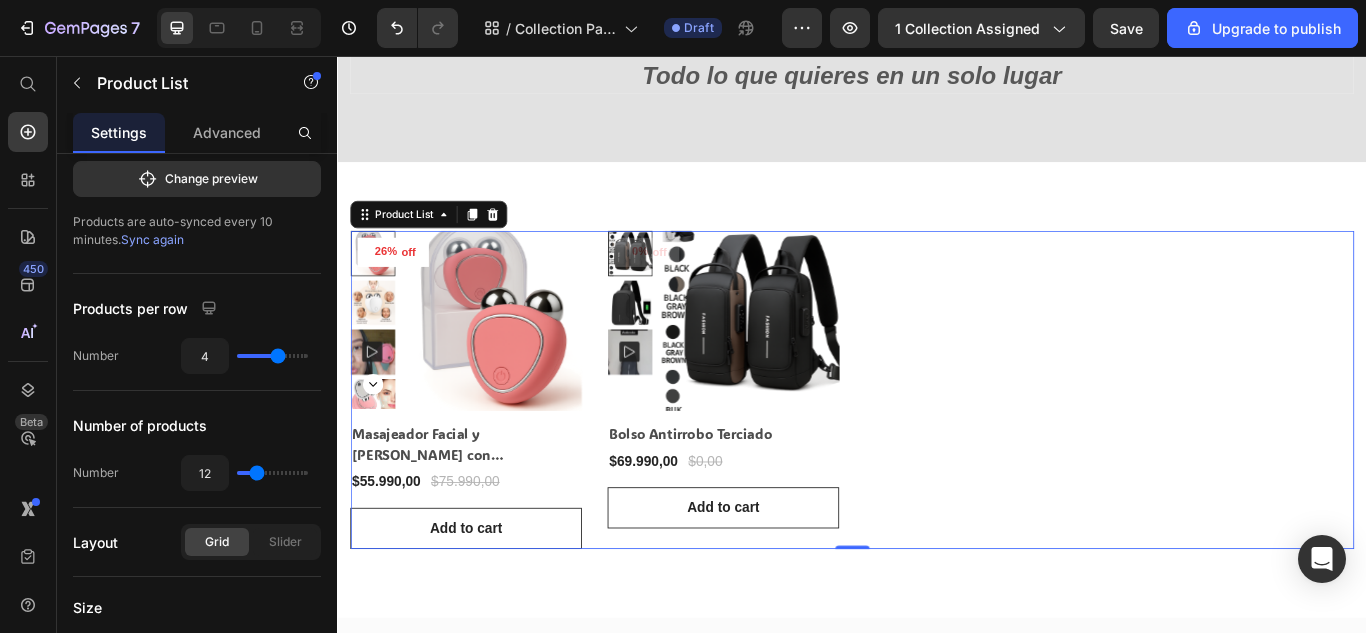 scroll, scrollTop: 0, scrollLeft: 0, axis: both 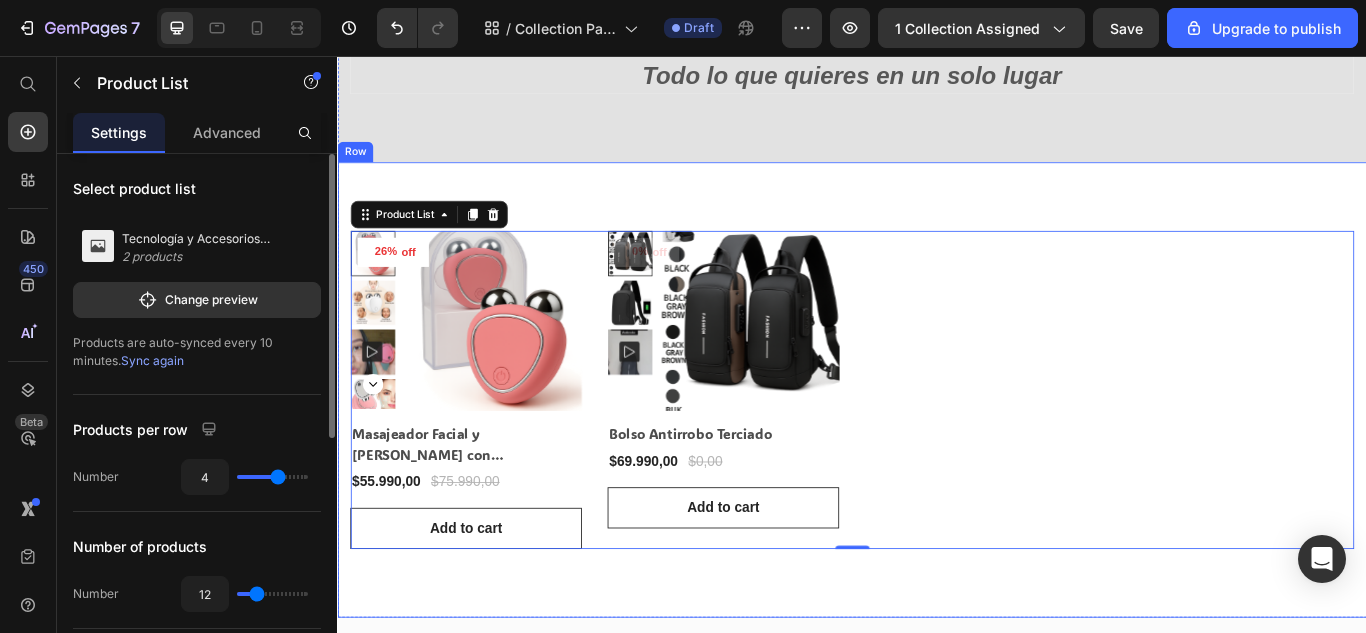click on "26% off (P) Tag
Product Images & Gallery Row Masajeador Facial y [PERSON_NAME] con Microcorrientes | Lifting Efecto Inmediato (P) Title $55.990,00 (P) Price $75.990,00 (P) Price Row Row Add to cart (P) Cart Button 0% off (P) Tag
Product Images & Gallery Row Bolso Antirrobo Terciado (P) Title $69.990,00 (P) Price $0,00 (P) Price Row Row Add to cart (P) Cart Button Product List   0 Row Row" at bounding box center (937, 445) 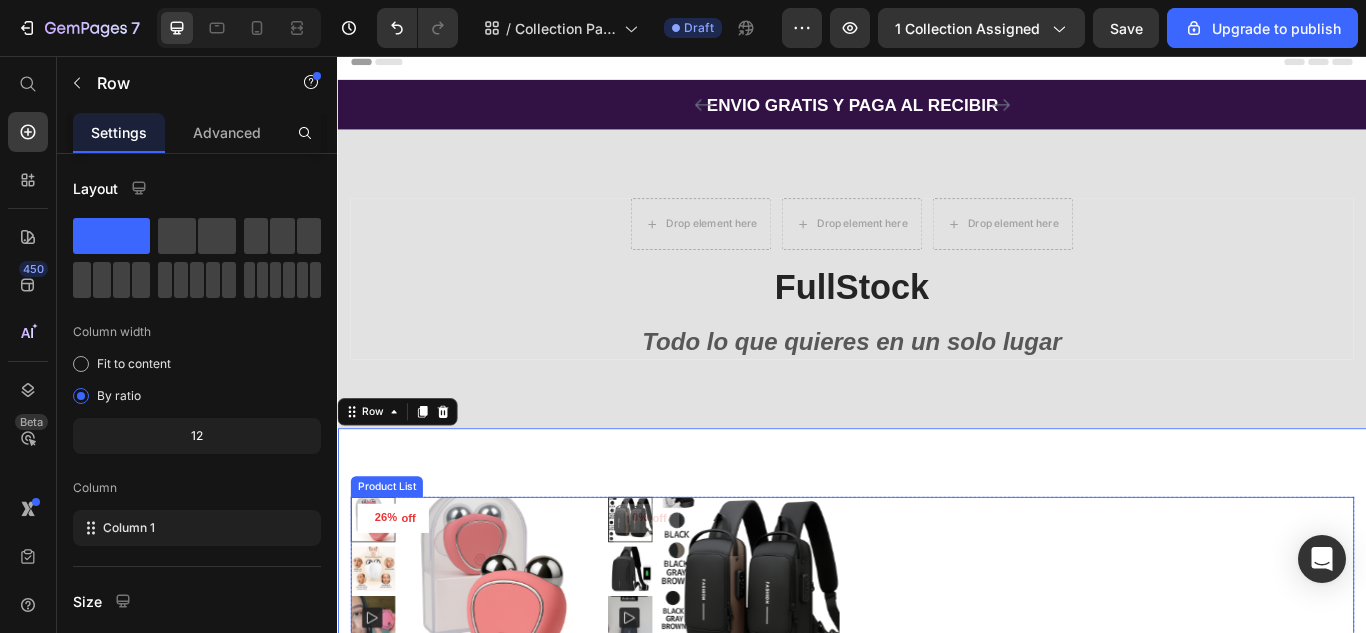 scroll, scrollTop: 0, scrollLeft: 0, axis: both 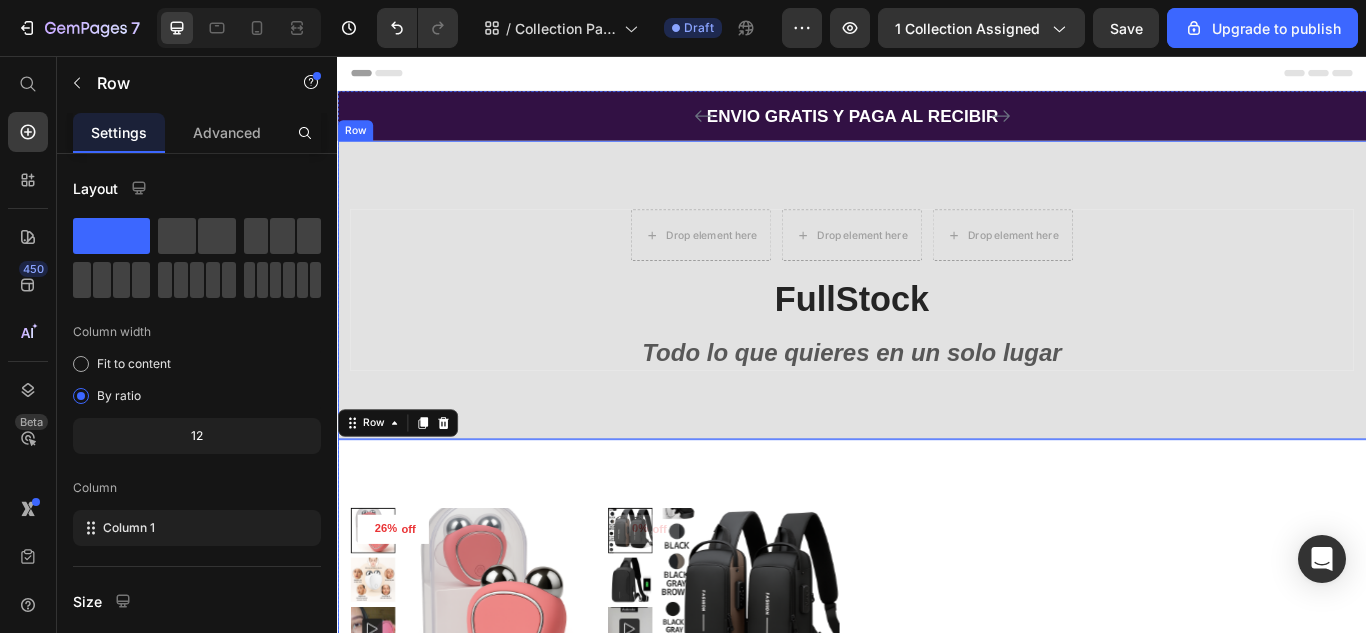 click on "Drop element here
Drop element here
Drop element here Row FullStock Heading Todo lo que quieres en un solo lugar Text block Row Row Row" at bounding box center (937, 329) 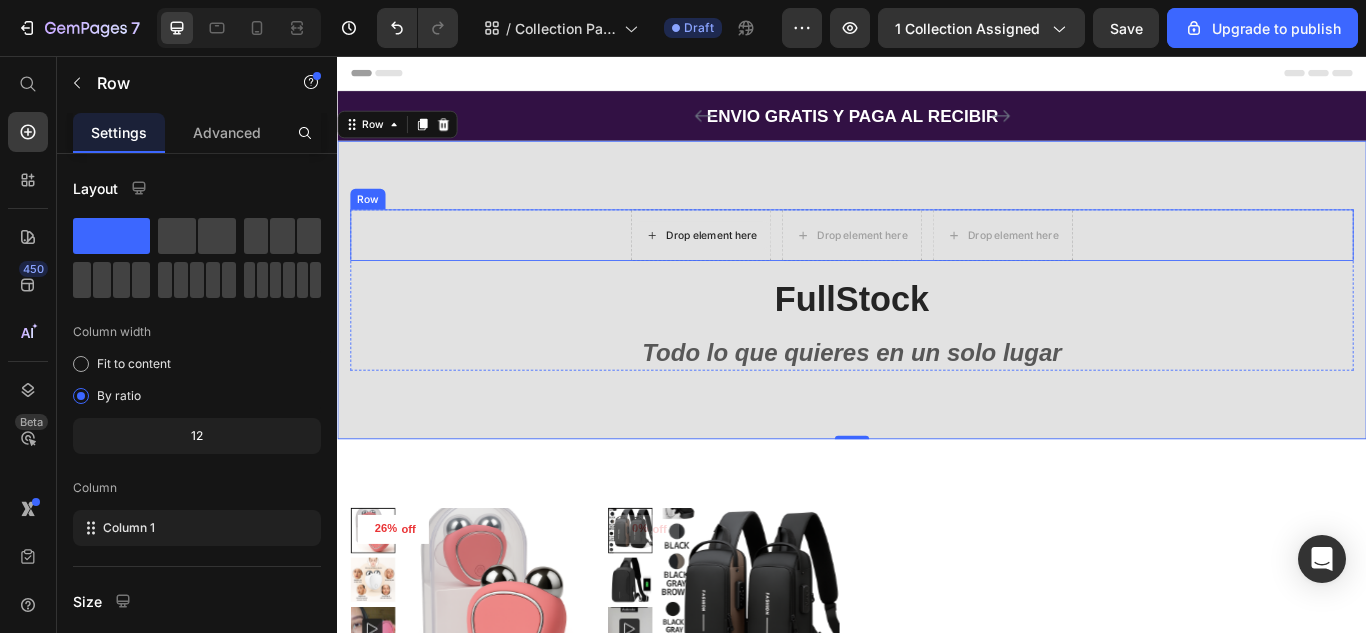 click on "Drop element here" at bounding box center [761, 265] 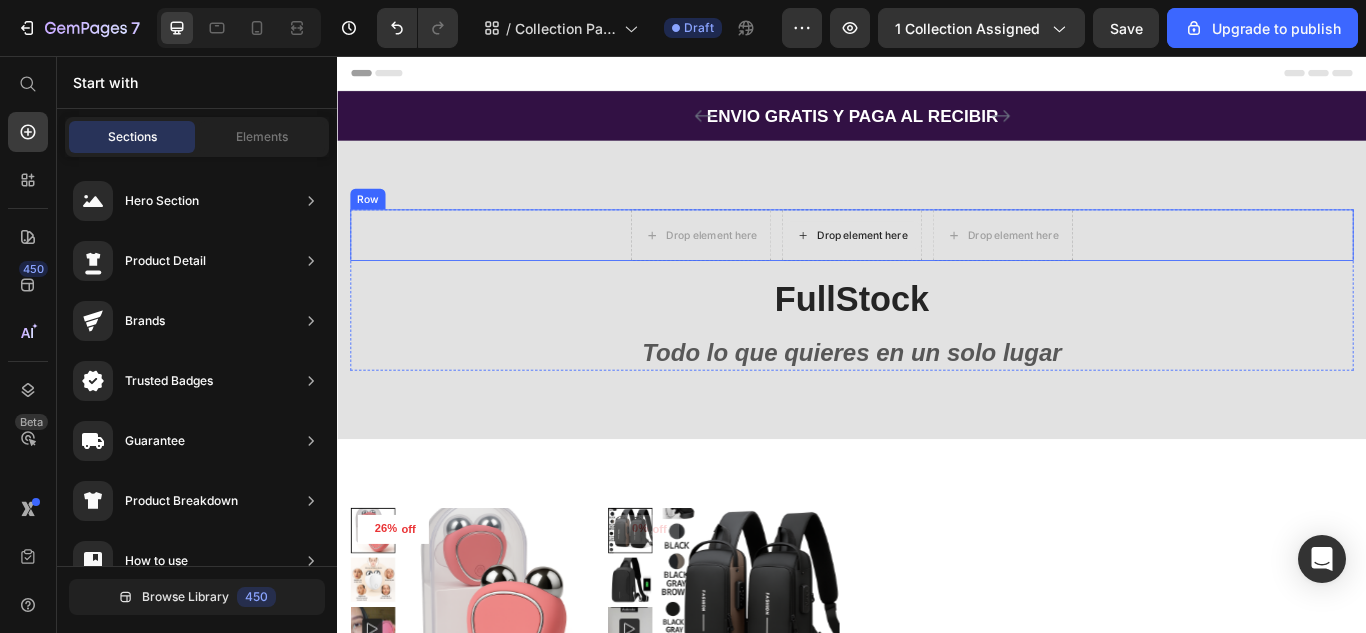click on "Drop element here" at bounding box center (949, 265) 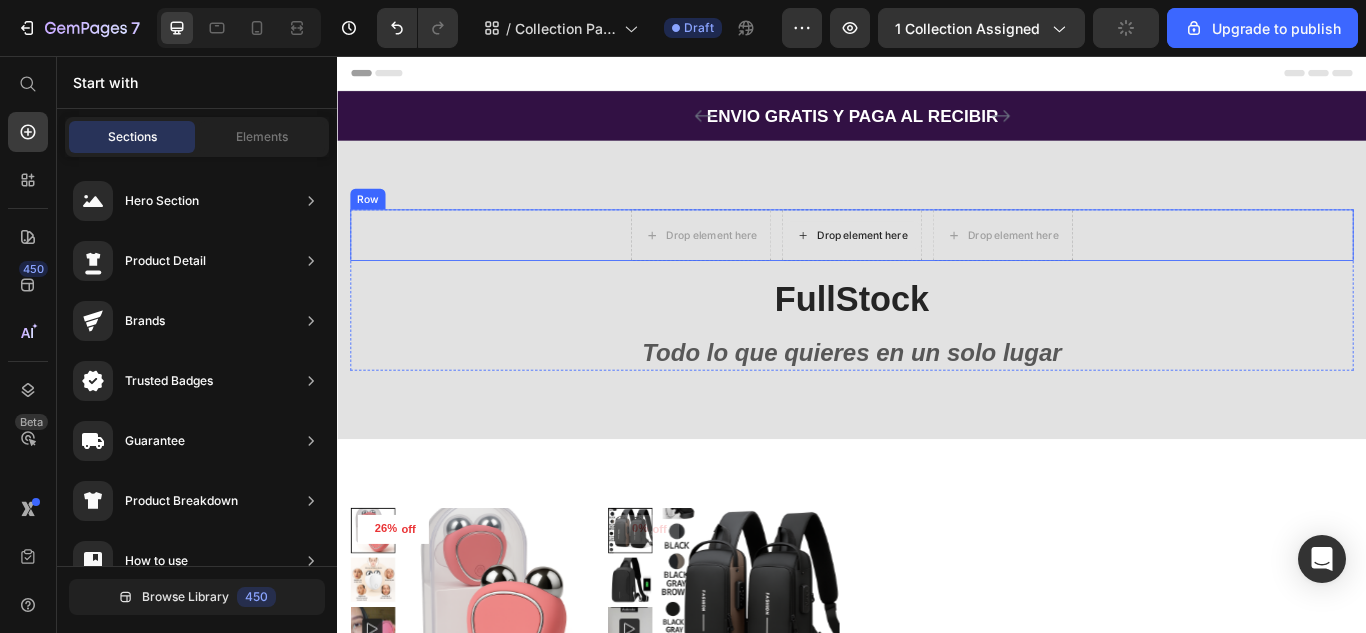 click on "Drop element here
Drop element here
Drop element here Row" at bounding box center (937, 265) 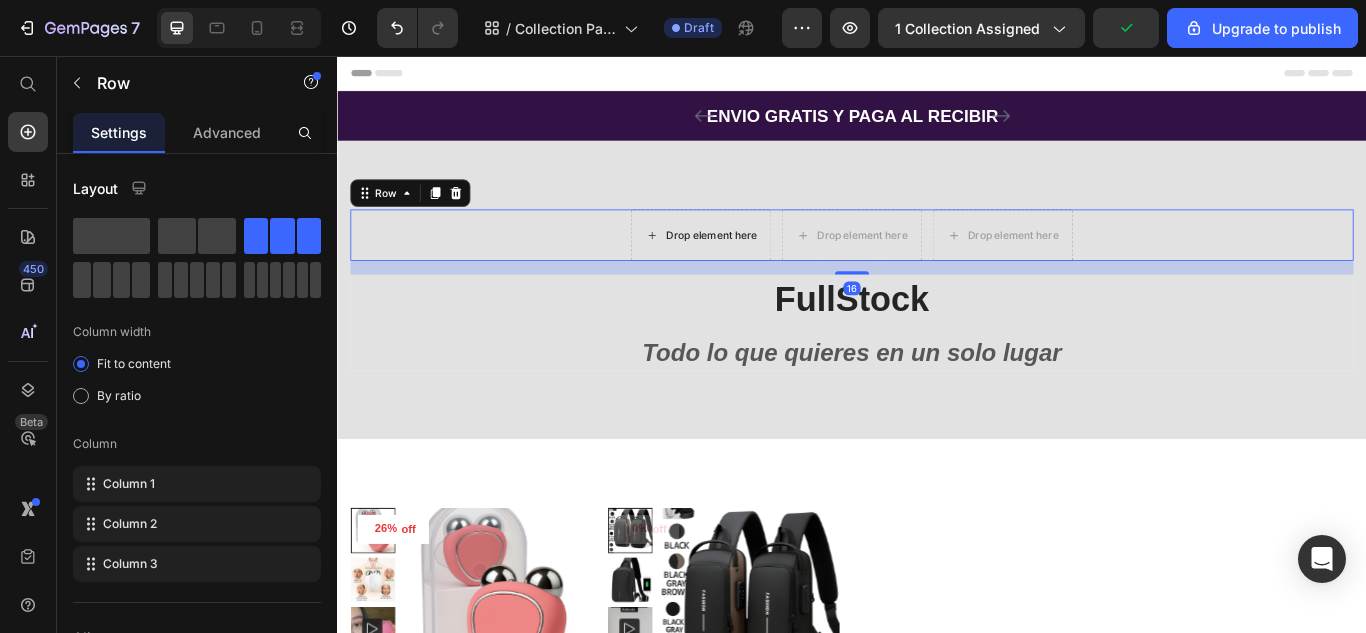 click on "Drop element here" at bounding box center (773, 265) 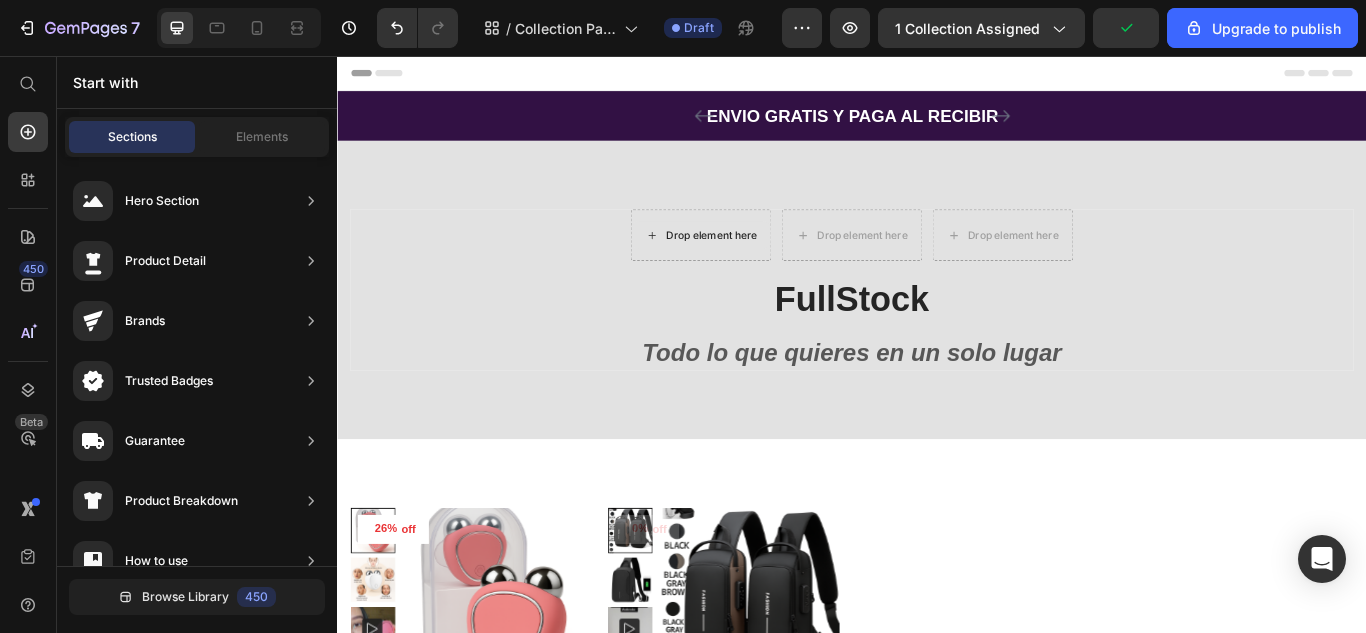 click on "Drop element here" at bounding box center (773, 265) 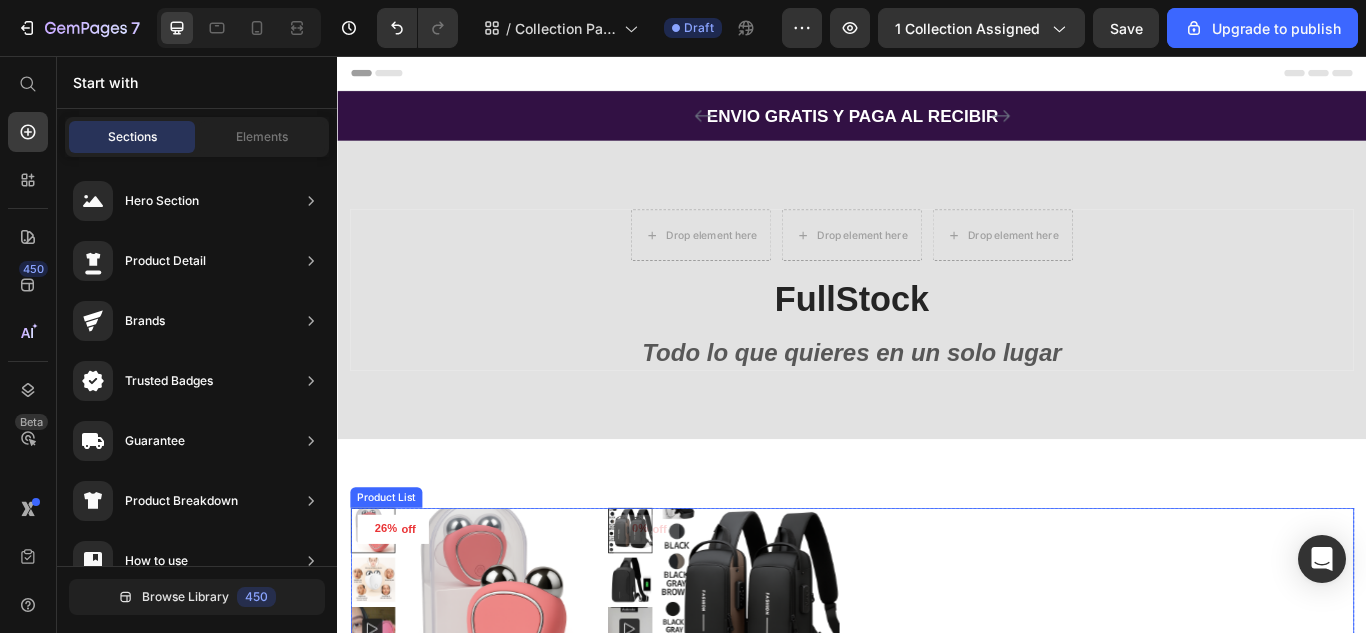 click on "26% off (P) Tag
Product Images & Gallery Row Masajeador Facial y [PERSON_NAME] con Microcorrientes | Lifting Efecto Inmediato (P) Title $55.990,00 (P) Price $75.990,00 (P) Price Row Row Add to cart (P) Cart Button 0% off (P) Tag
Product Images & Gallery Row Bolso Antirrobo Terciado (P) Title $69.990,00 (P) Price $0,00 (P) Price Row Row Add to cart (P) Cart Button Product List Row Row" at bounding box center (937, 768) 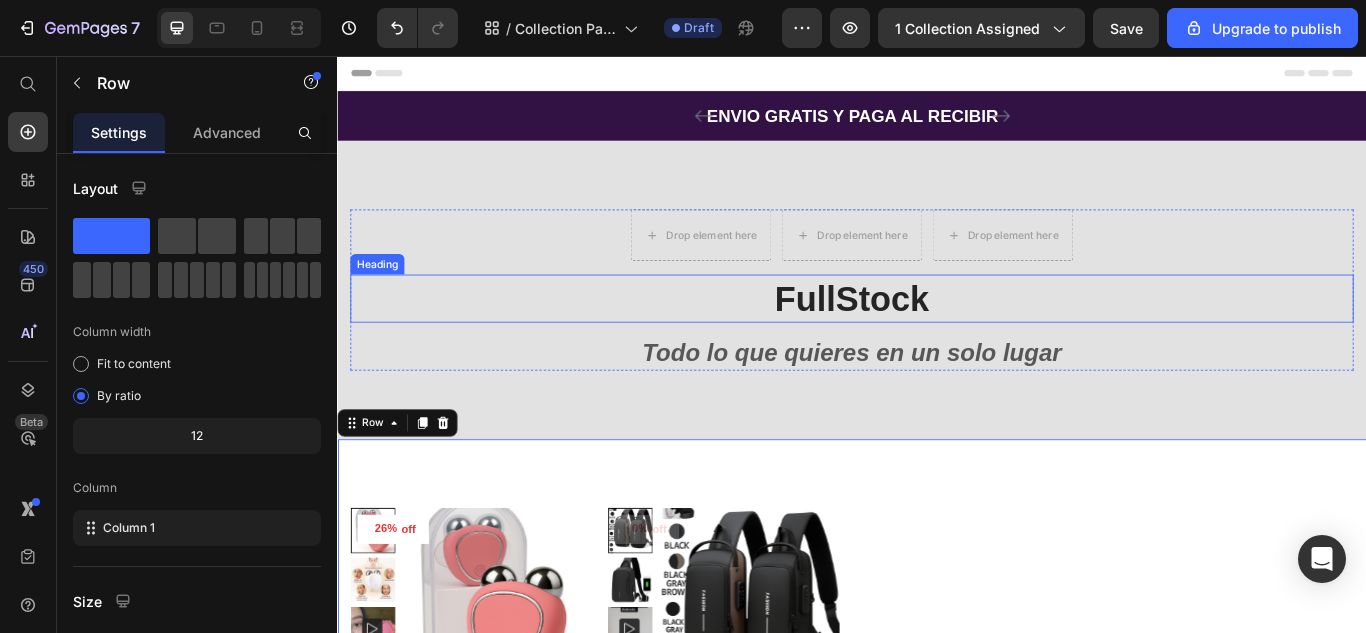 click on "Drop element here
Drop element here
Drop element here Row FullStock Heading Todo lo que quieres en un solo lugar Text block" at bounding box center [937, 329] 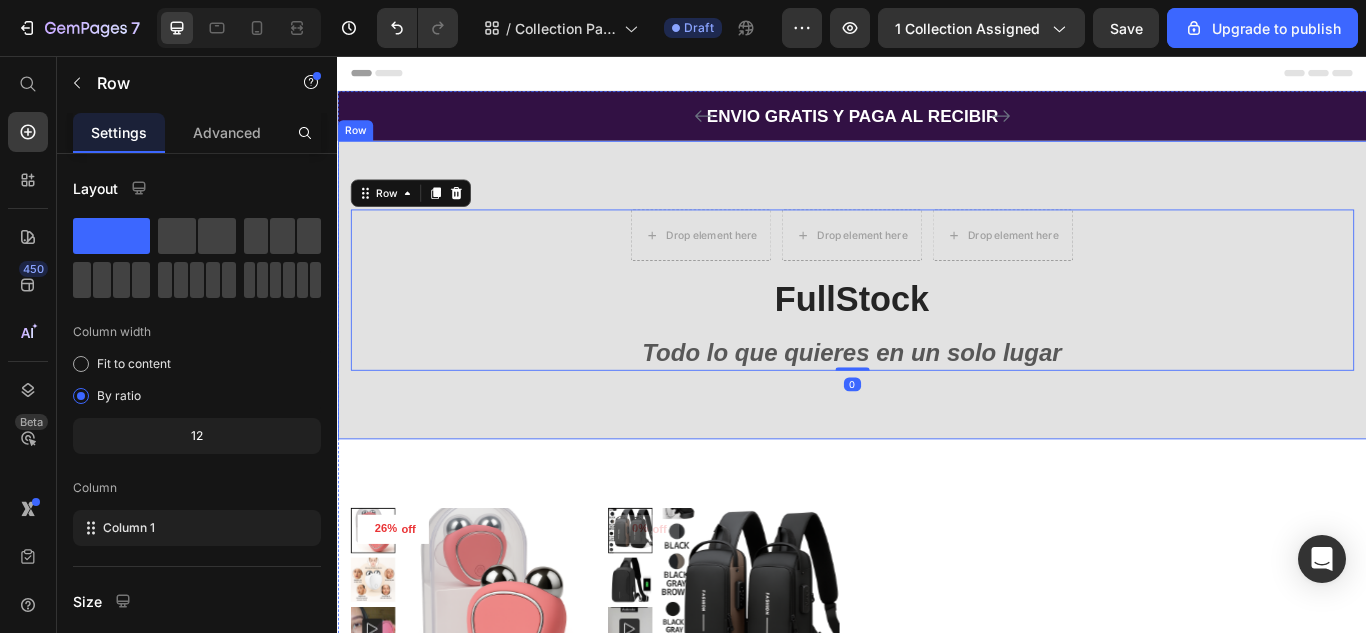 click on "Drop element here
Drop element here
Drop element here Row FullStock Heading Todo lo que quieres en un solo lugar Text block Row   0 Row Row" at bounding box center (937, 329) 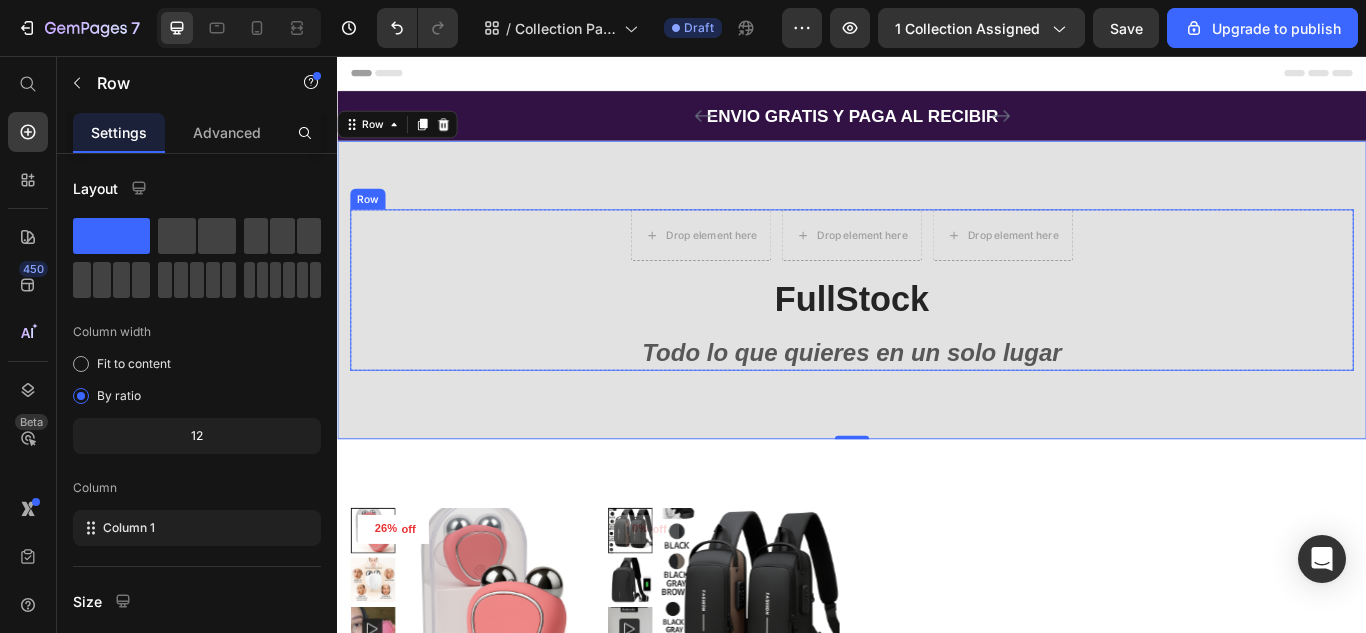 click on "Drop element here
Drop element here
Drop element here Row FullStock Heading Todo lo que quieres en un solo lugar Text block" at bounding box center [937, 329] 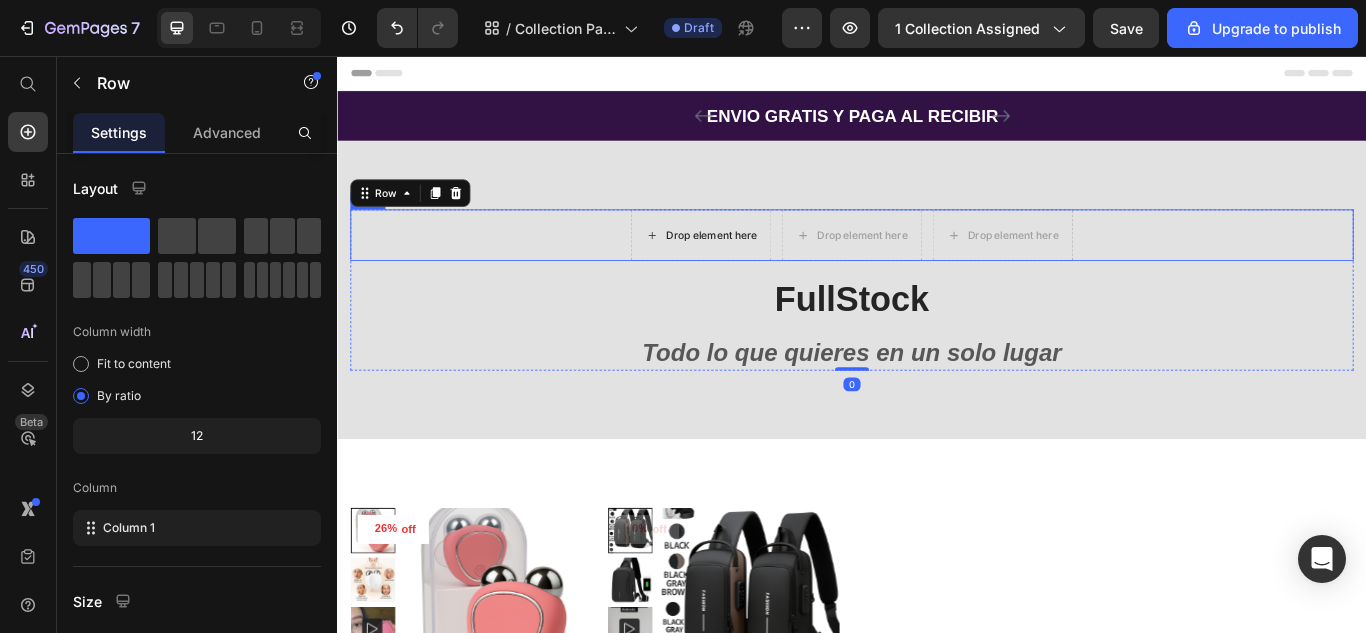 click on "Drop element here" at bounding box center [761, 265] 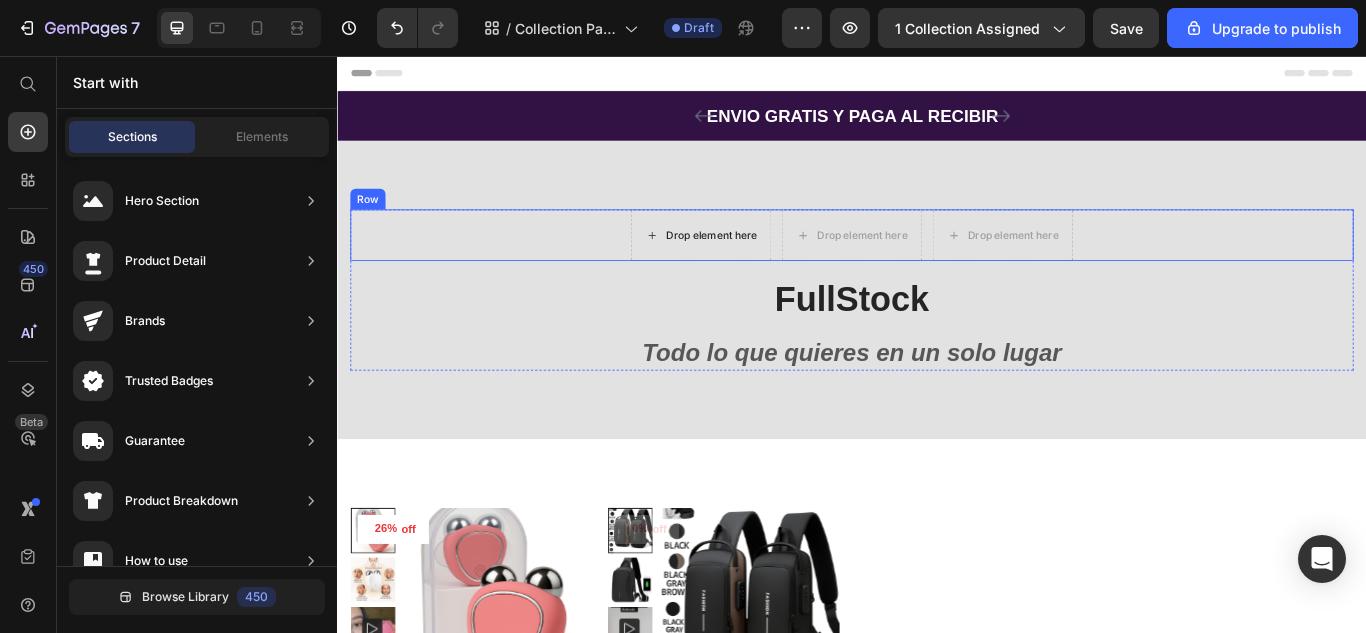 click on "Drop element here" at bounding box center [761, 265] 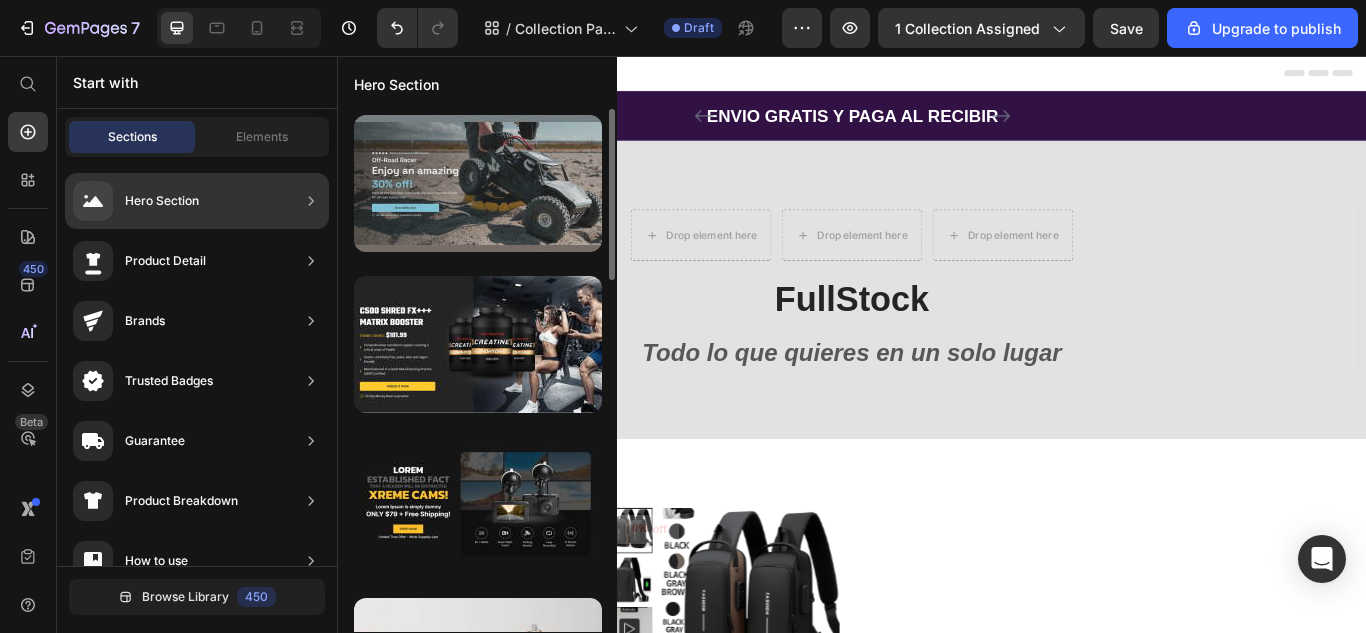 click at bounding box center (478, 183) 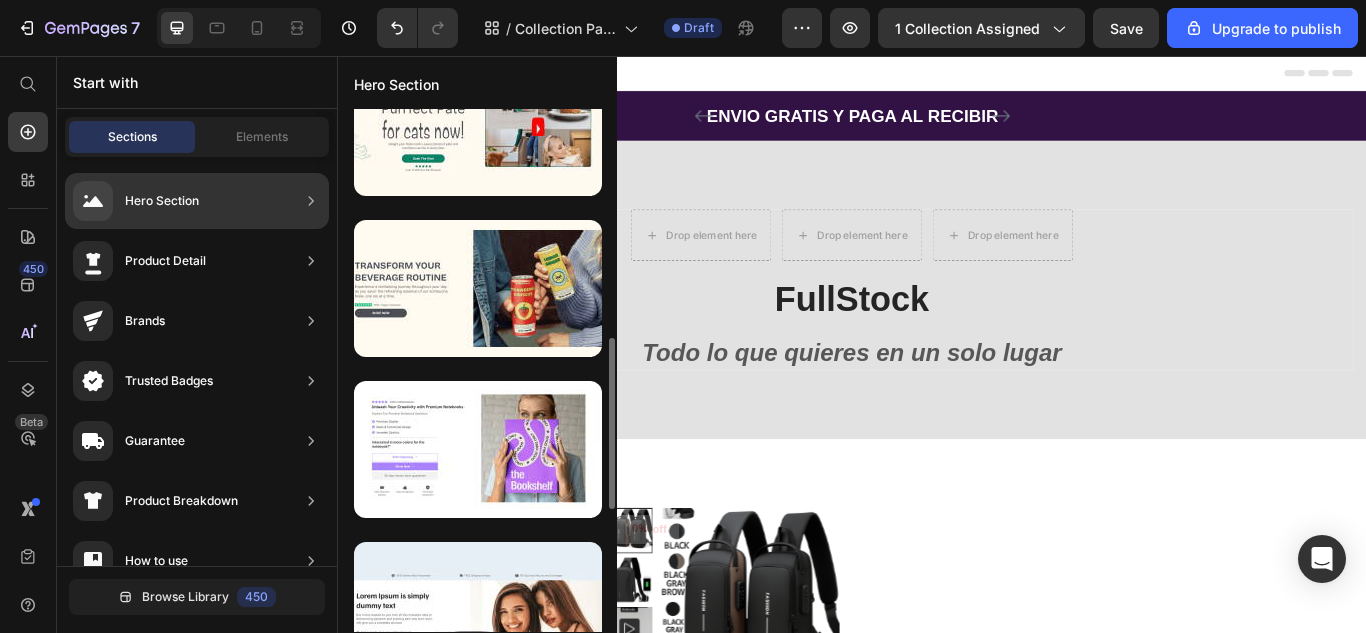 scroll, scrollTop: 400, scrollLeft: 0, axis: vertical 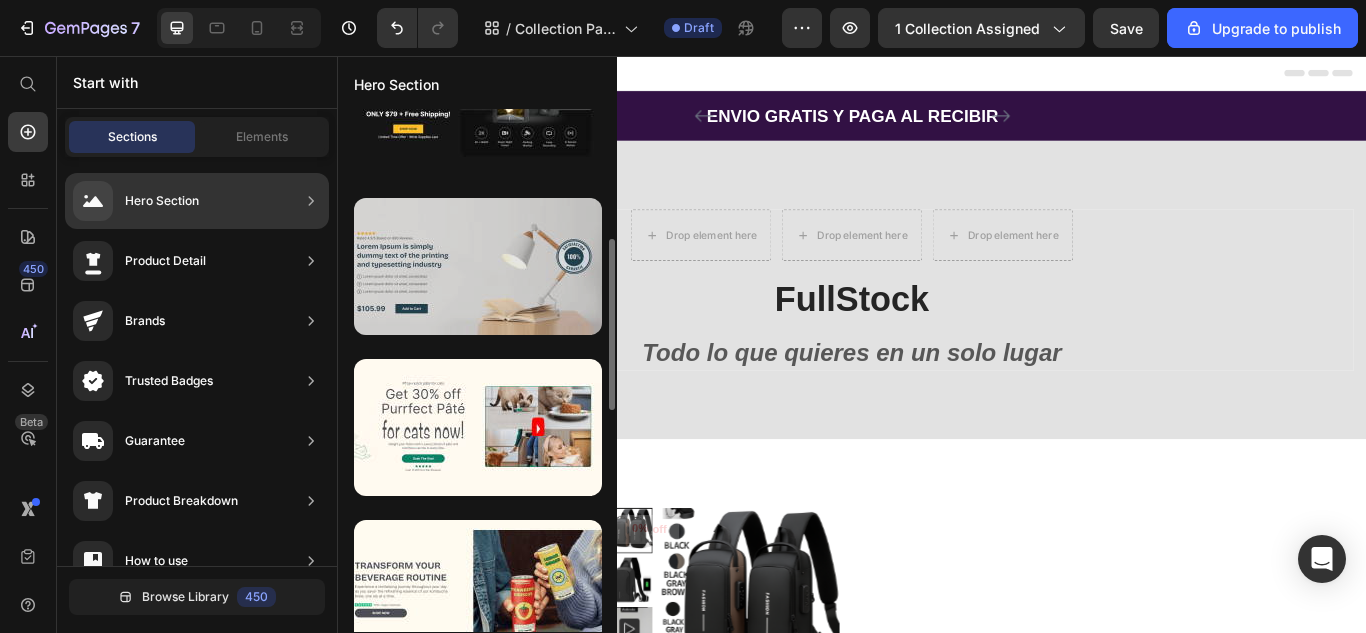 click at bounding box center [478, 266] 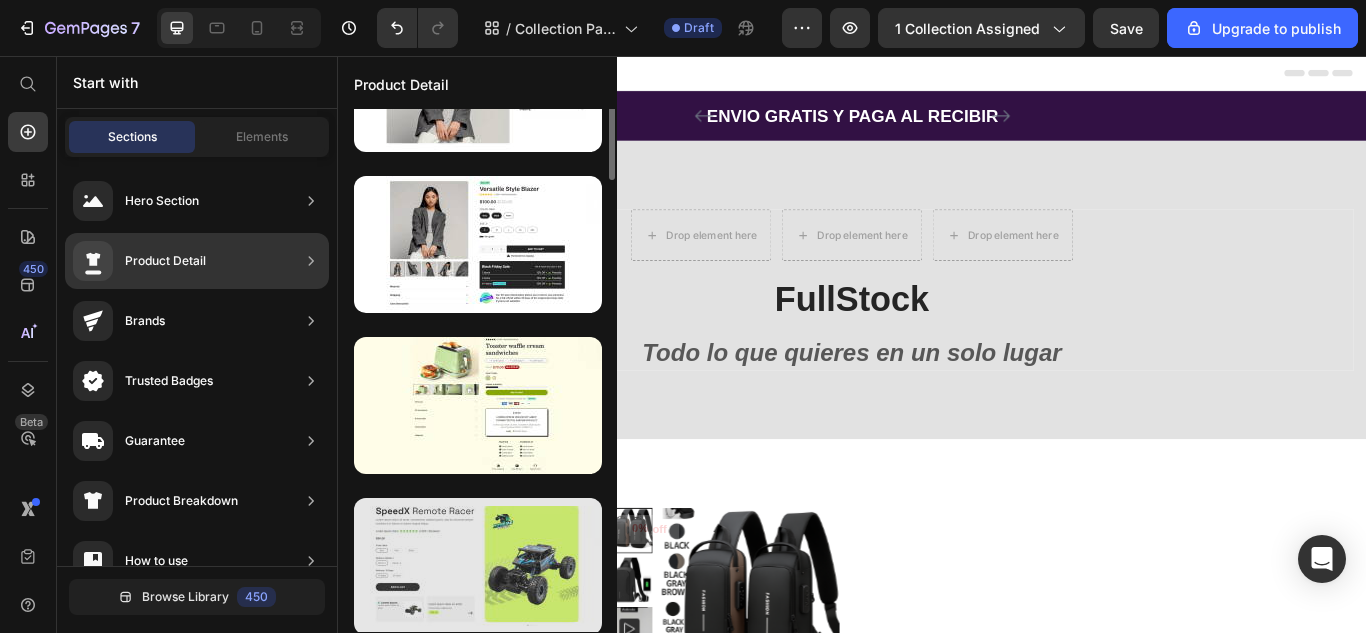 scroll, scrollTop: 0, scrollLeft: 0, axis: both 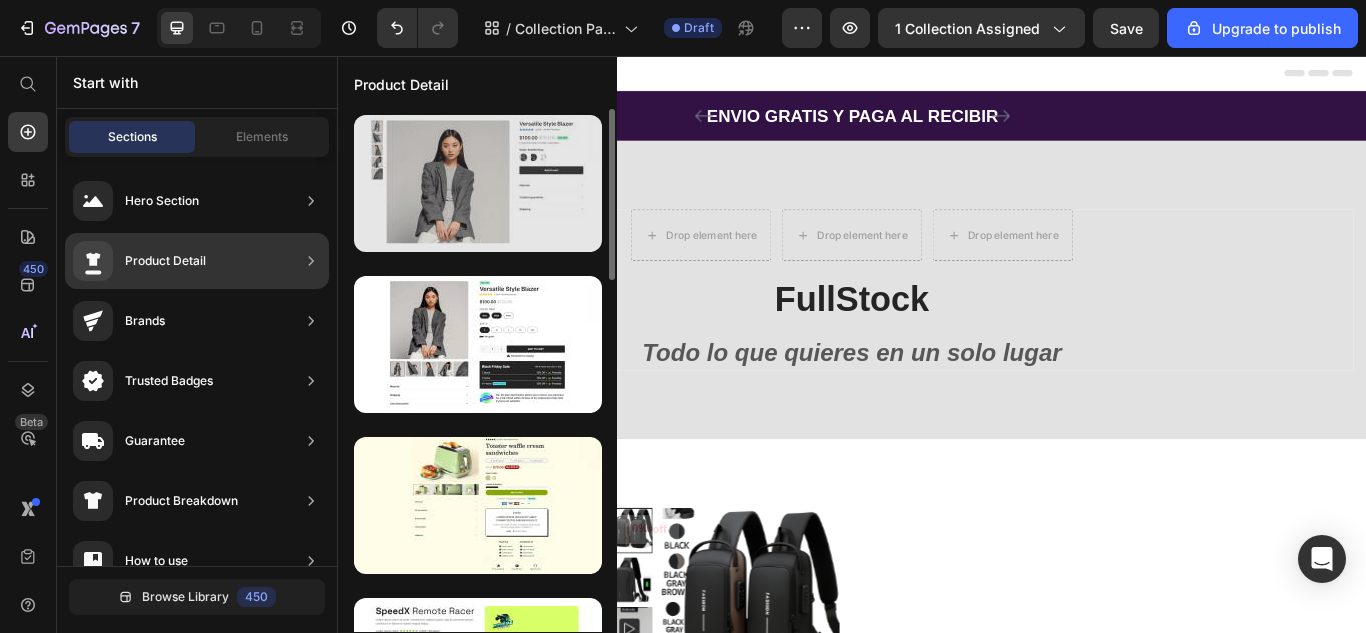 click at bounding box center (478, 183) 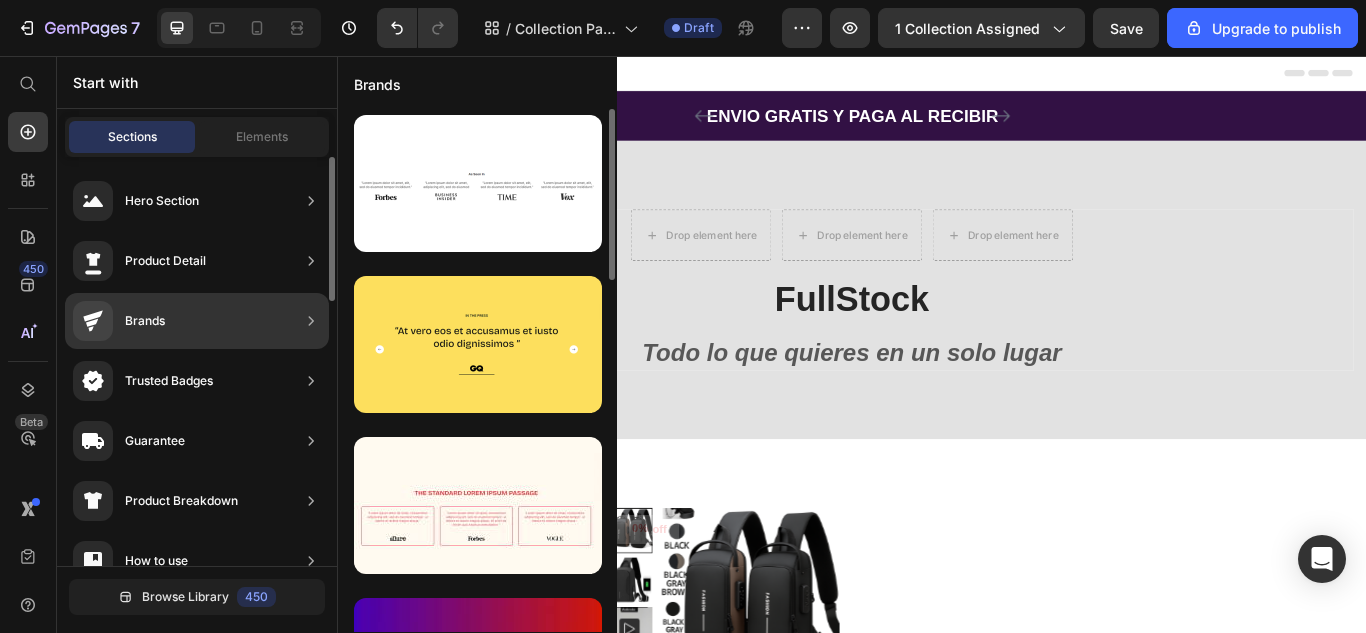 click on "Brands" 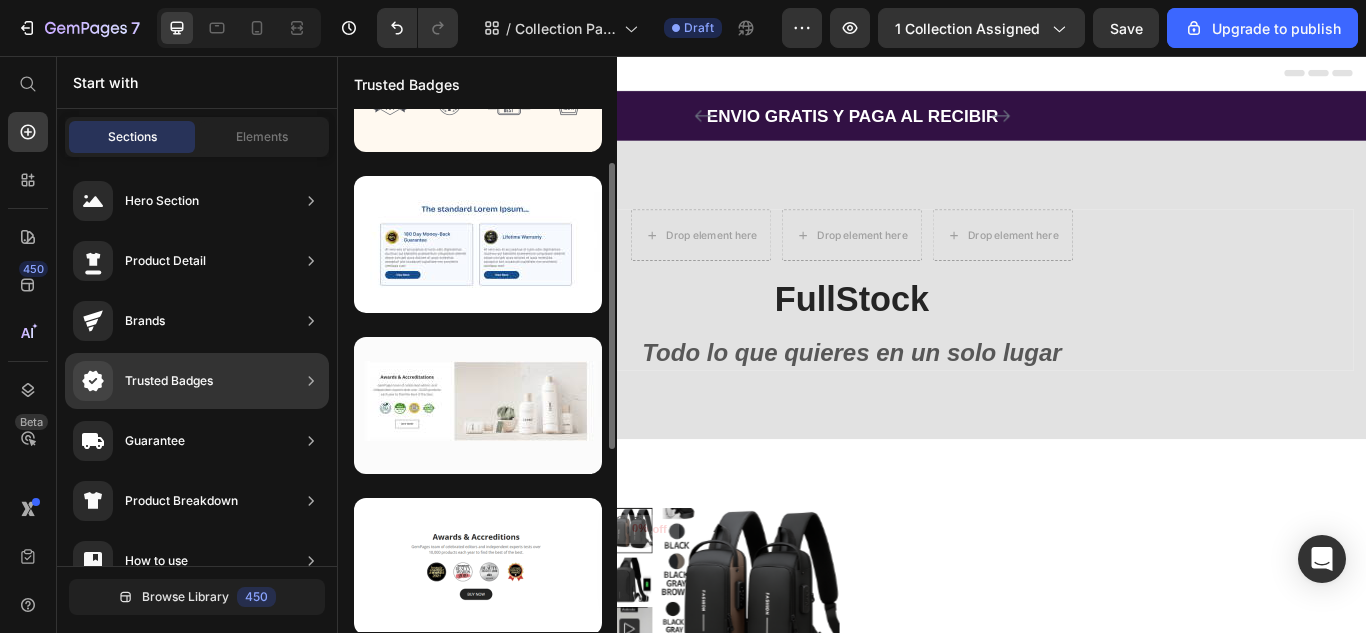 scroll, scrollTop: 0, scrollLeft: 0, axis: both 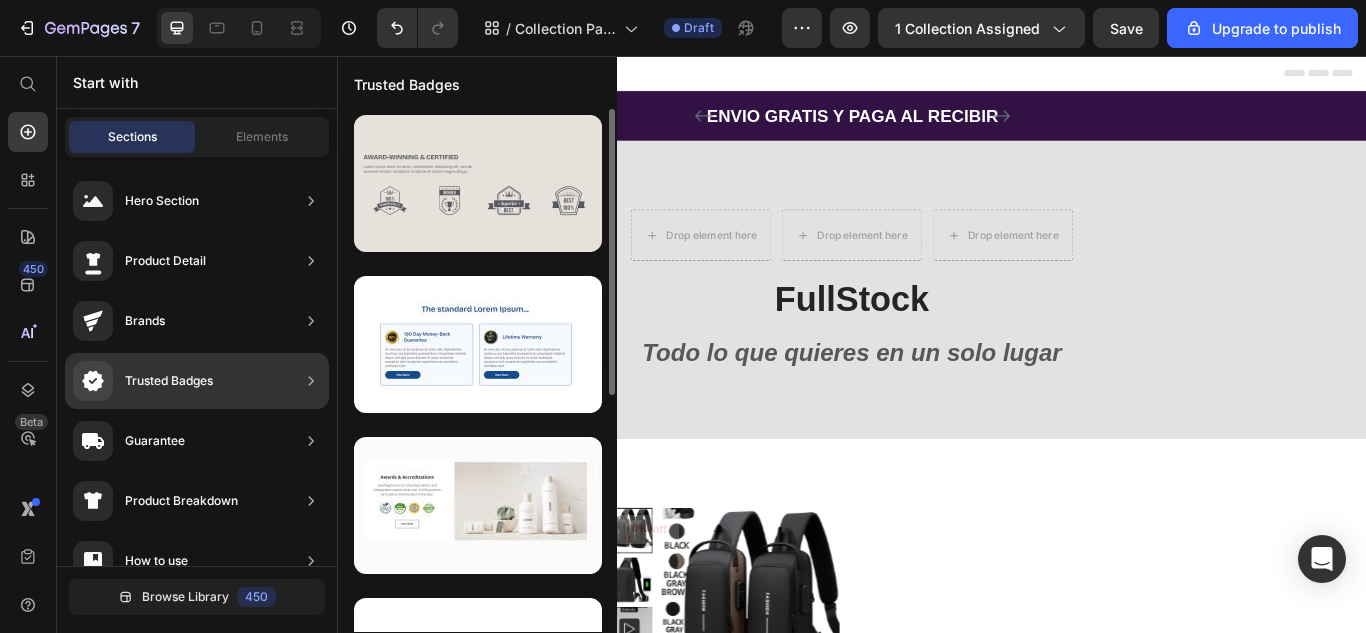 click at bounding box center (478, 183) 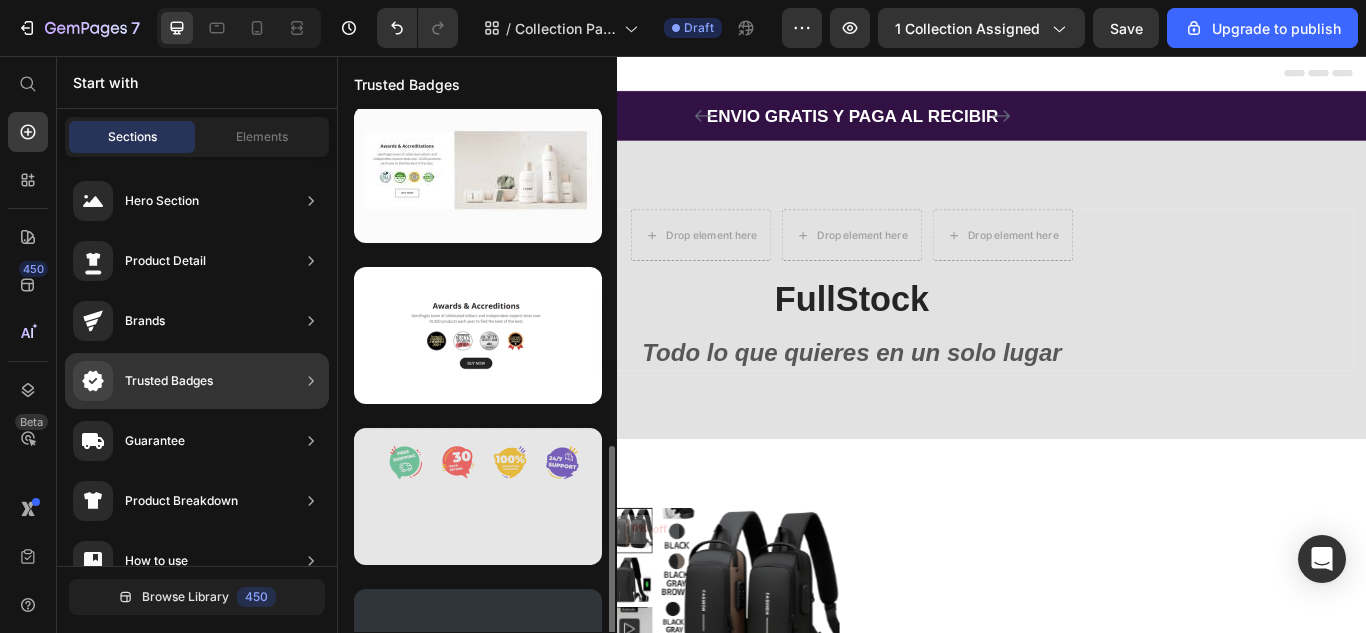 scroll, scrollTop: 431, scrollLeft: 0, axis: vertical 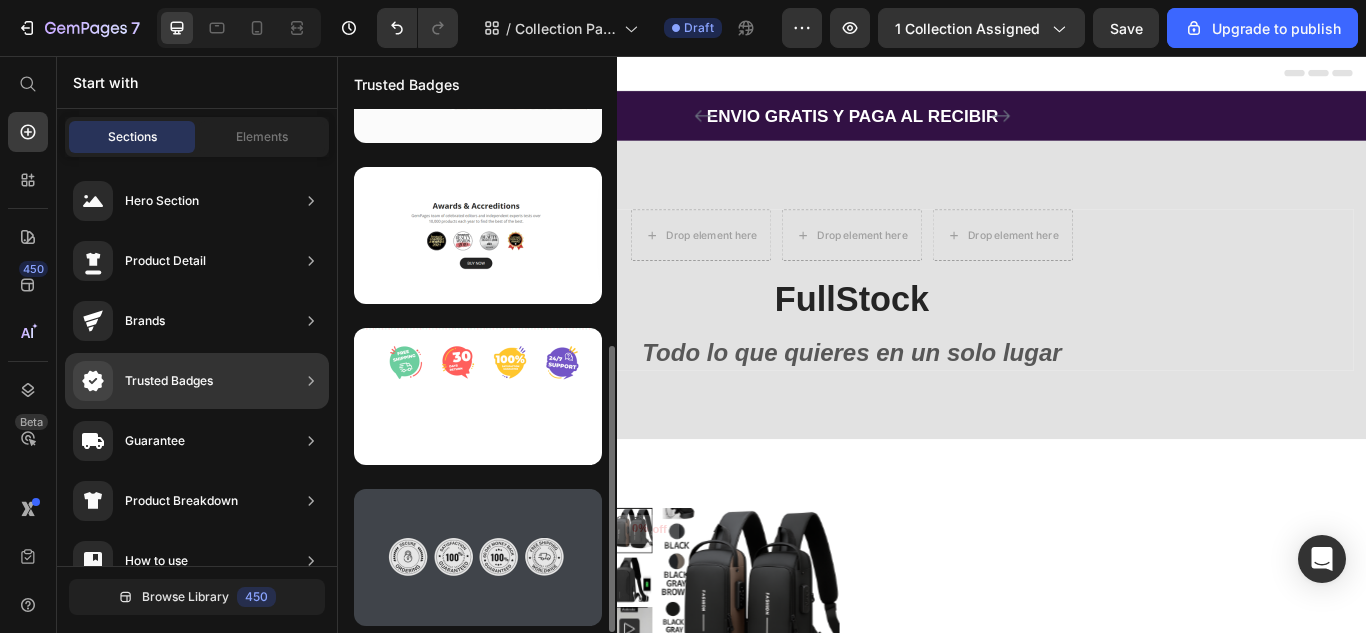 click at bounding box center (478, 557) 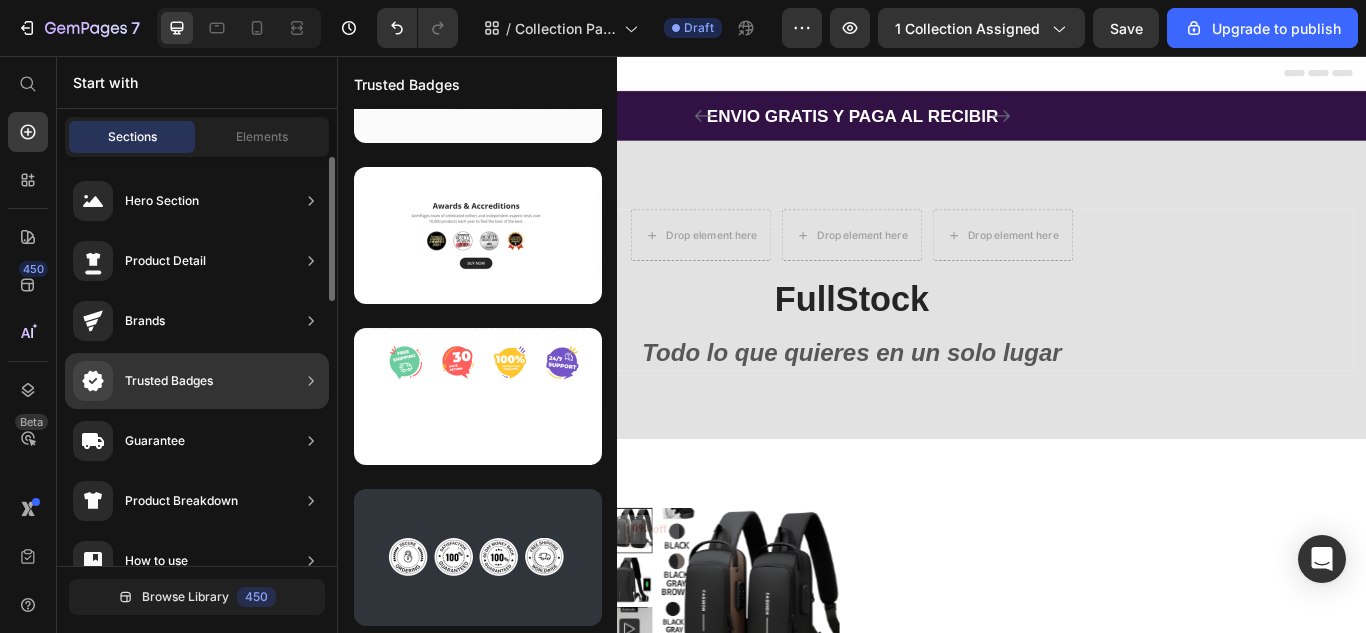 scroll, scrollTop: 270, scrollLeft: 0, axis: vertical 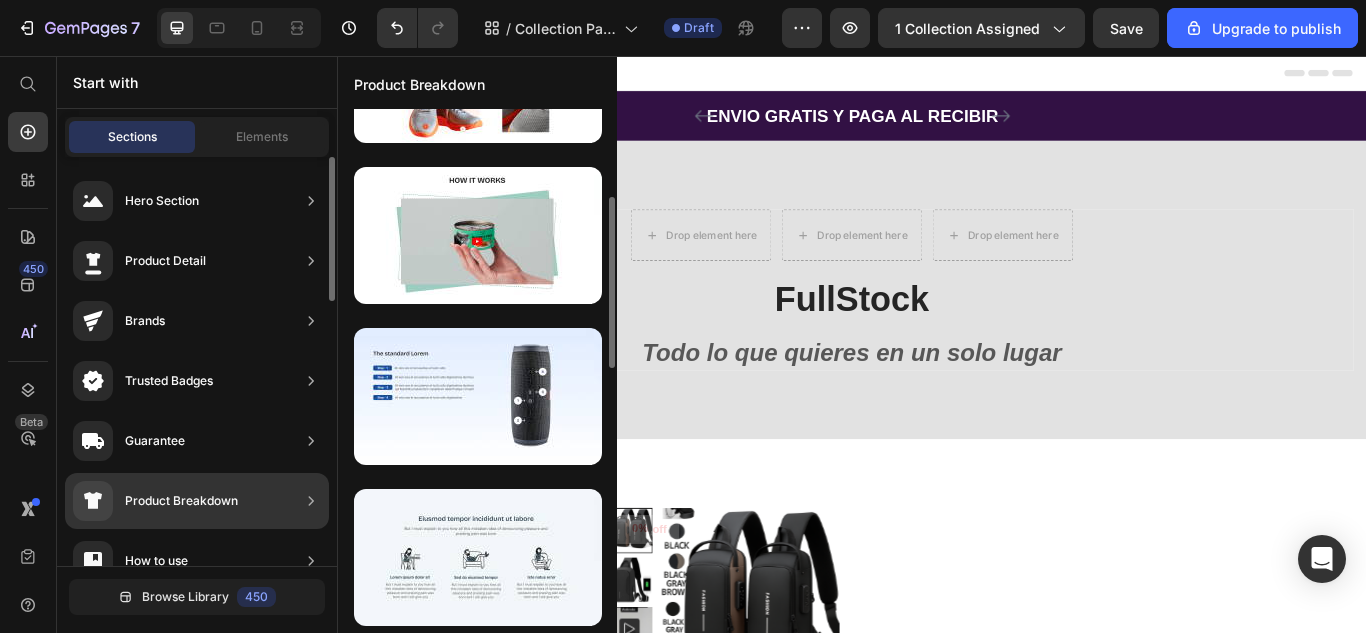 click on "Product Breakdown" 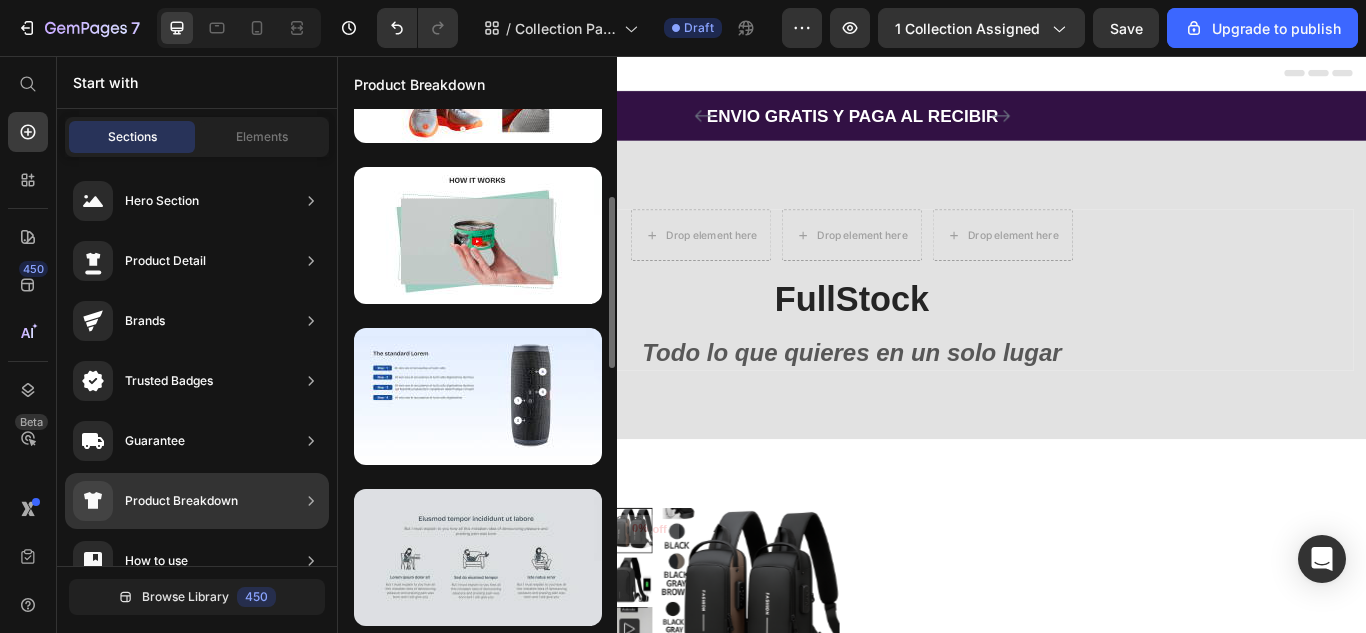 click at bounding box center (478, 557) 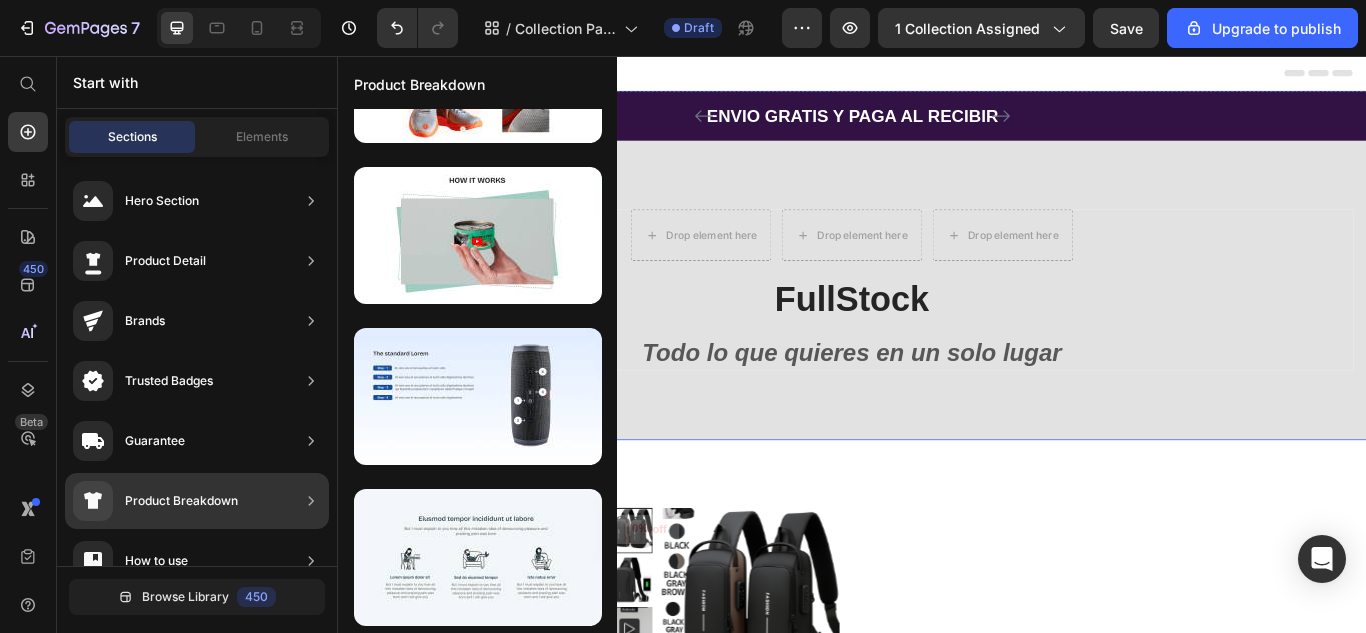 click on "26% off (P) Tag
Product Images & Gallery Row Masajeador Facial y [PERSON_NAME] con Microcorrientes | Lifting Efecto Inmediato (P) Title $55.990,00 (P) Price $75.990,00 (P) Price Row Row Add to cart (P) Cart Button 0% off (P) Tag
Product Images & Gallery Row Bolso Antirrobo Terciado (P) Title $69.990,00 (P) Price $0,00 (P) Price Row Row Add to cart (P) Cart Button Product List Row Row" at bounding box center [937, 768] 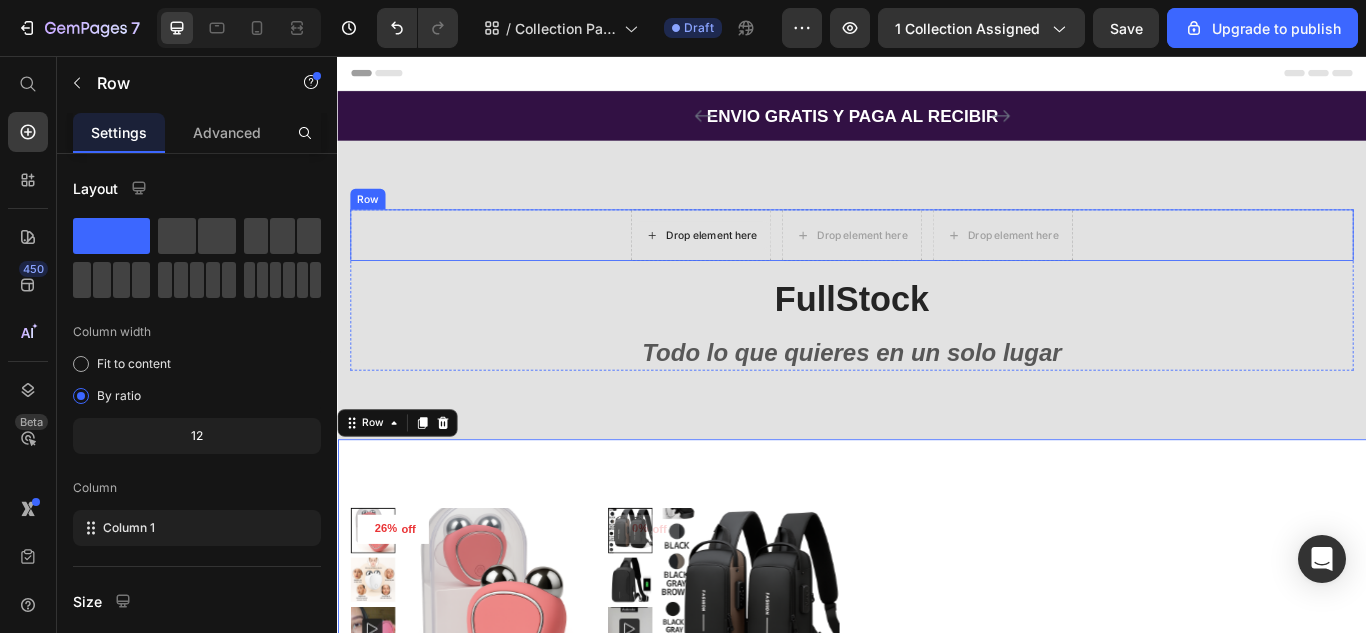 click on "Drop element here" at bounding box center [761, 265] 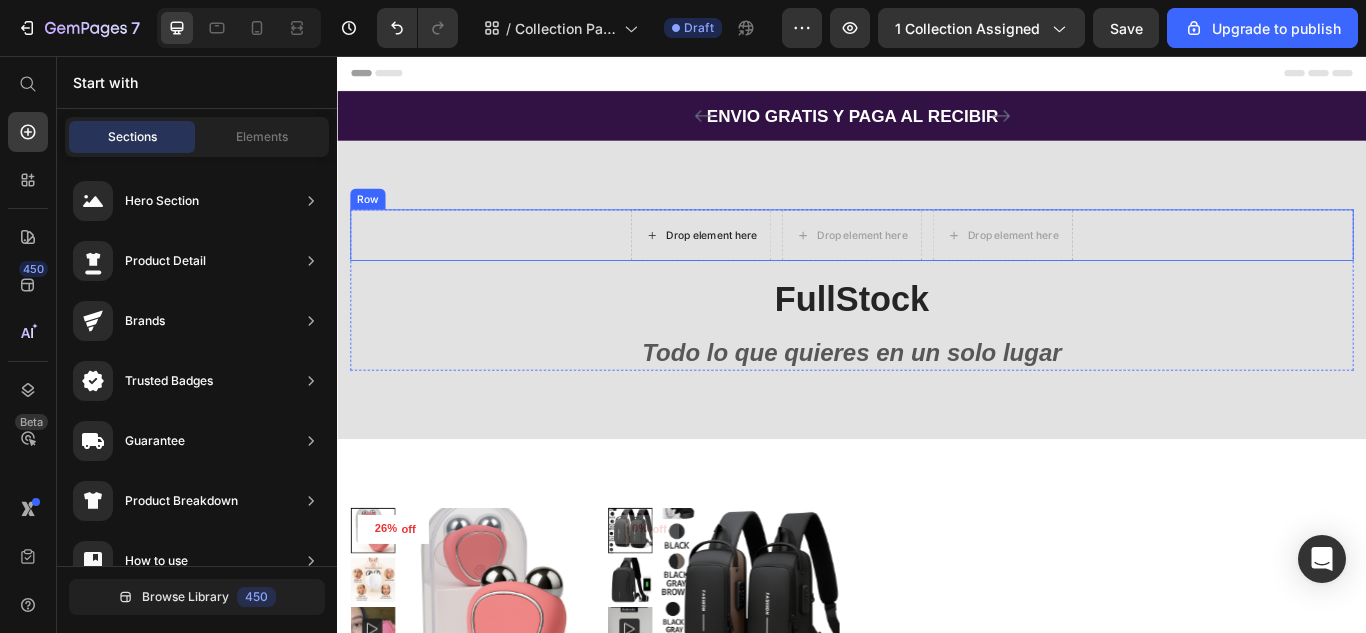 click on "Drop element here" at bounding box center [773, 265] 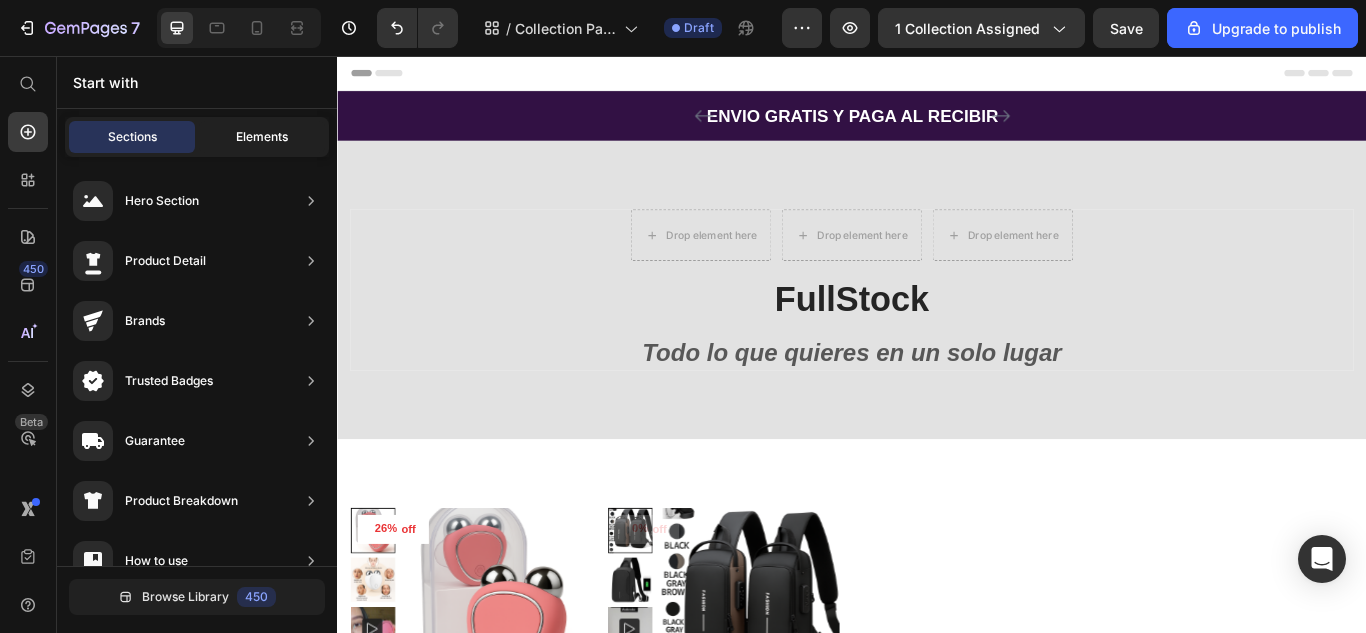 click on "Elements" 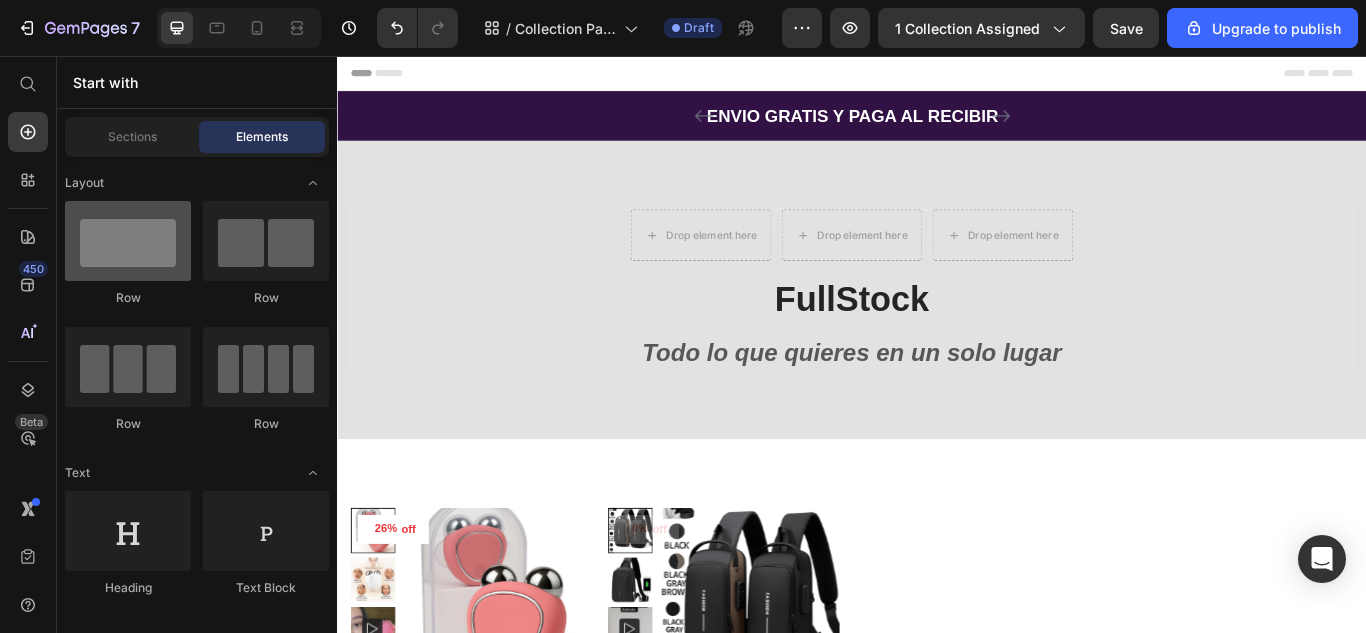 click at bounding box center (128, 241) 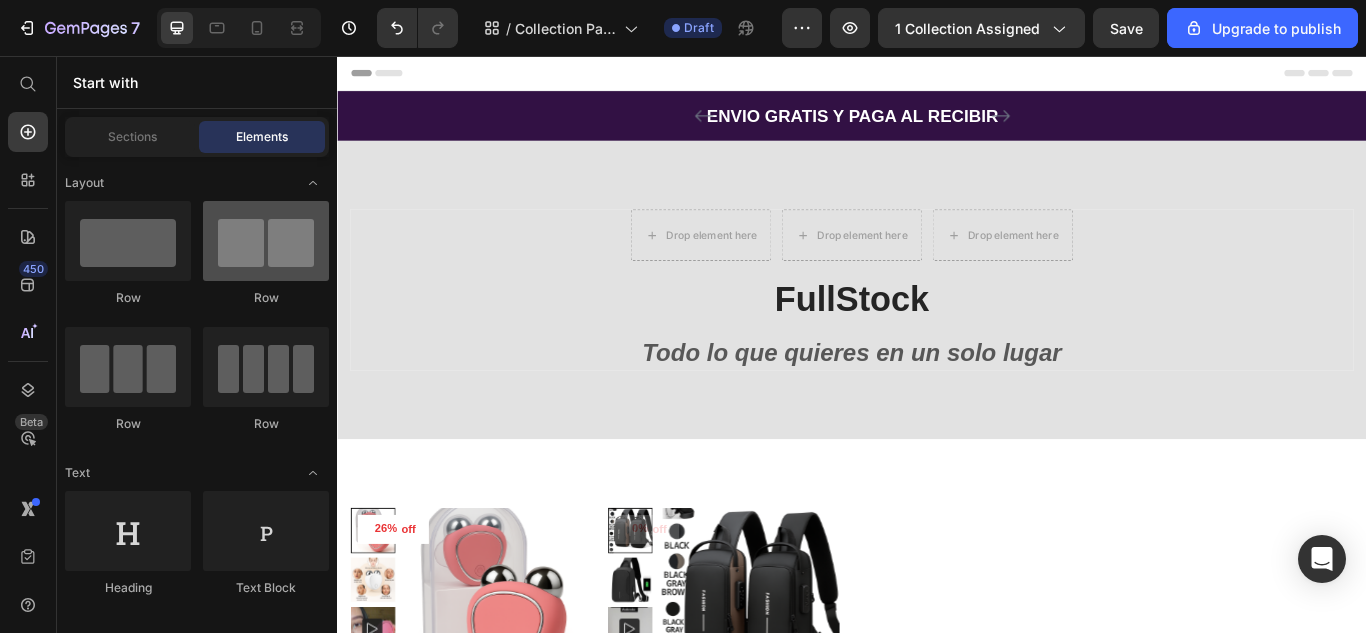 click at bounding box center (266, 241) 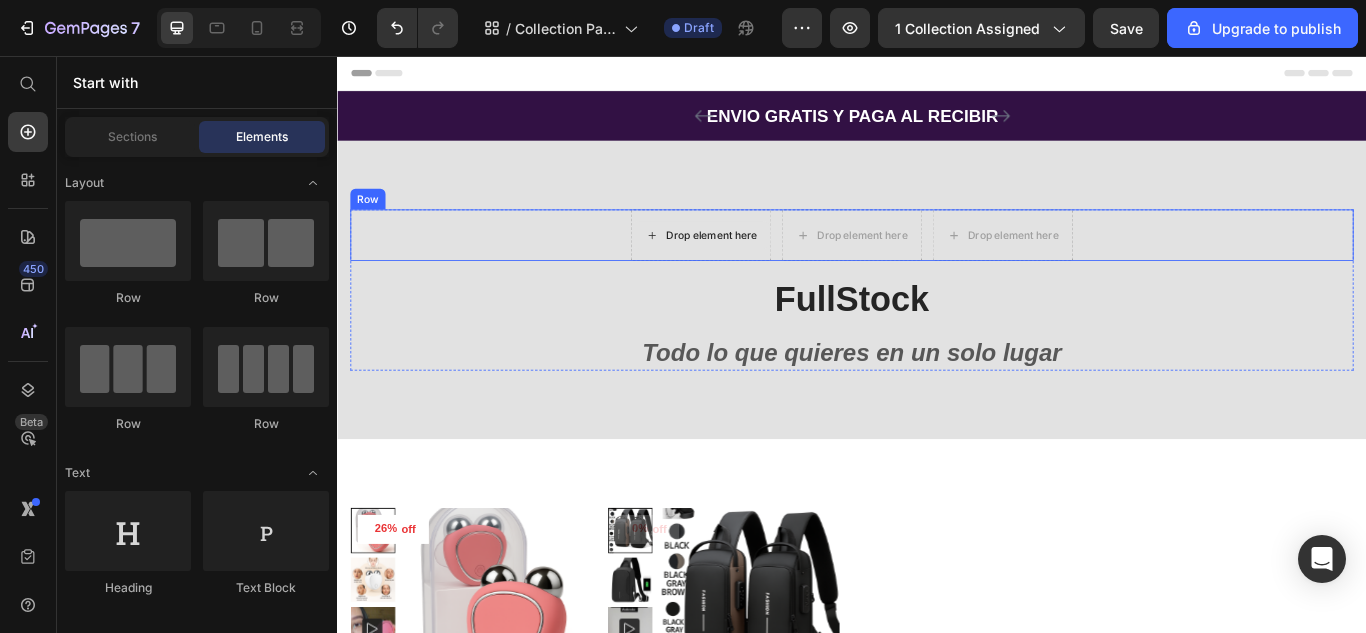 click on "Drop element here" at bounding box center [773, 265] 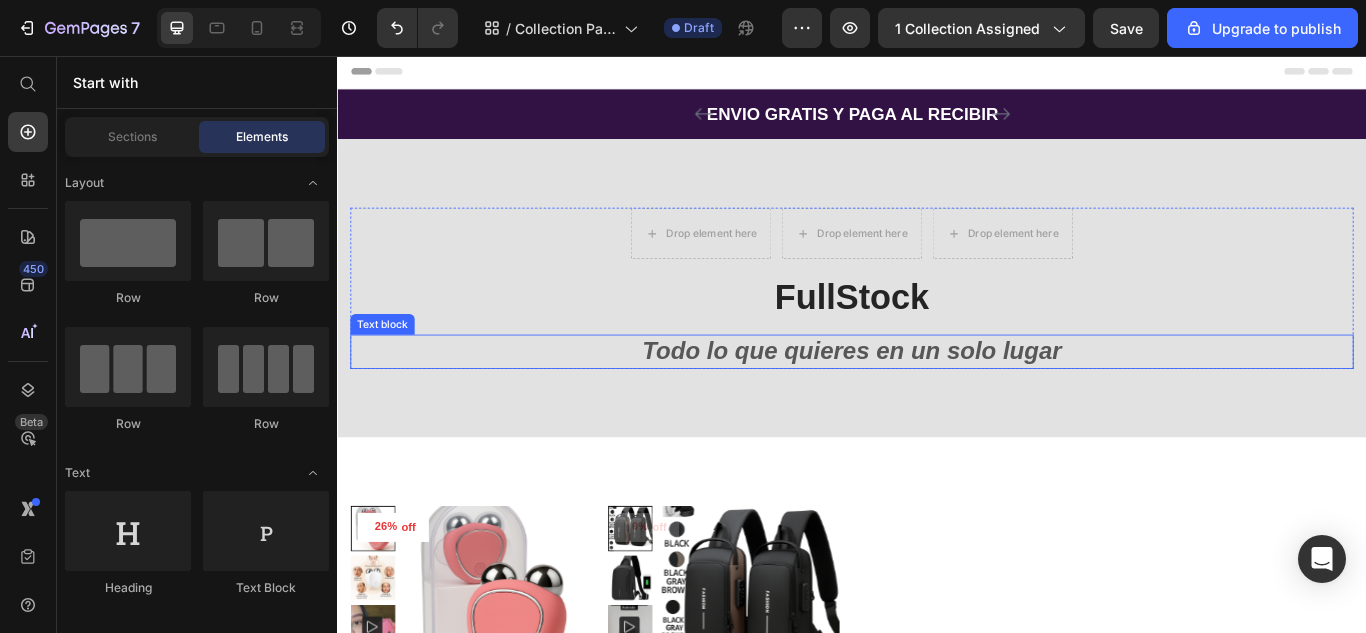 scroll, scrollTop: 0, scrollLeft: 0, axis: both 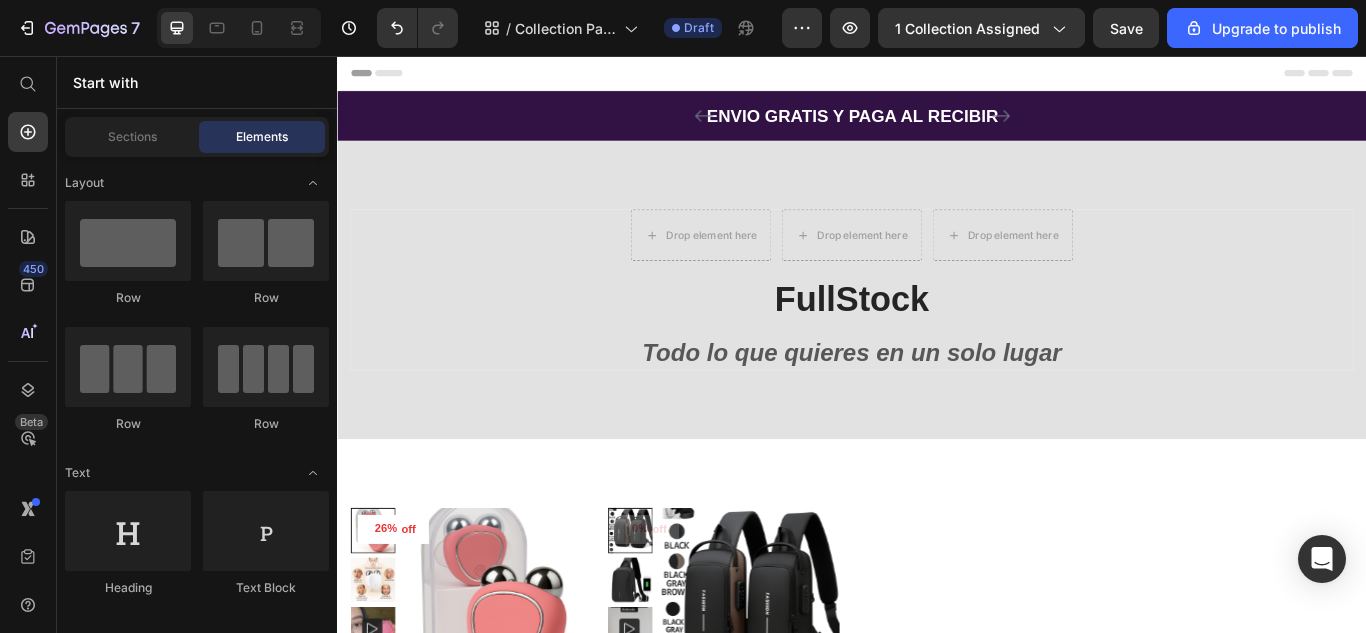 click on "Header" at bounding box center [937, 76] 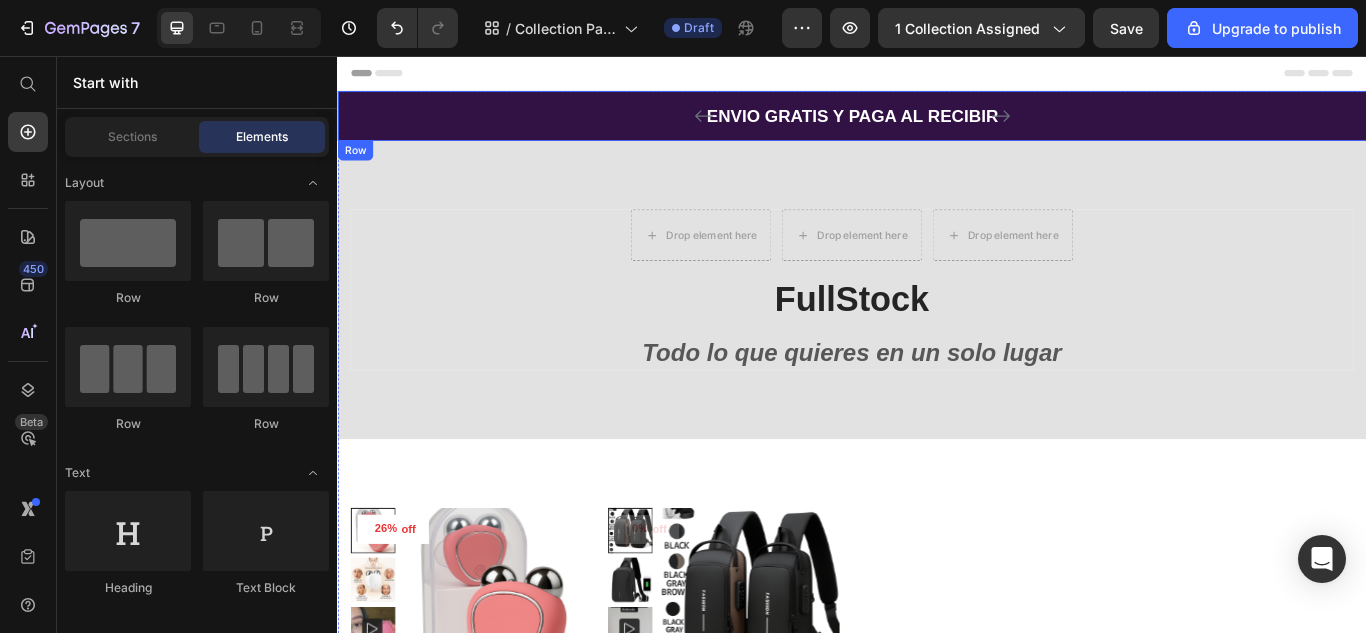 click on "ENVIO GRATIS Y PAGA AL RECIBIR Text block 5000+ Text block                Icon                Icon                Icon                Icon                Icon Icon List Hoz REVIEWS Text block Row 60-DAY FREE RETURNS Text block
[GEOGRAPHIC_DATA]" at bounding box center [937, 126] 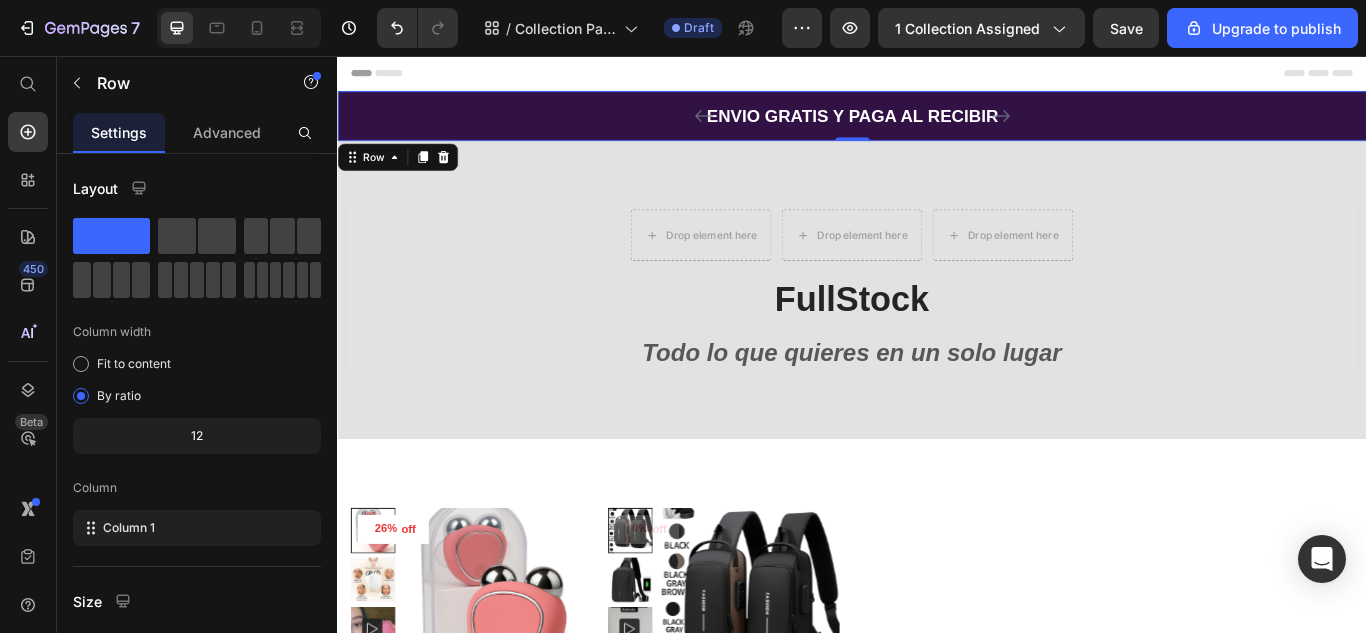 click on "Header" at bounding box center (937, 76) 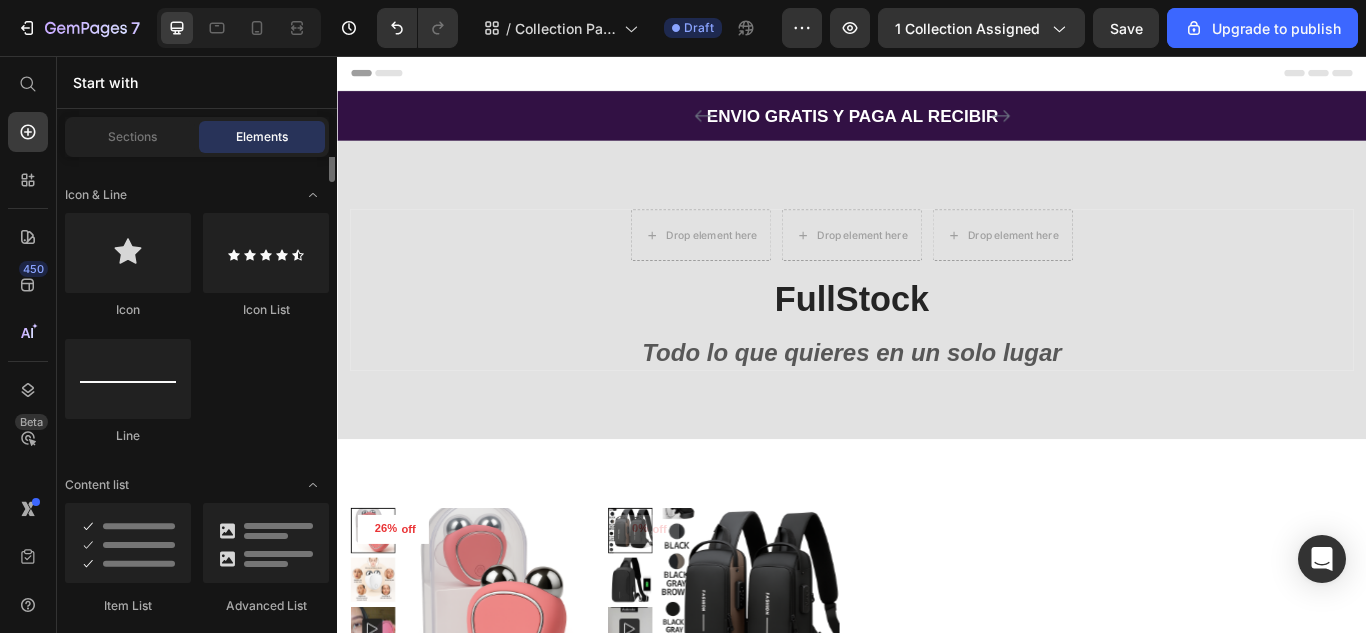 scroll, scrollTop: 1200, scrollLeft: 0, axis: vertical 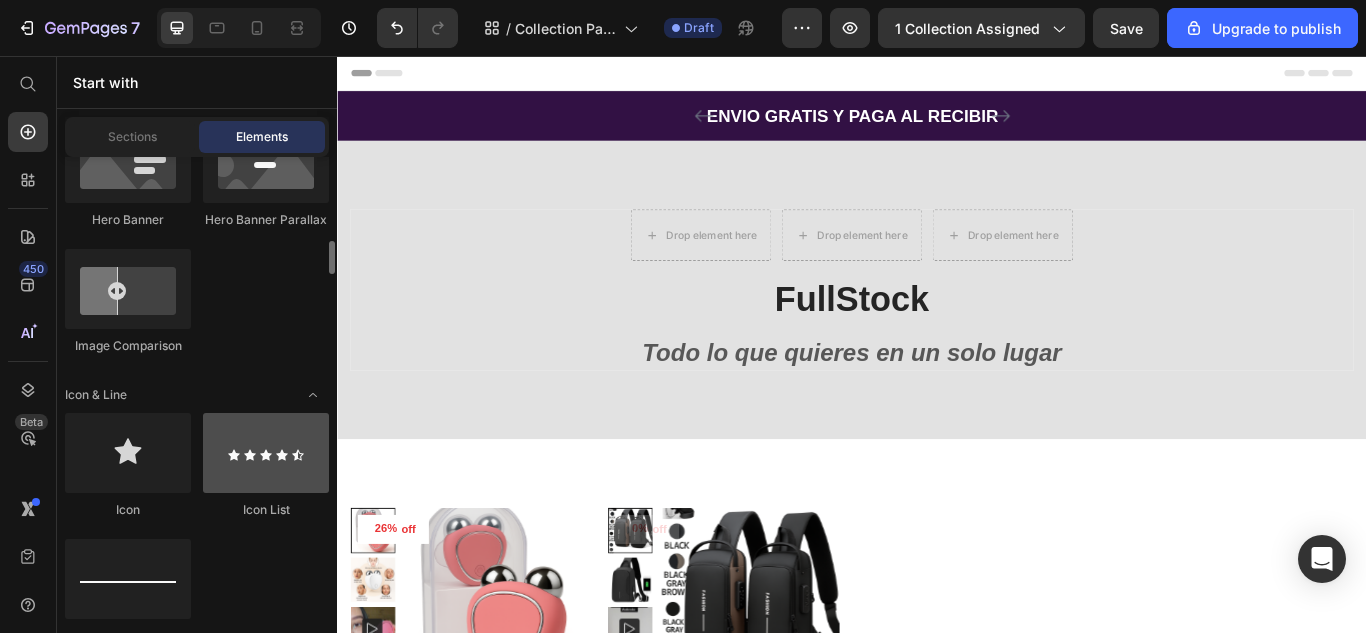click at bounding box center (266, 453) 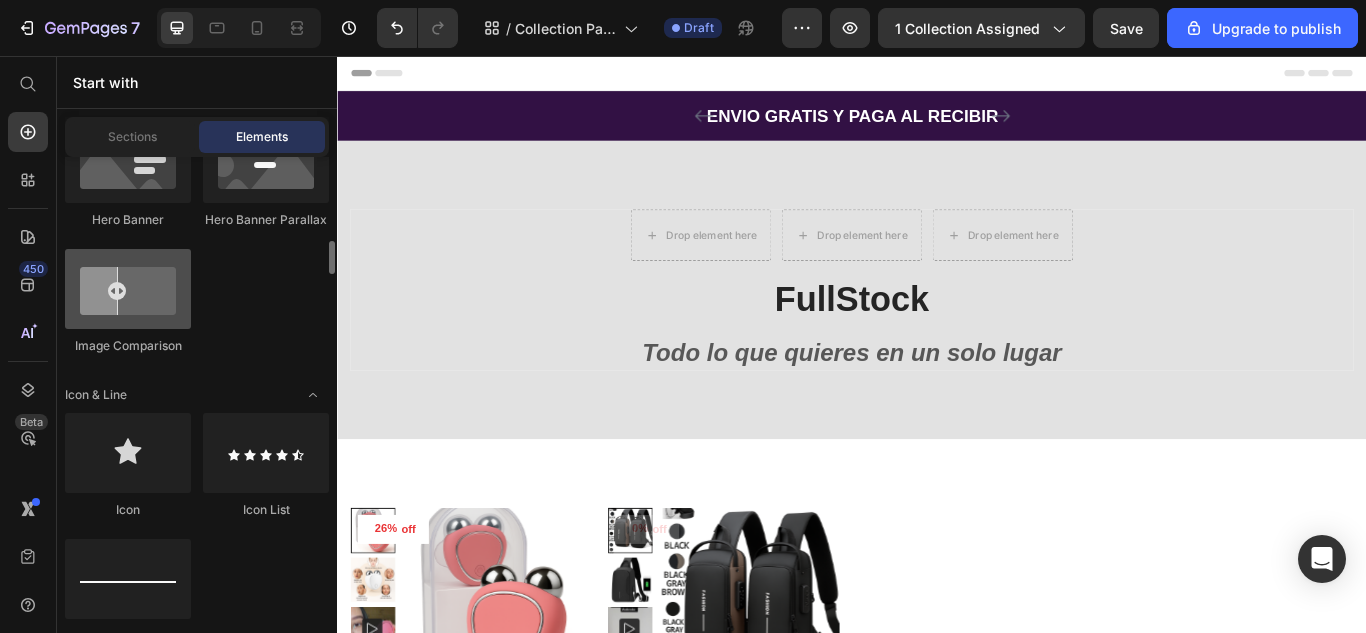 click at bounding box center [128, 289] 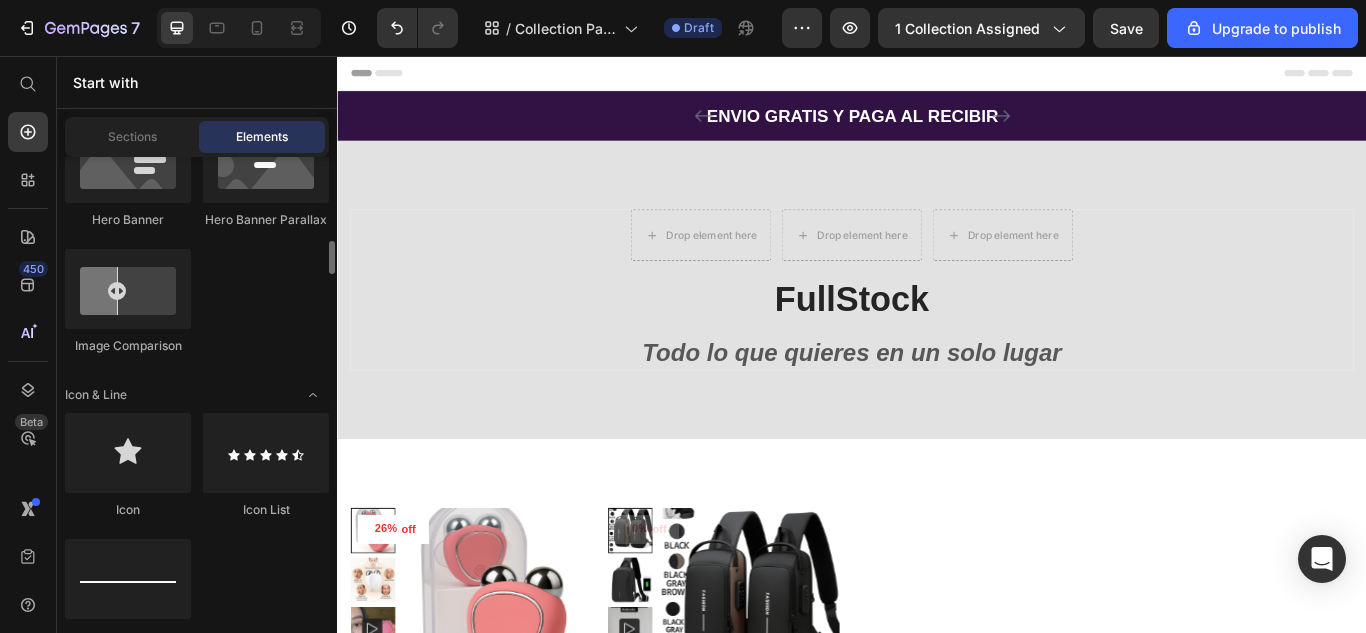scroll, scrollTop: 1000, scrollLeft: 0, axis: vertical 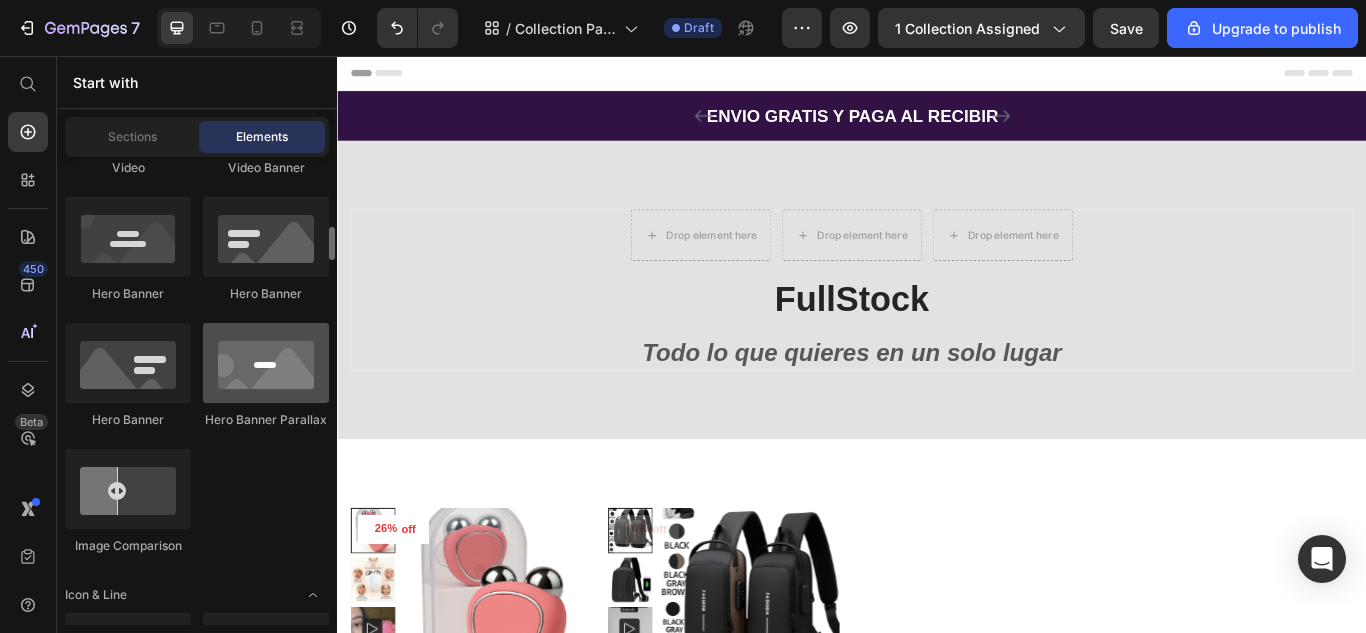 click at bounding box center (266, 363) 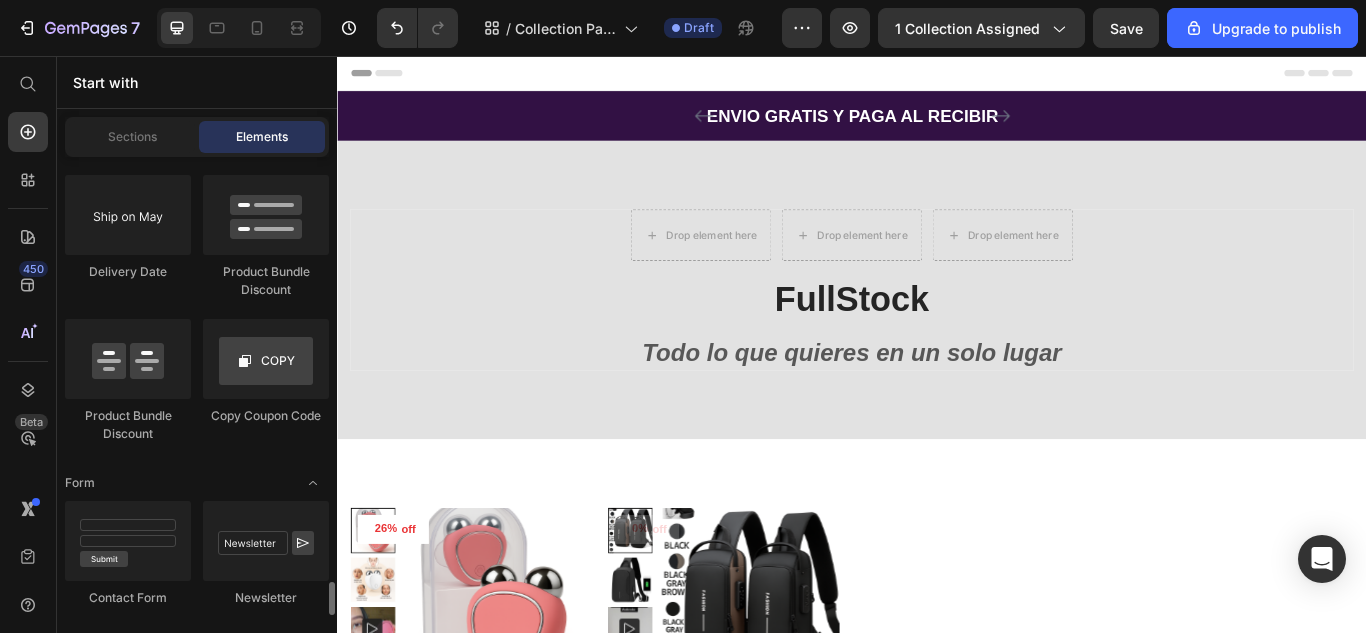 scroll, scrollTop: 4300, scrollLeft: 0, axis: vertical 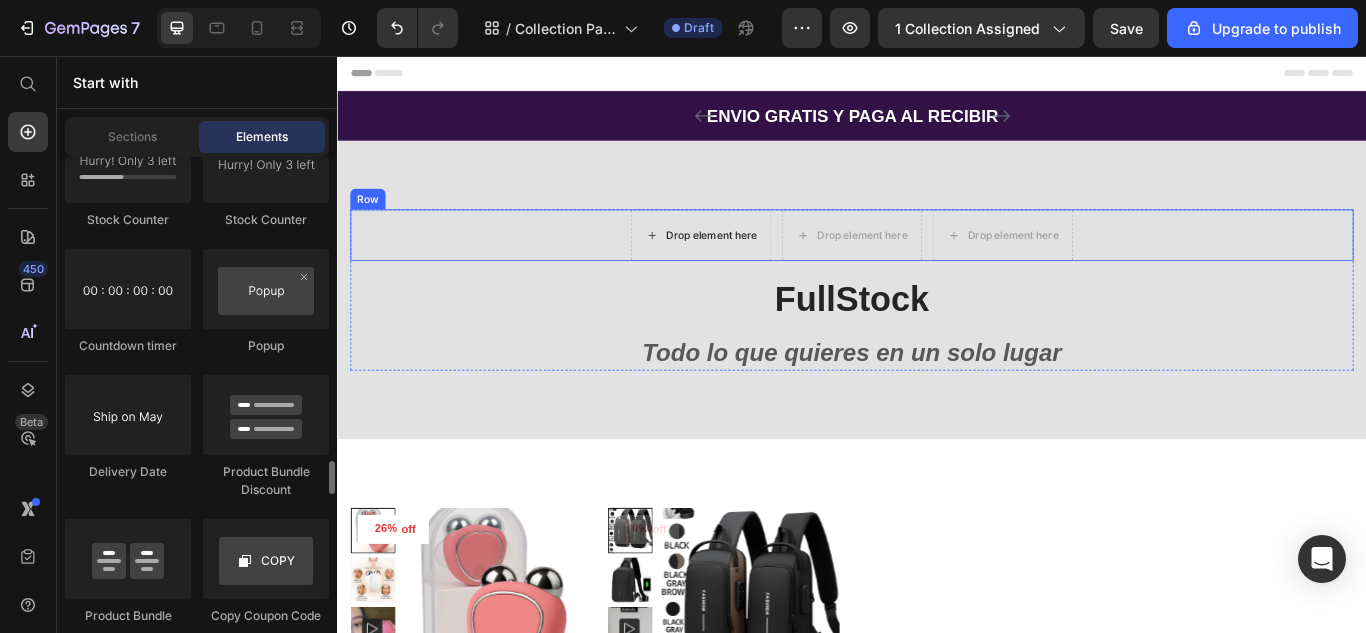click on "Drop element here" at bounding box center [773, 265] 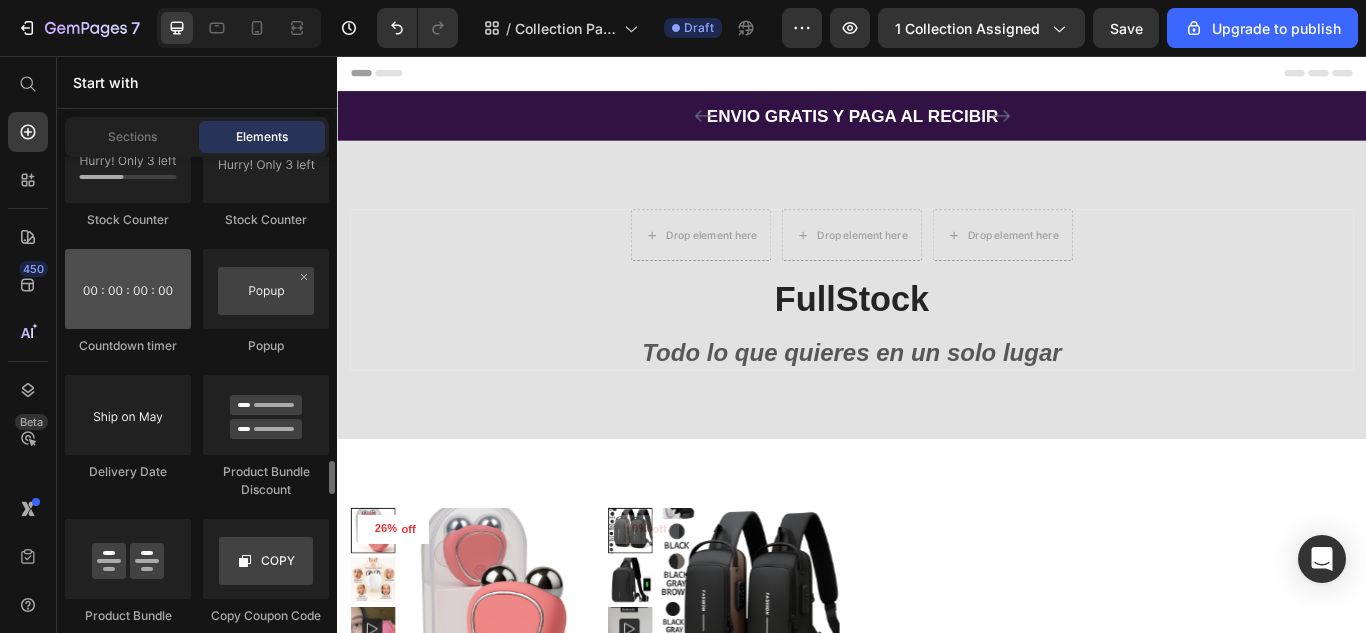 click at bounding box center [128, 289] 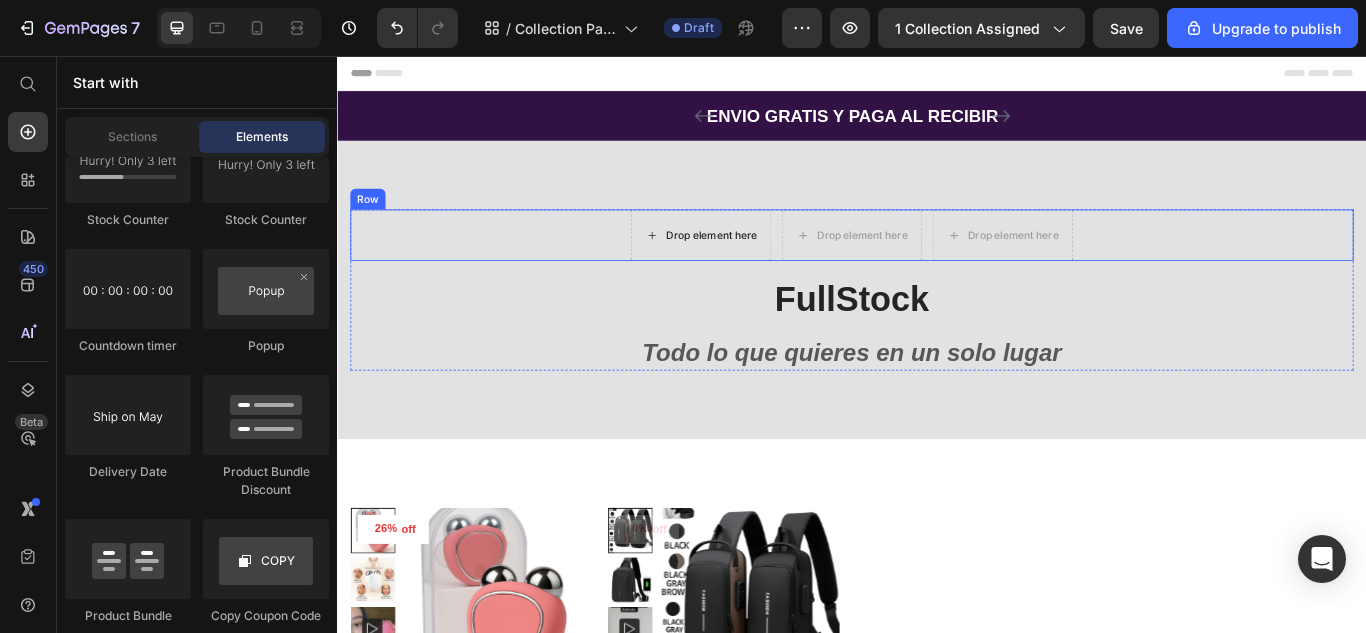 click on "Drop element here
Drop element here
Drop element here Row FullStock Heading Todo lo que quieres en un solo lugar Text block Row Row Row" at bounding box center (937, 329) 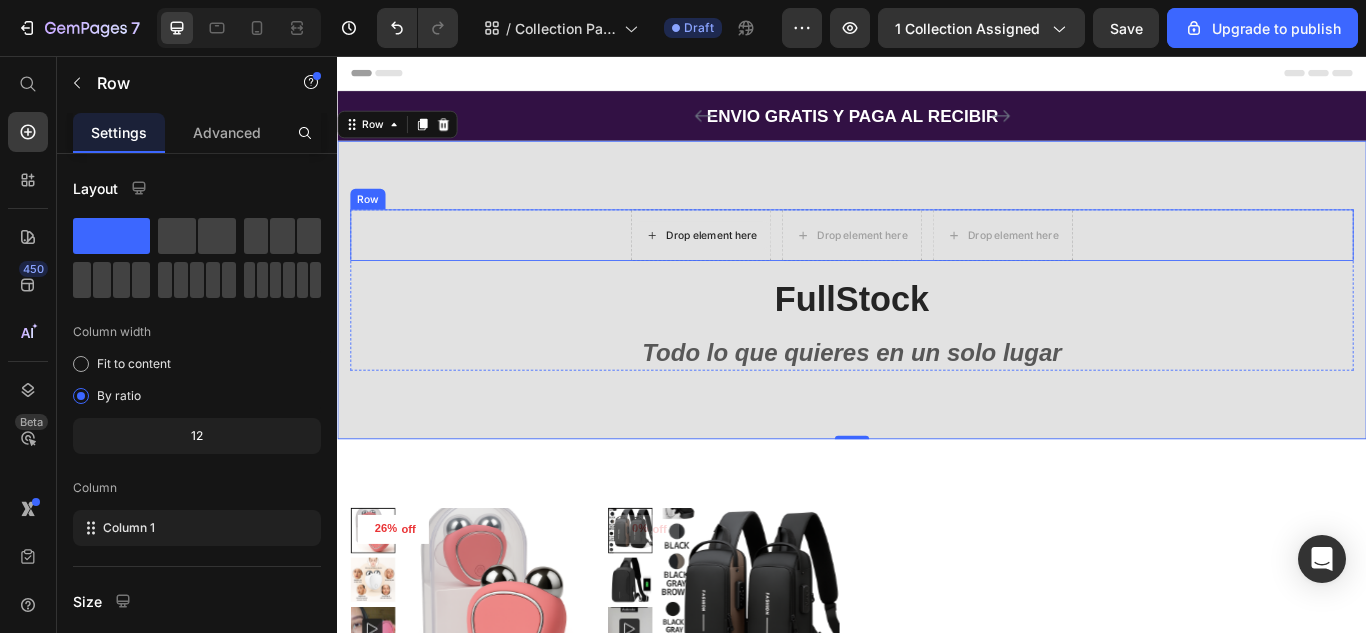 click on "Drop element here" at bounding box center (773, 265) 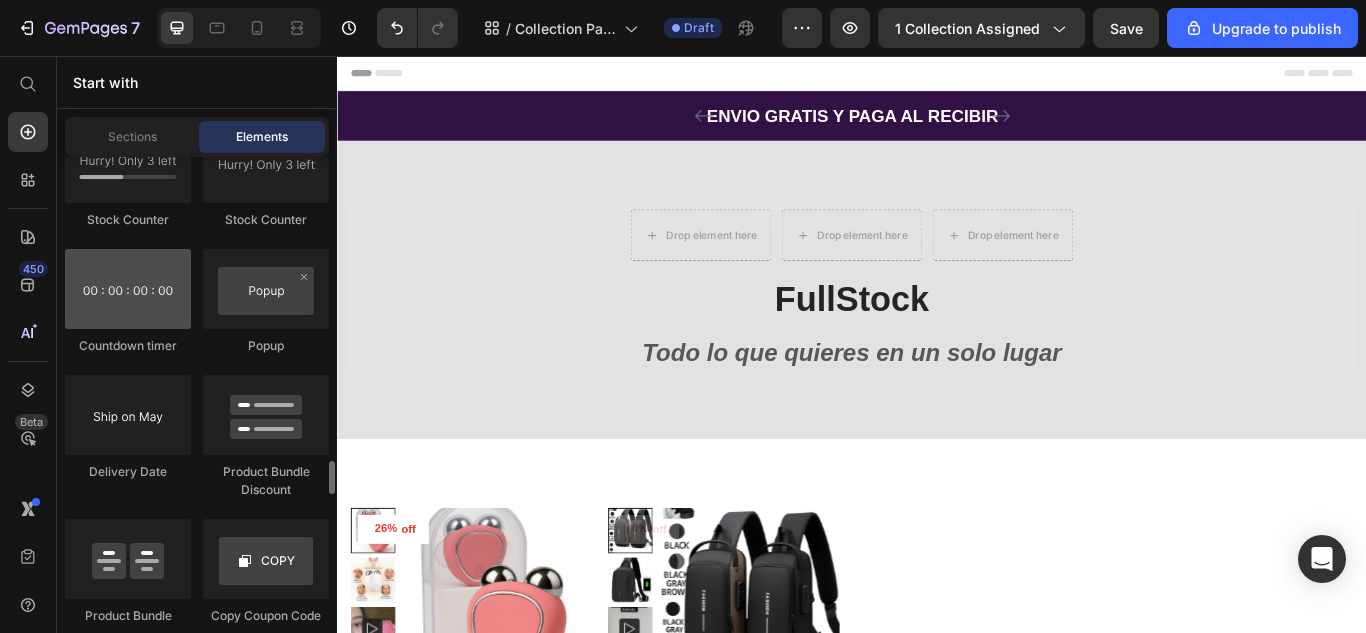 click at bounding box center (128, 289) 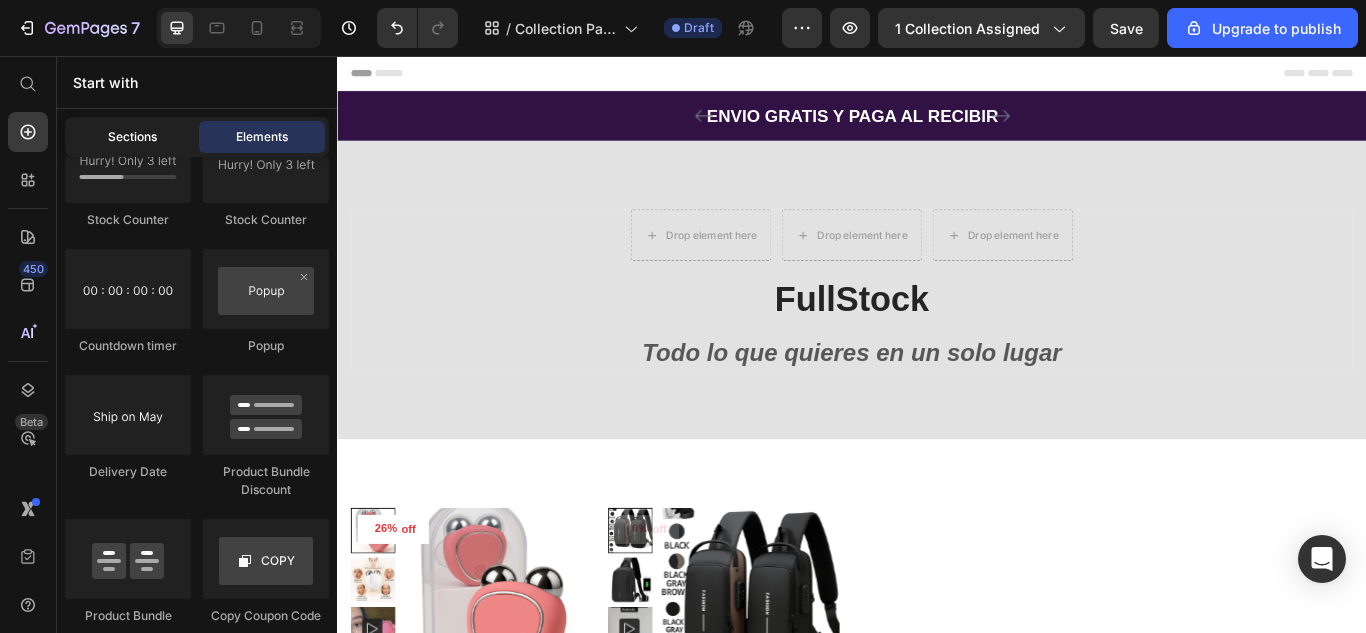 click on "Sections" at bounding box center (132, 137) 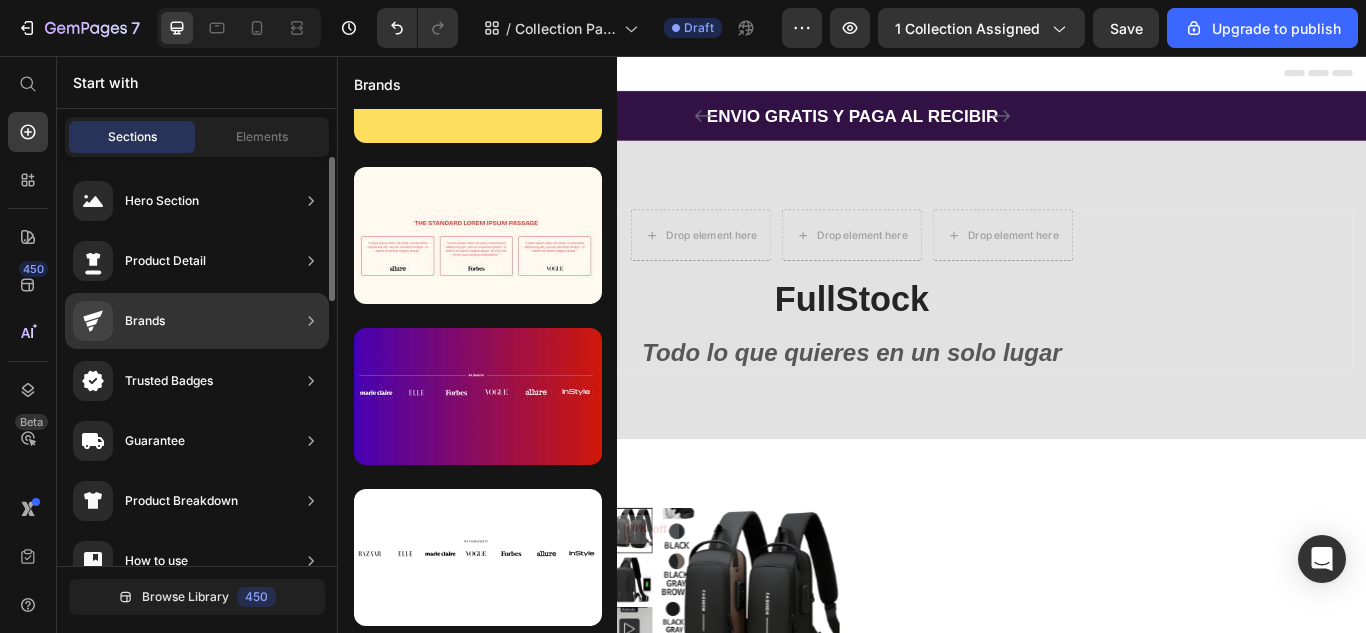 scroll, scrollTop: 200, scrollLeft: 0, axis: vertical 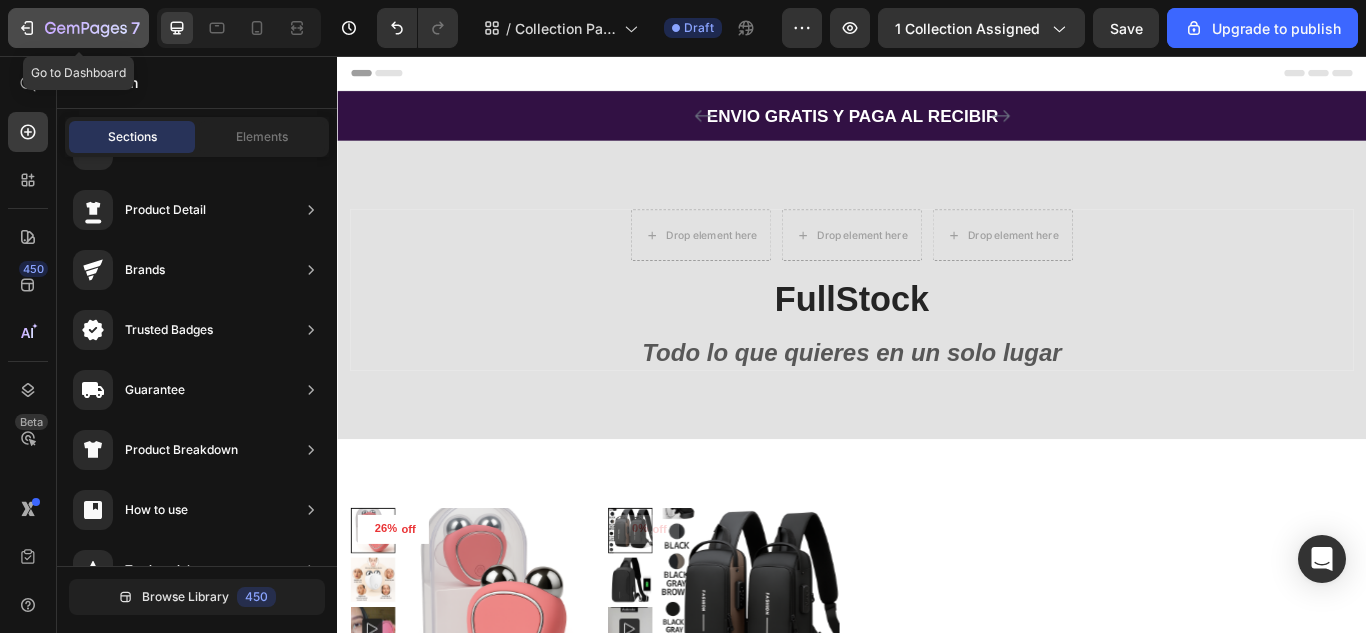 click 